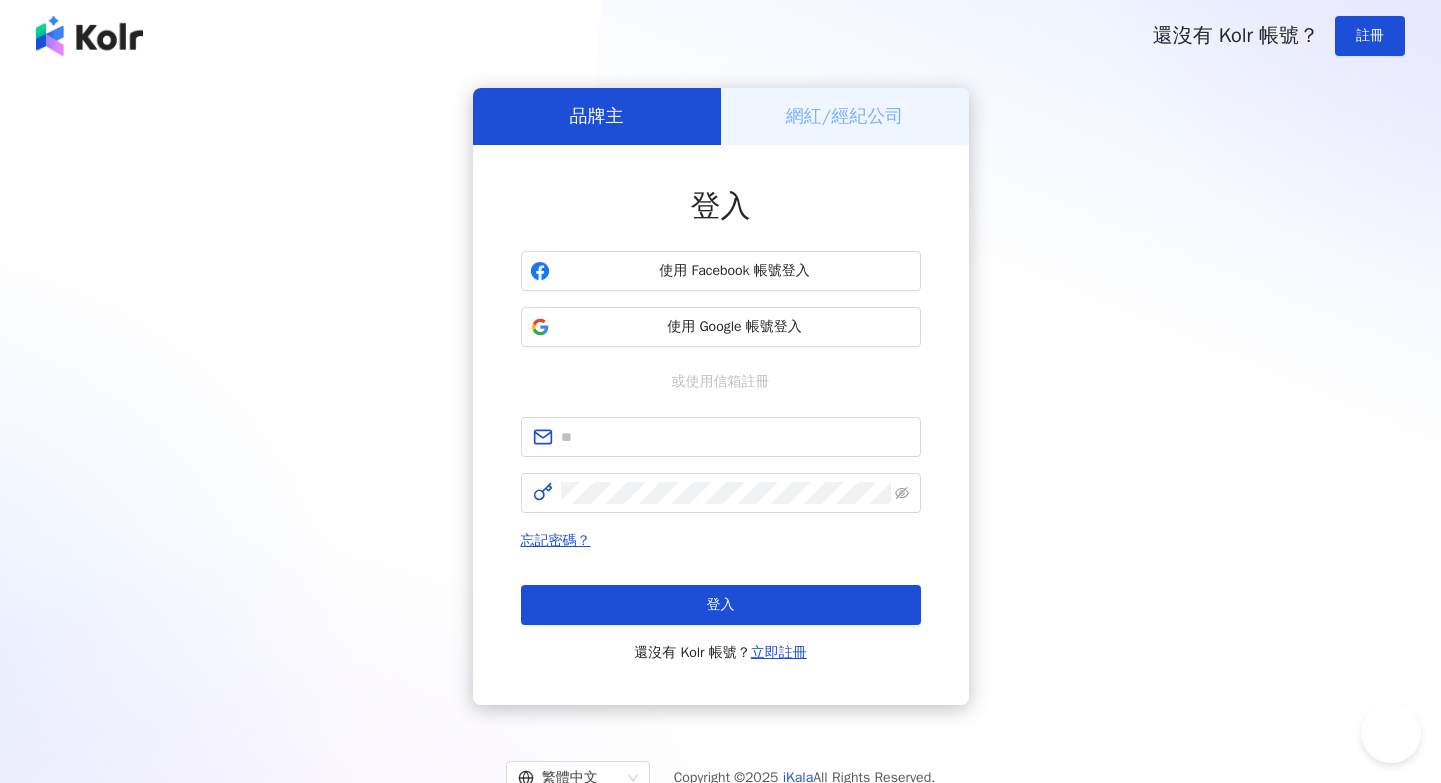 scroll, scrollTop: 0, scrollLeft: 0, axis: both 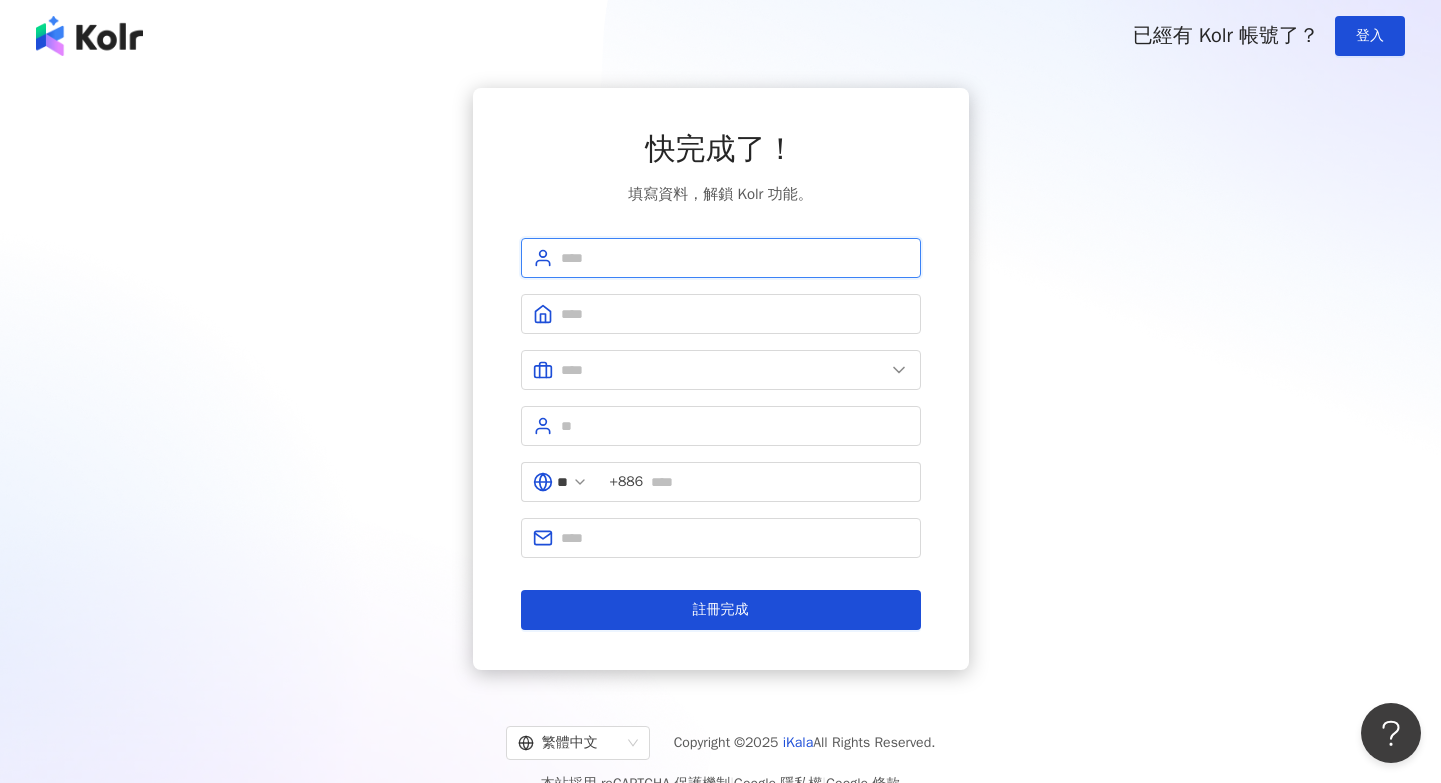 click at bounding box center [735, 258] 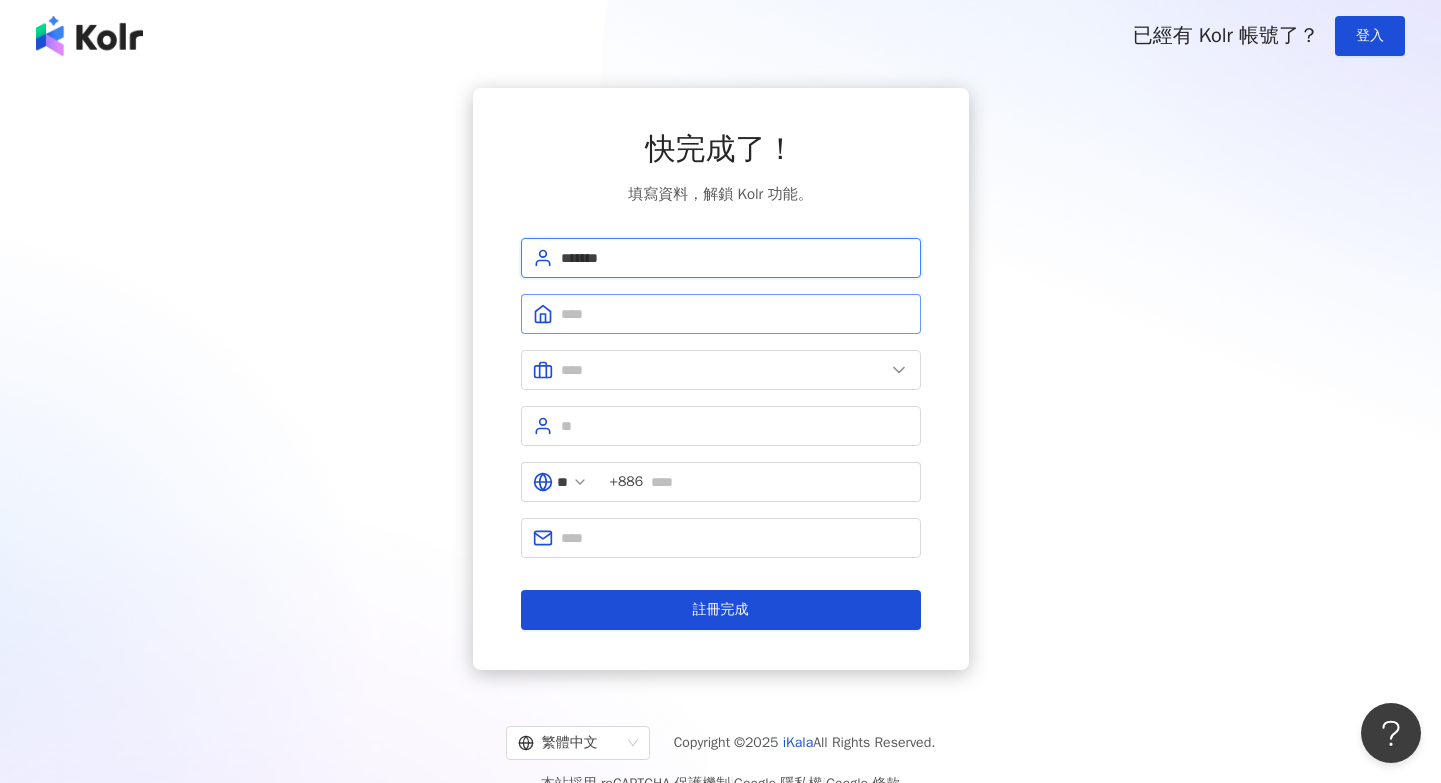 type on "*******" 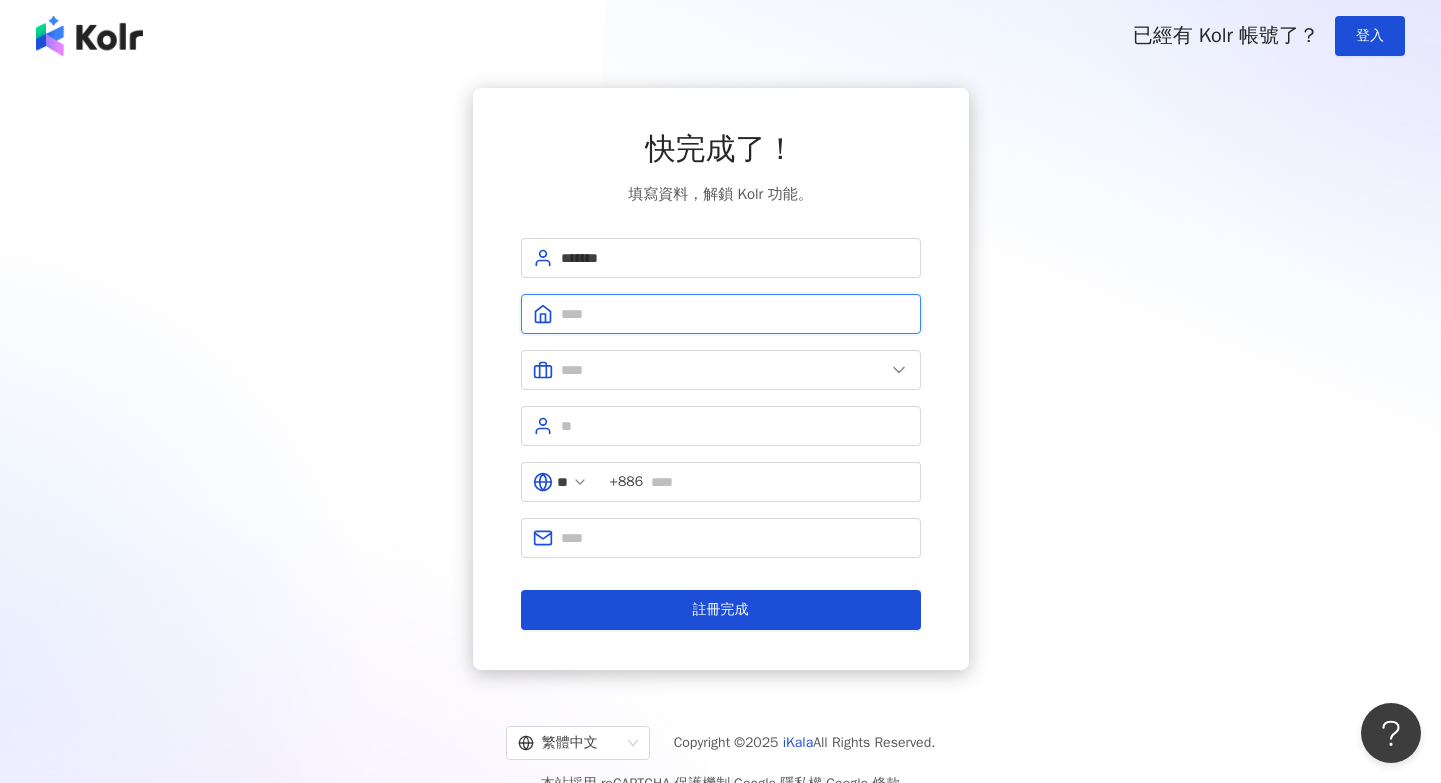 click at bounding box center (735, 314) 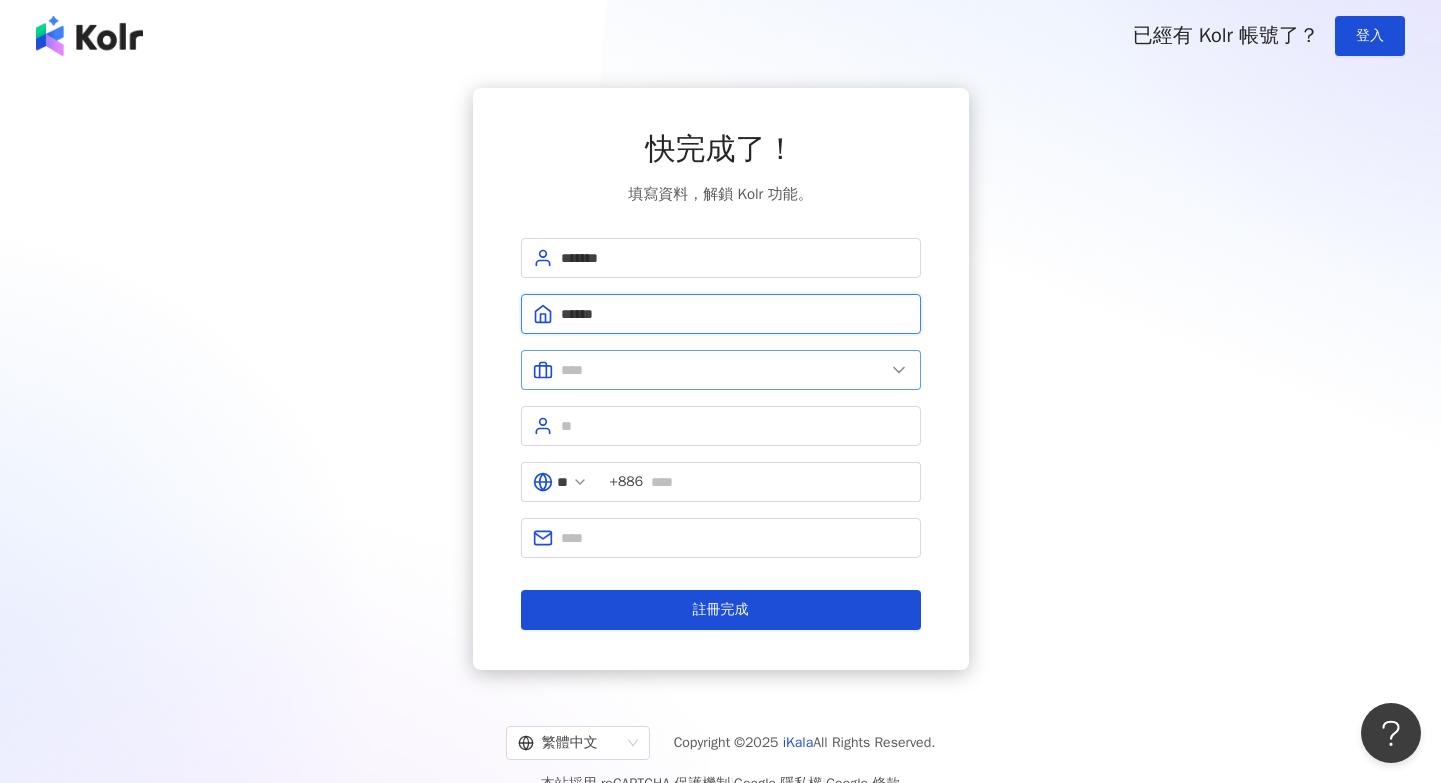 type on "******" 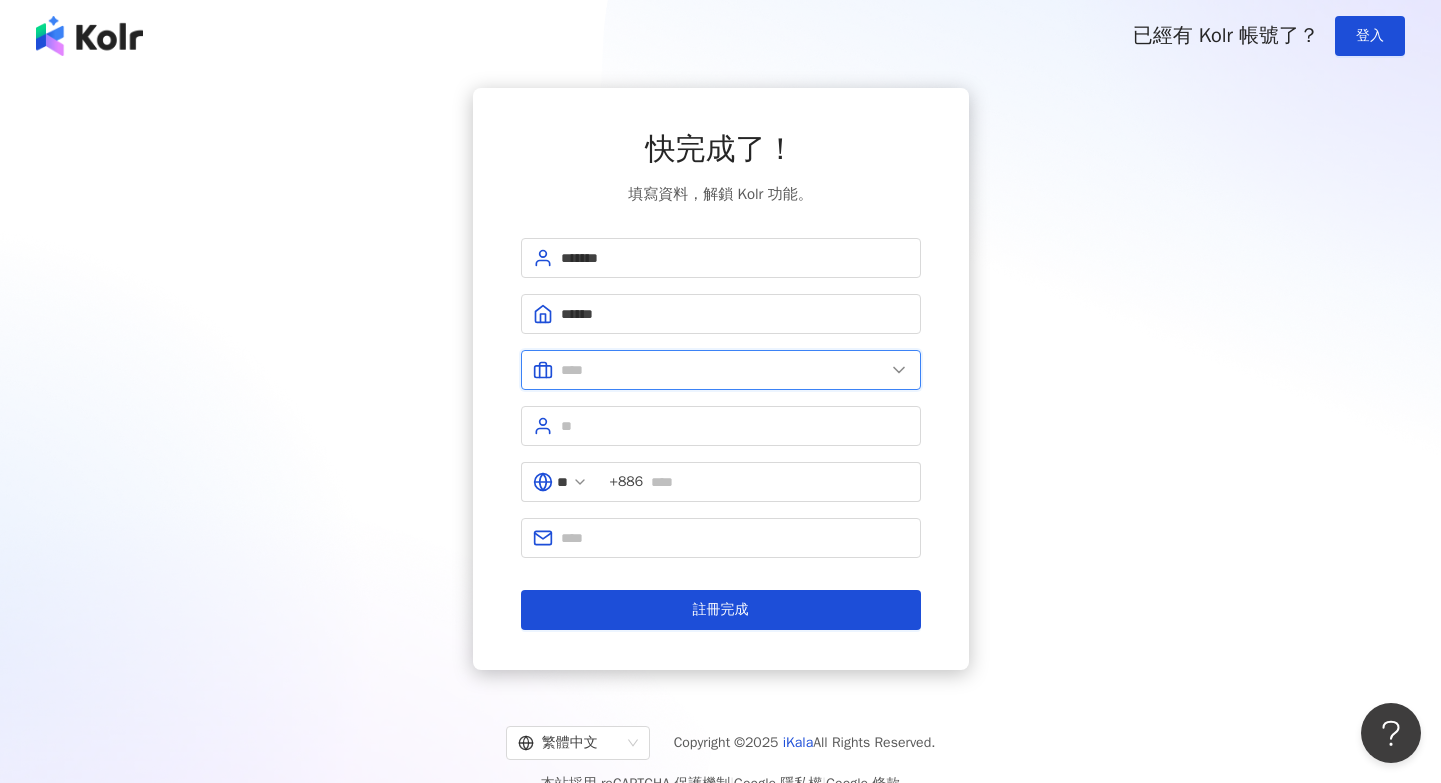 click at bounding box center [723, 370] 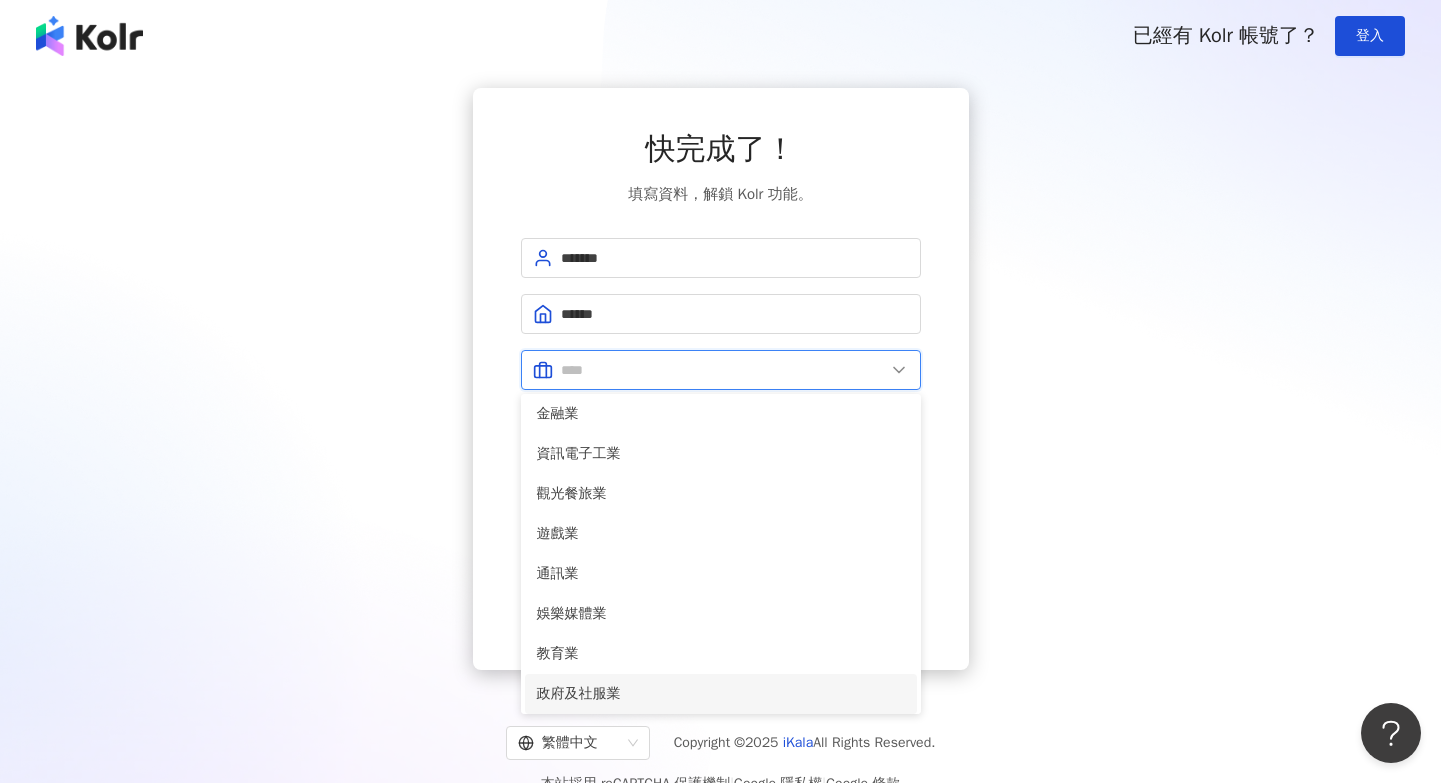scroll, scrollTop: 0, scrollLeft: 0, axis: both 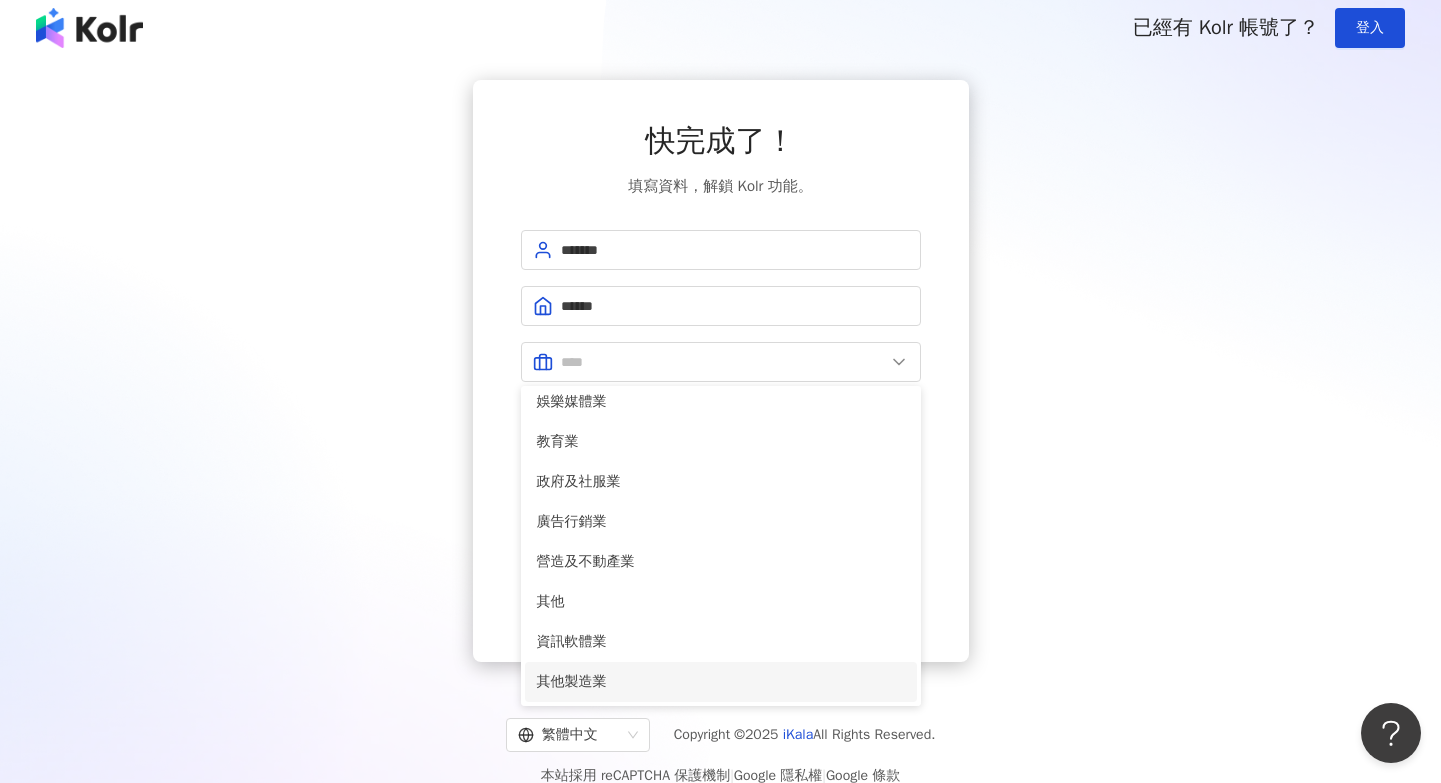 click on "其他製造業" at bounding box center [721, 682] 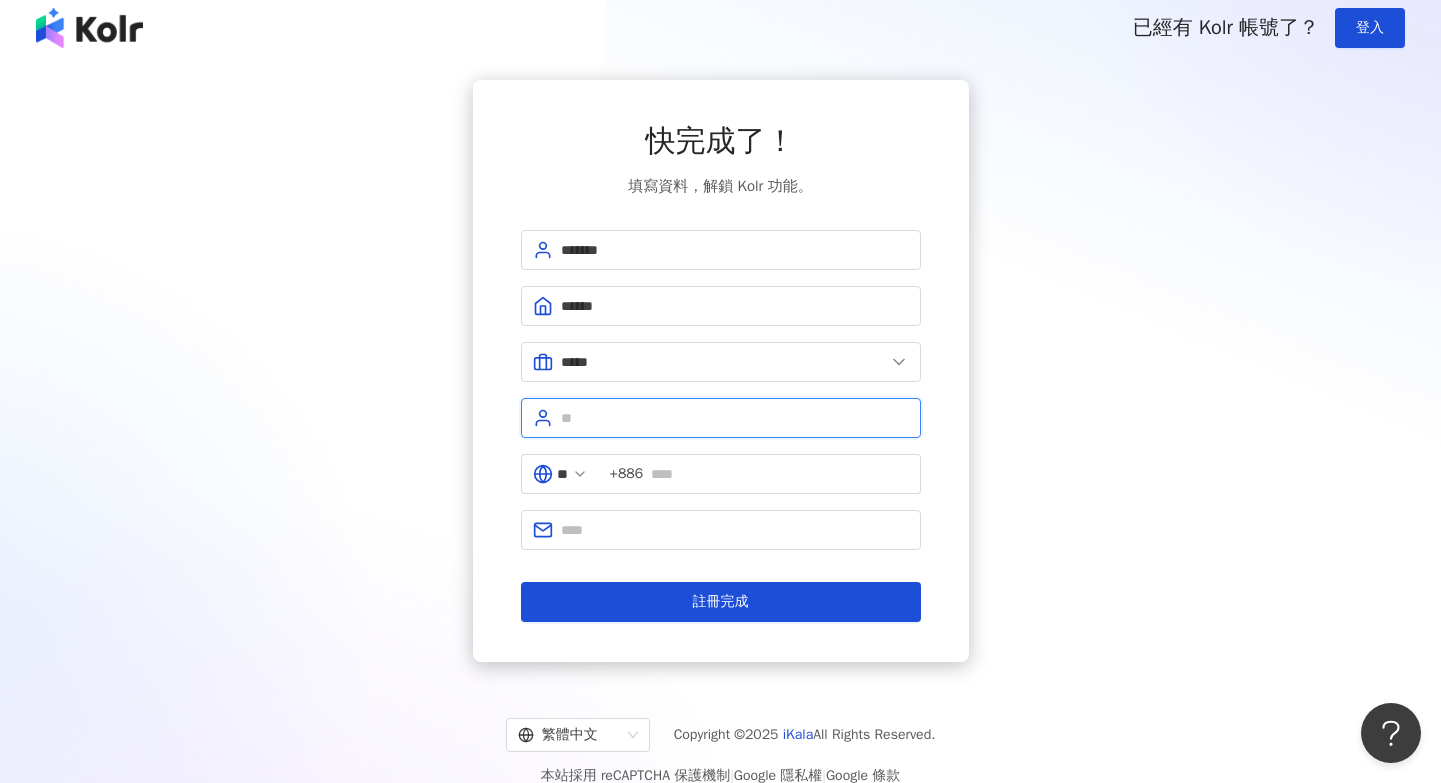 click at bounding box center [735, 418] 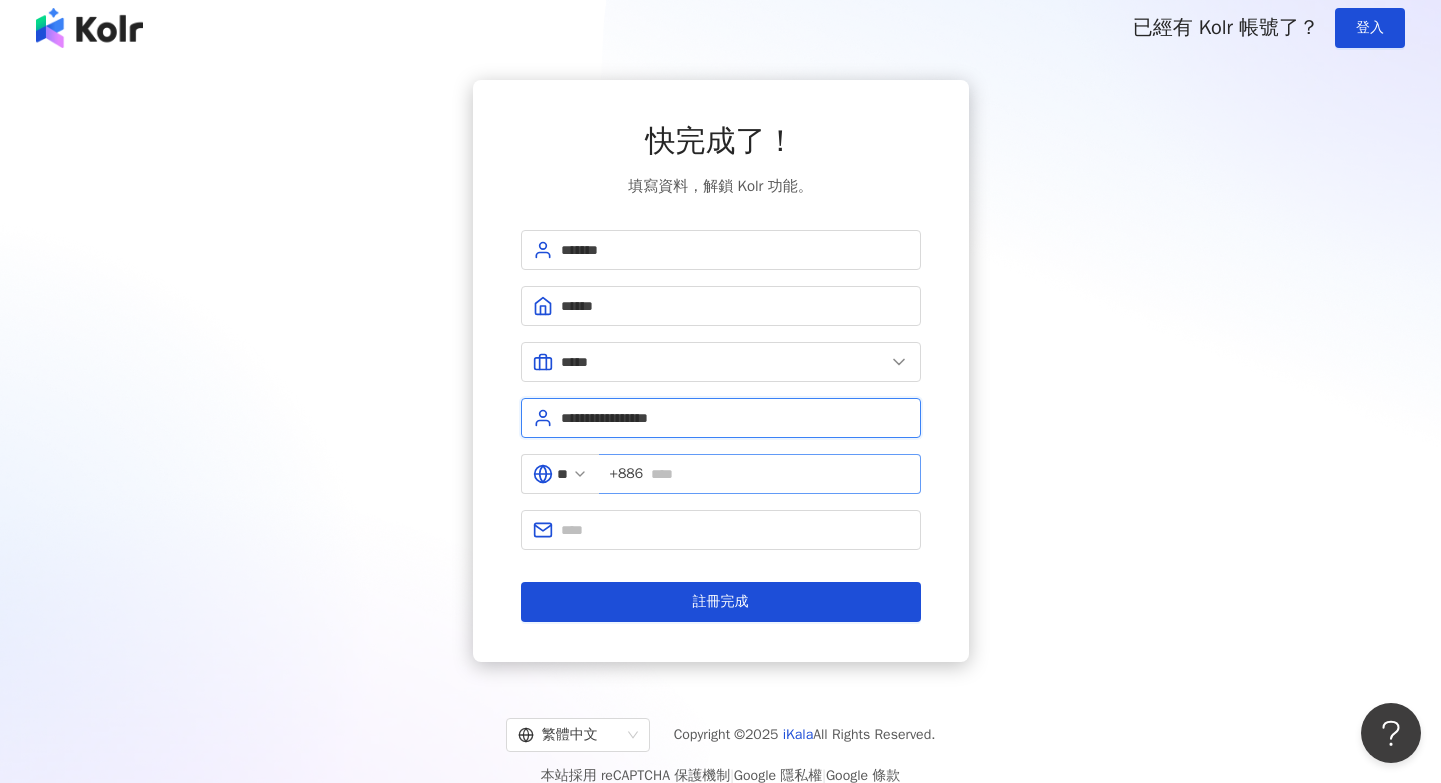 type on "**********" 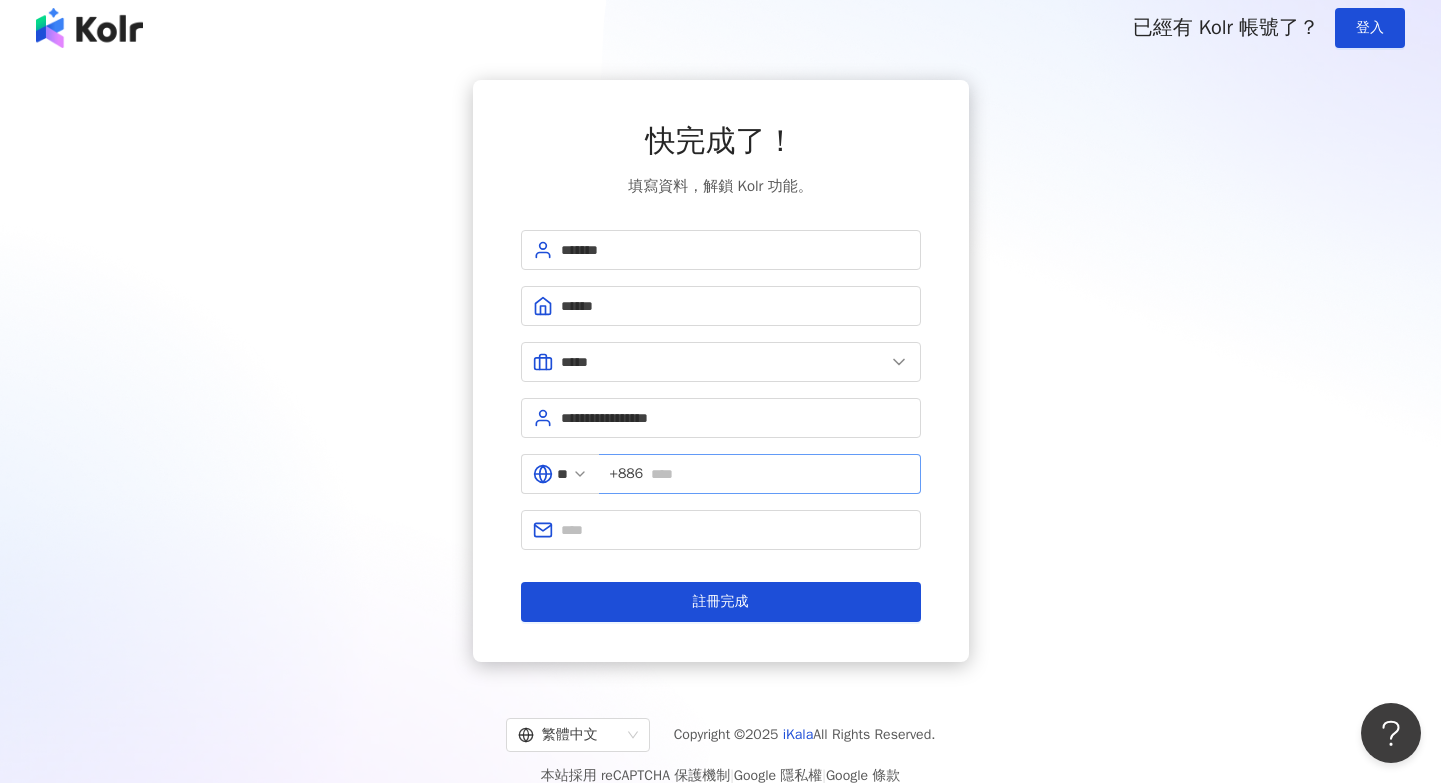 click on "+886" at bounding box center [627, 474] 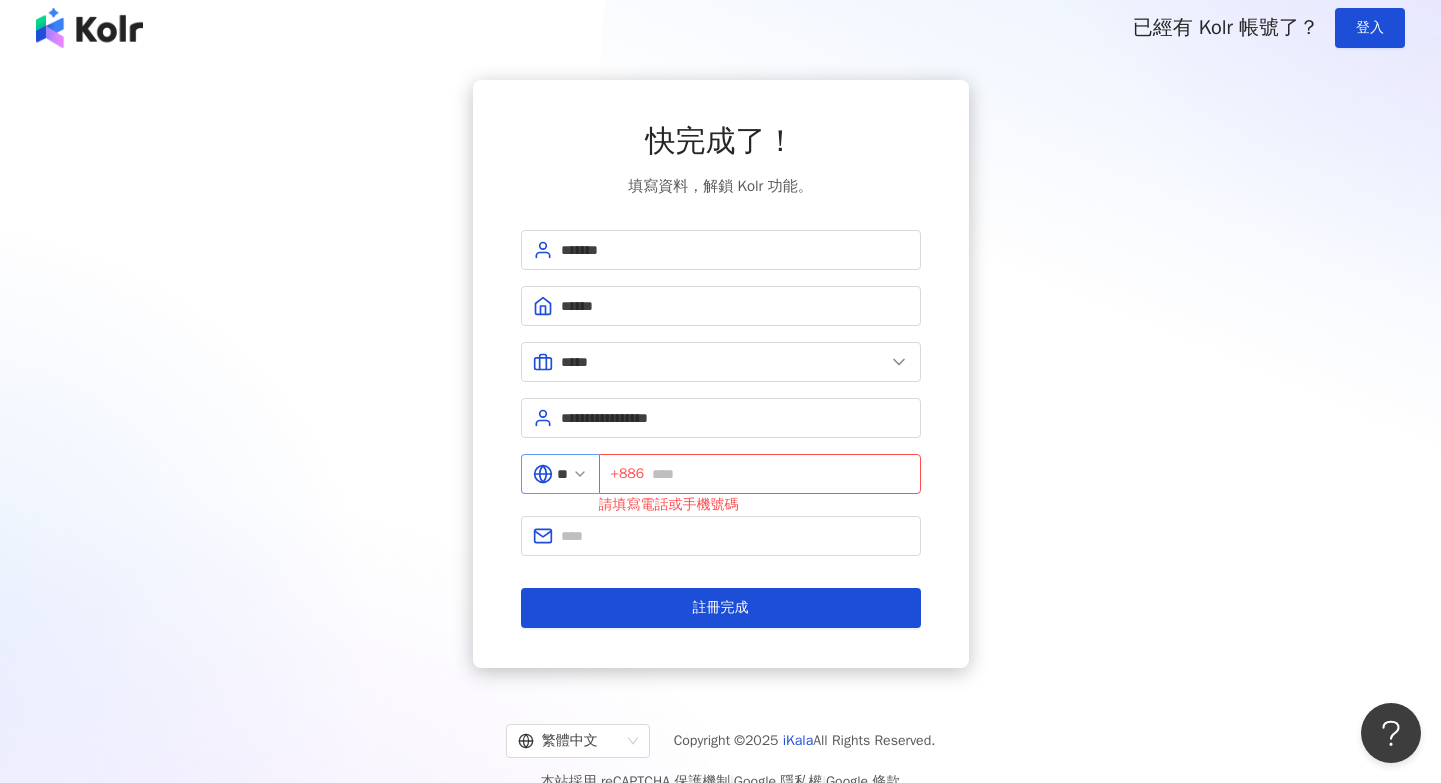 click 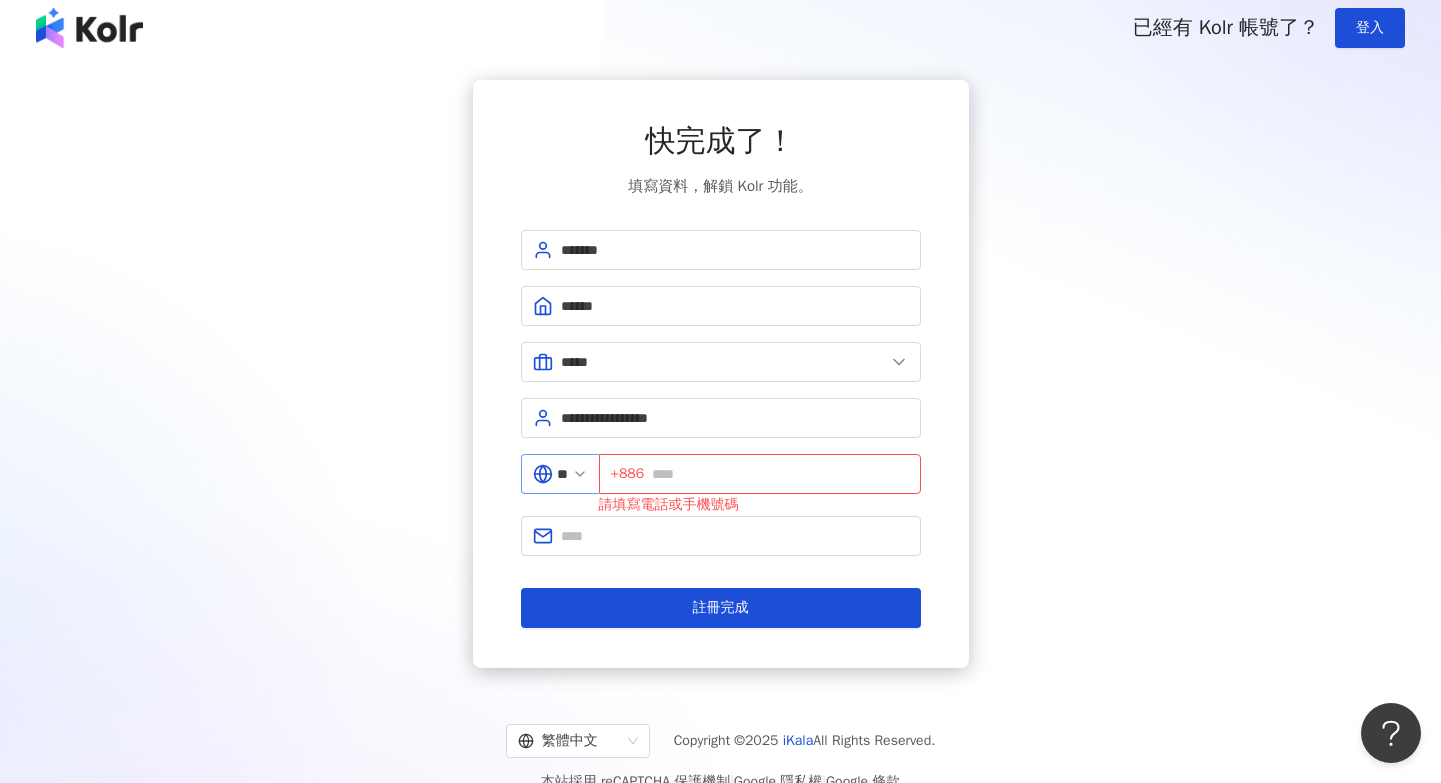 click on "**" at bounding box center [560, 474] 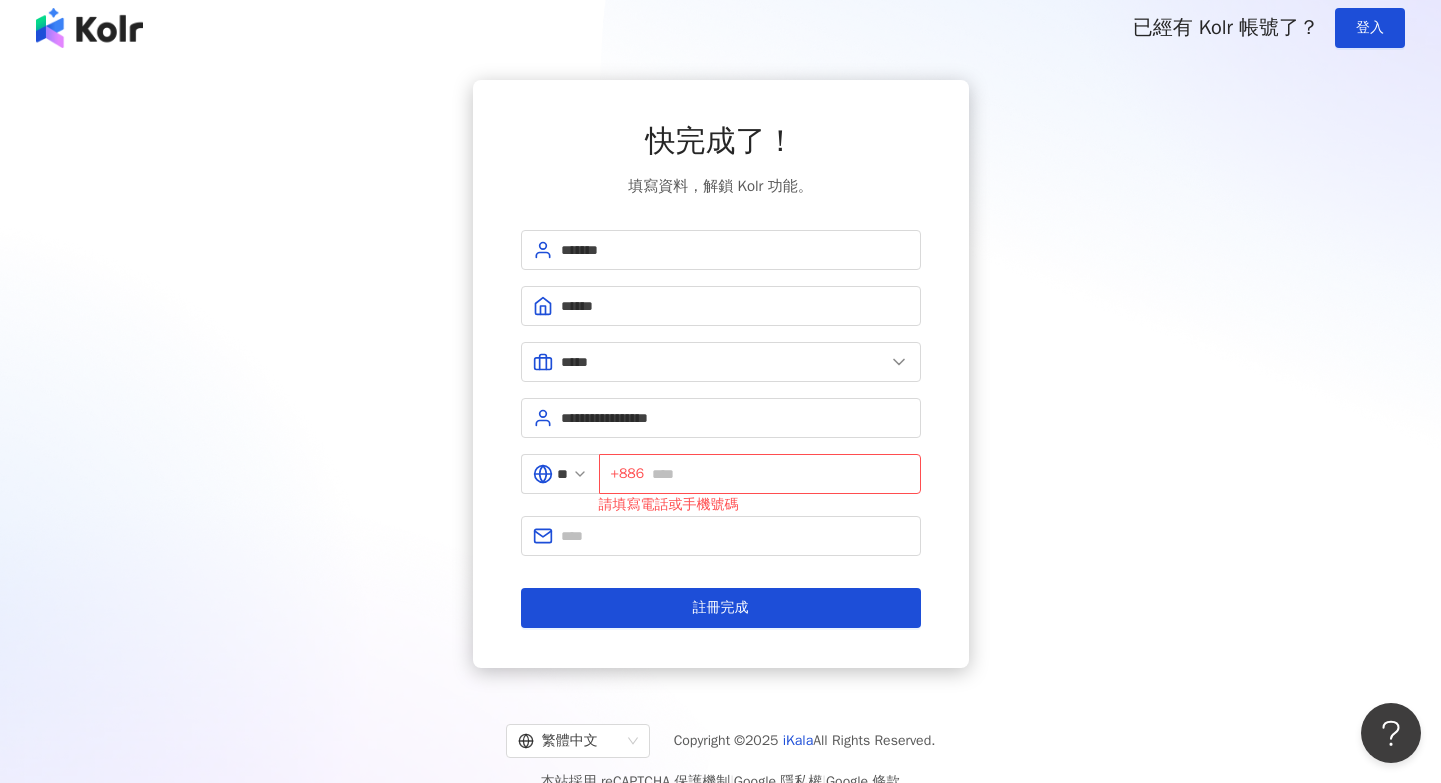 click on "請填寫電話或手機號碼" at bounding box center (760, 505) 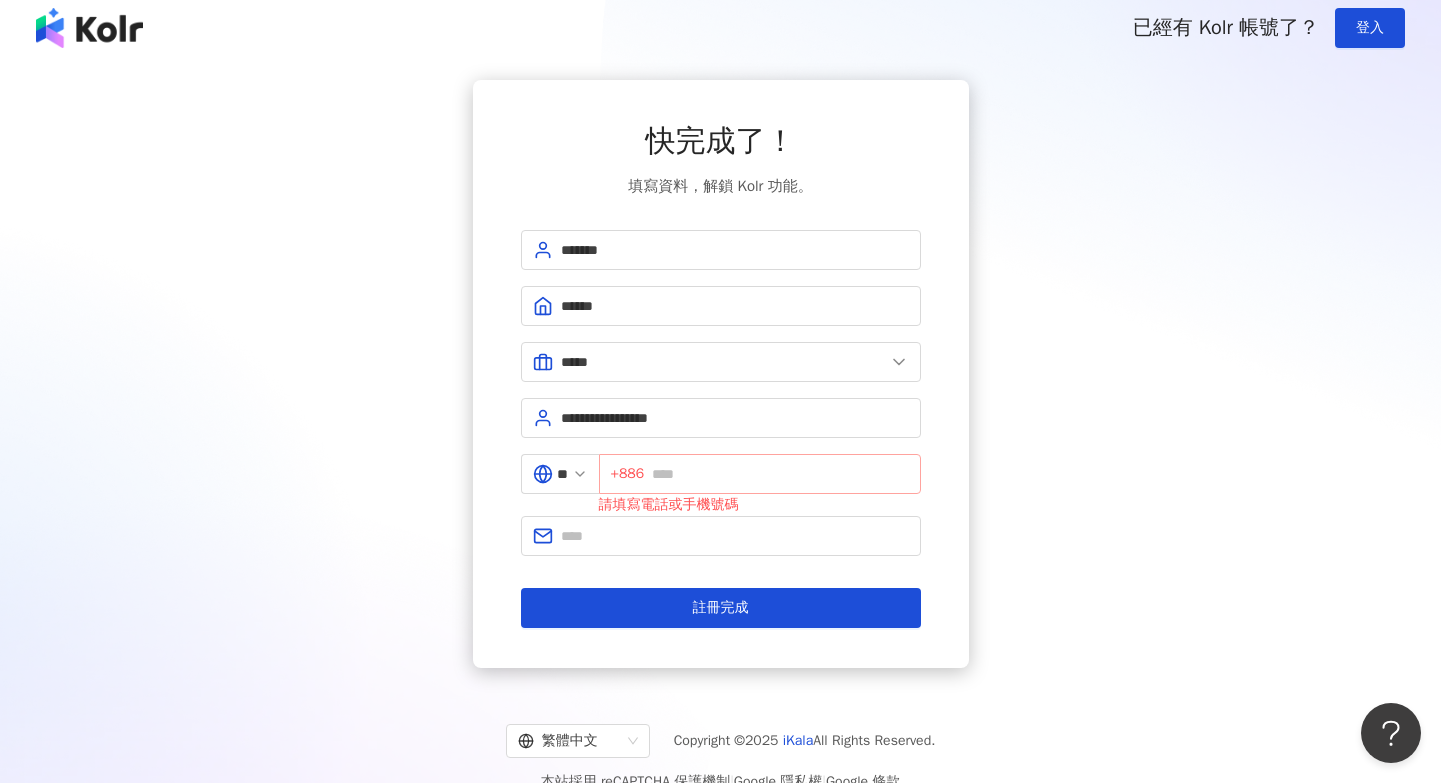 click on "+886" at bounding box center (760, 474) 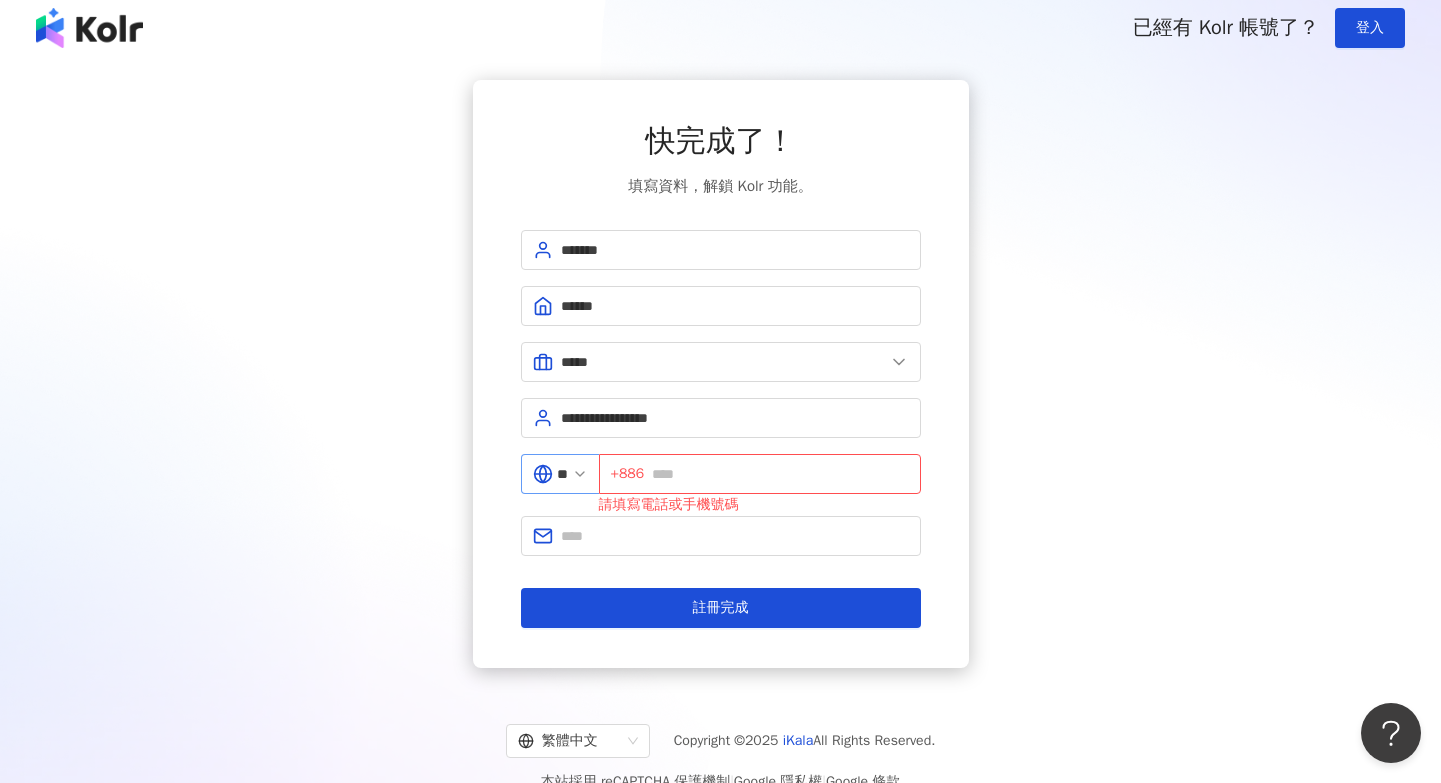 click 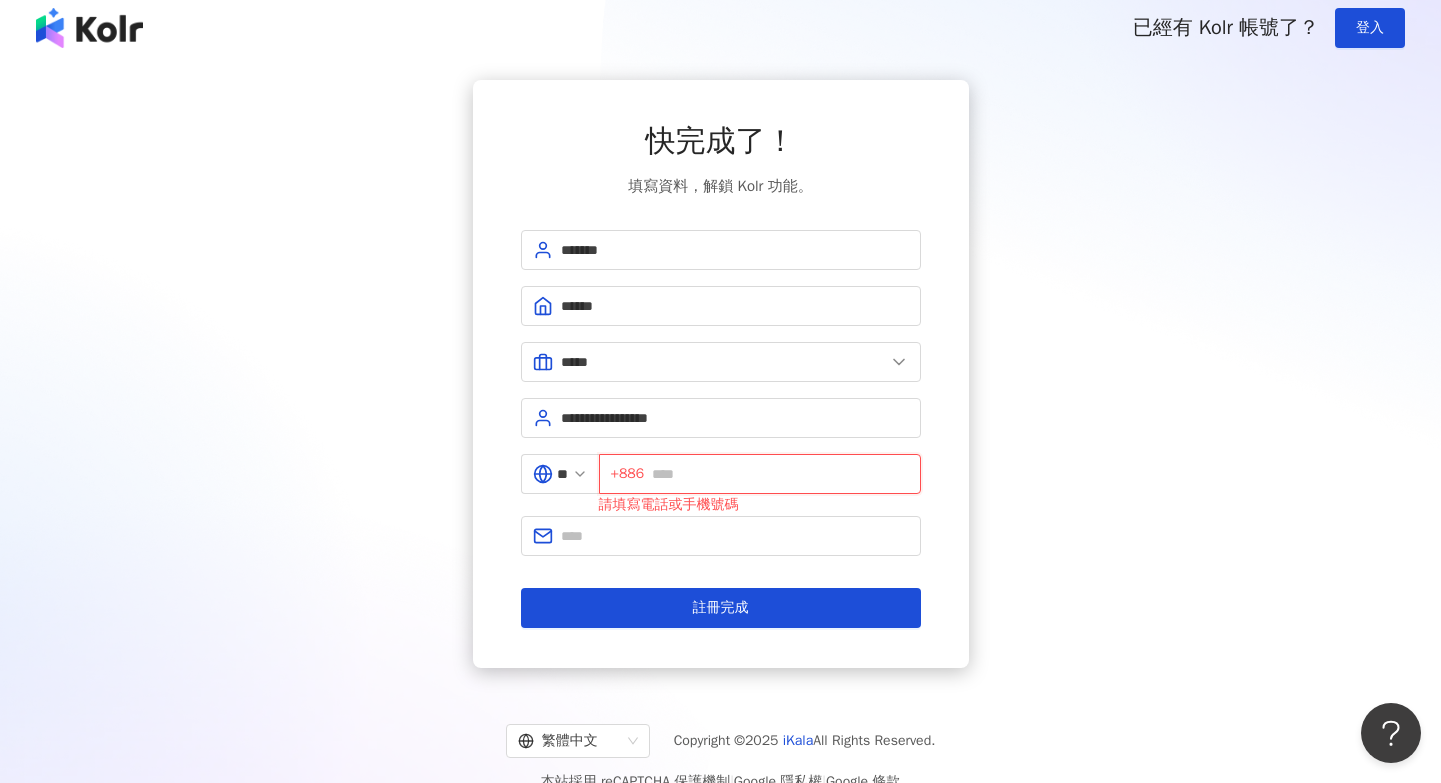 click at bounding box center (780, 474) 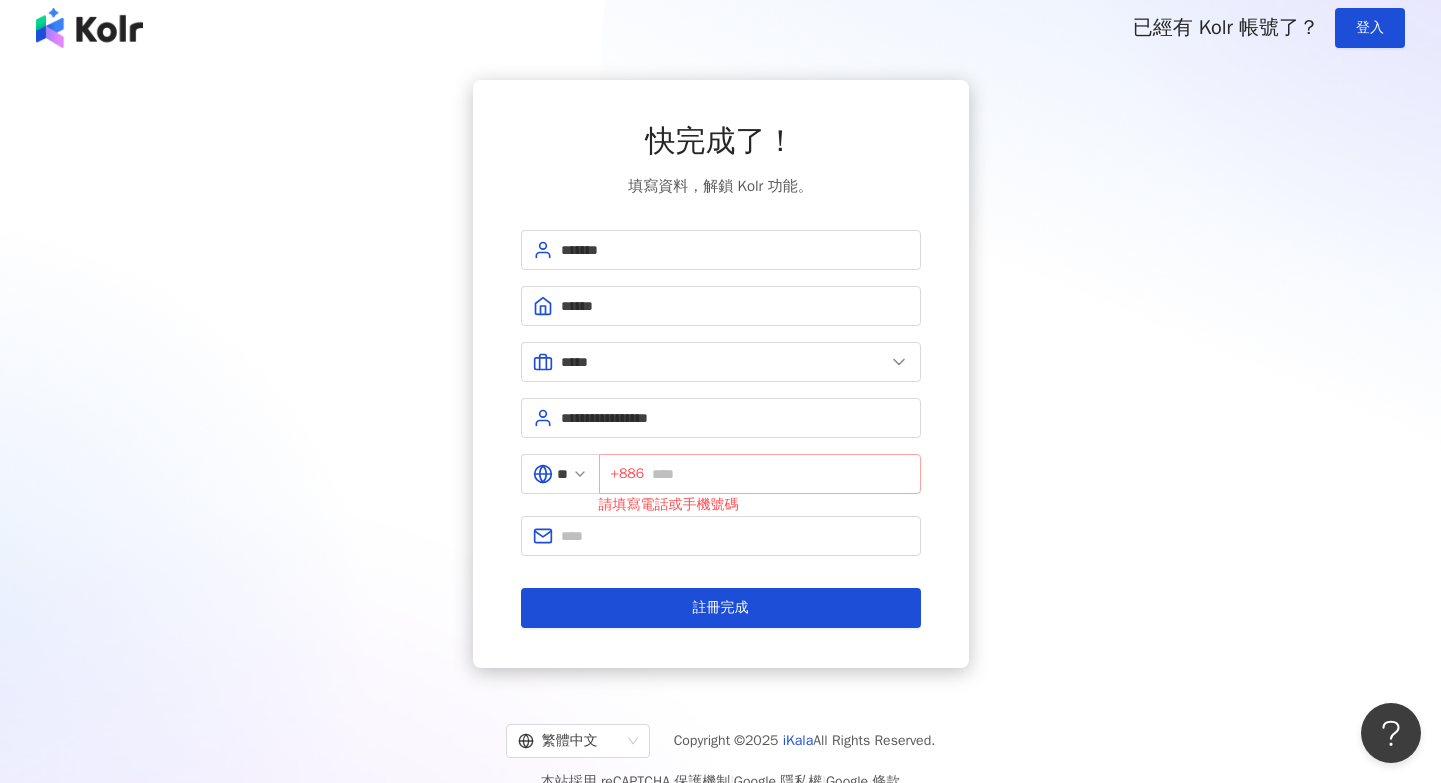 click on "+886" at bounding box center [628, 474] 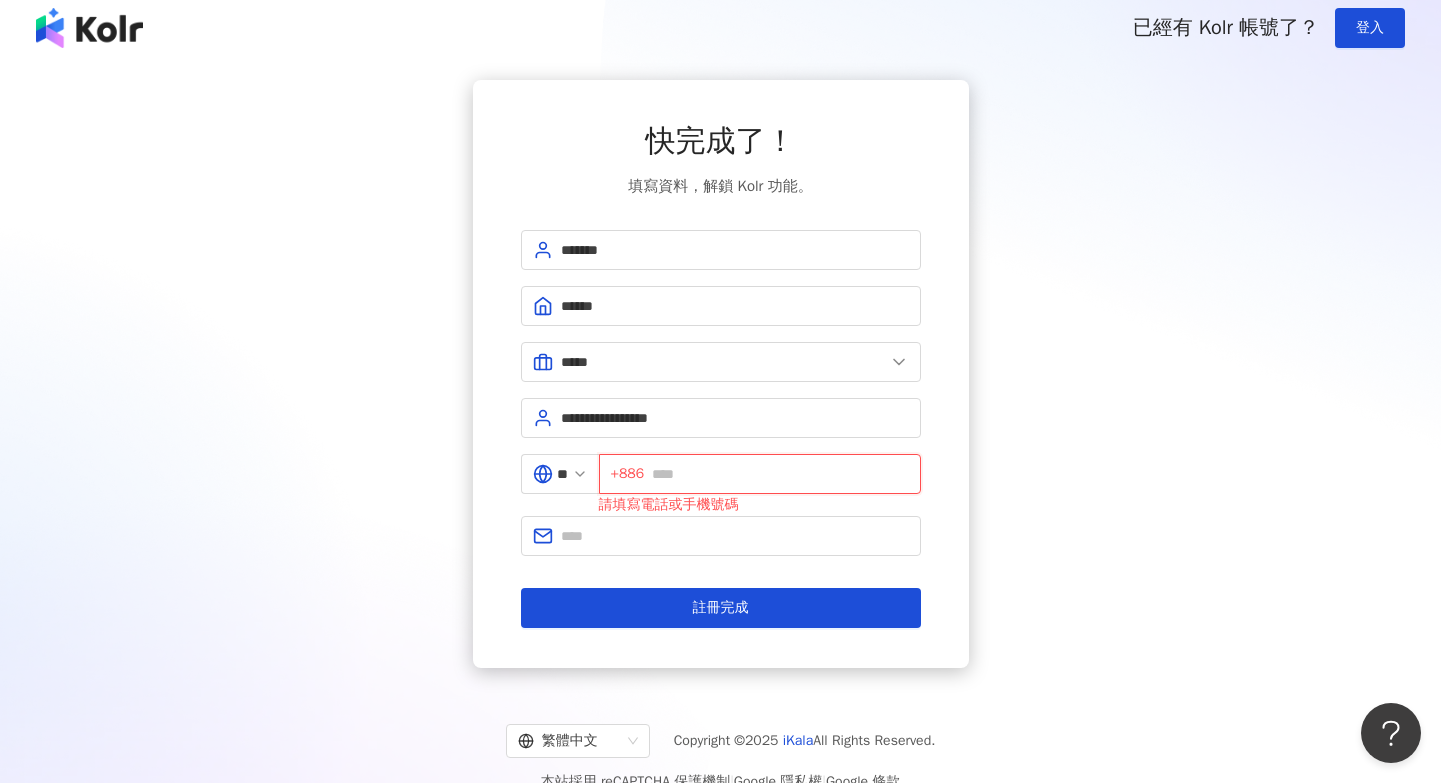 scroll, scrollTop: 92, scrollLeft: 0, axis: vertical 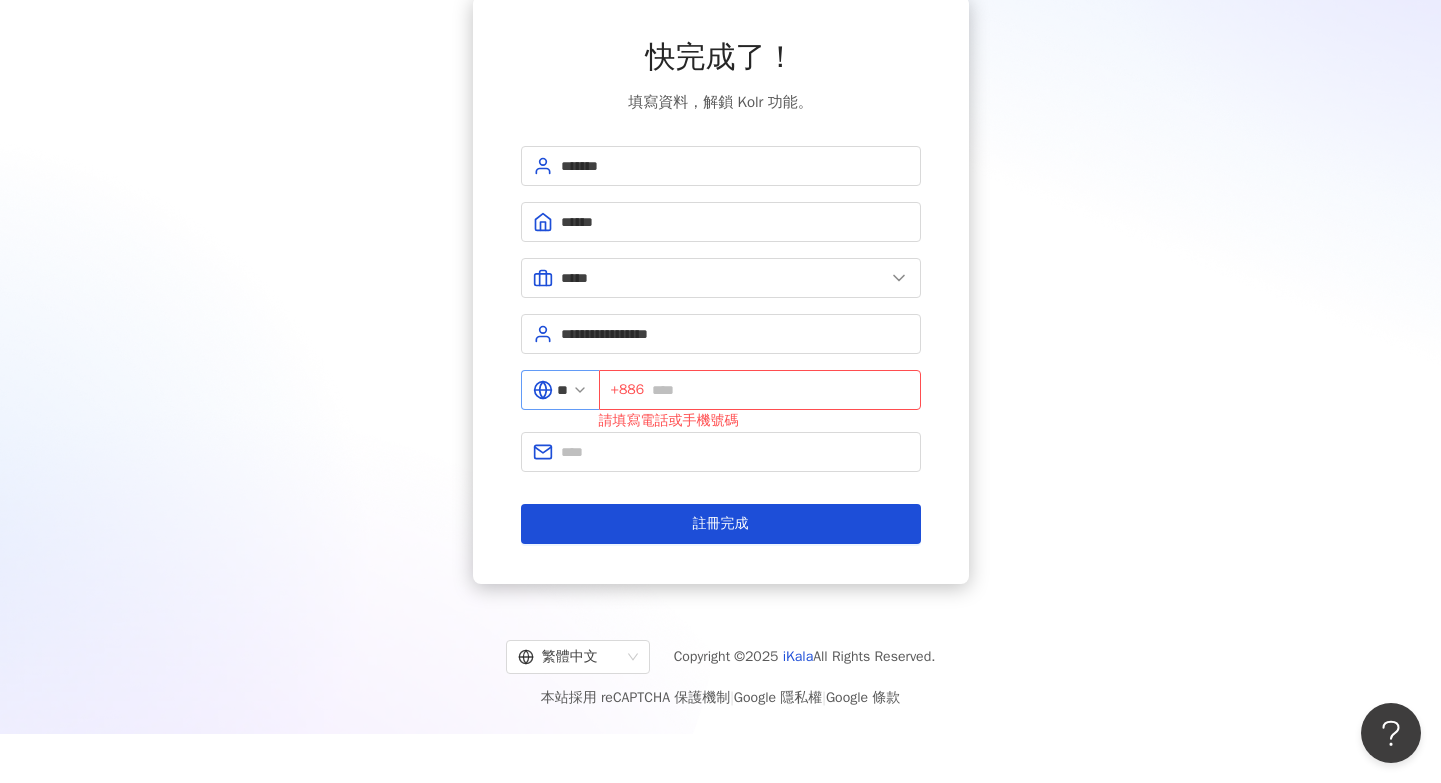click 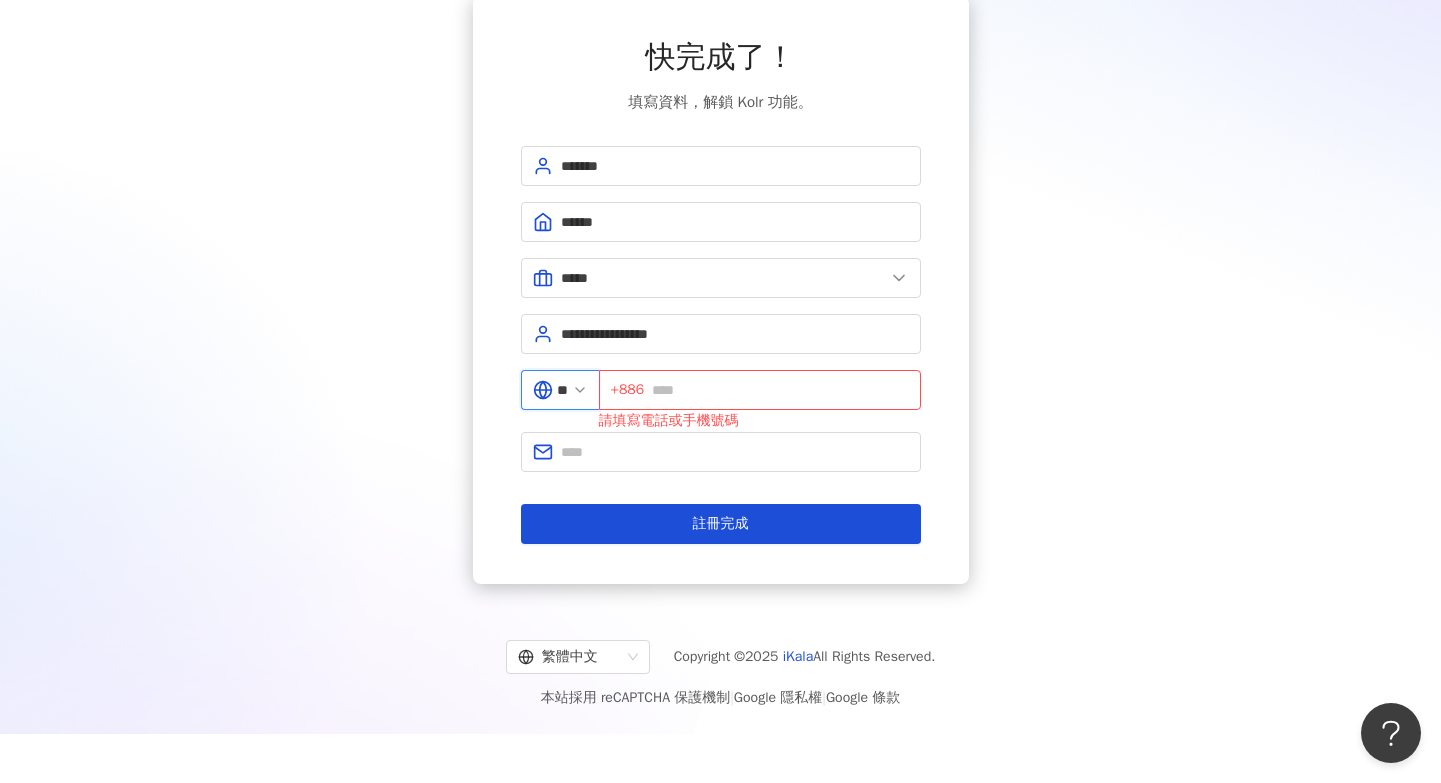 click on "**" at bounding box center (562, 390) 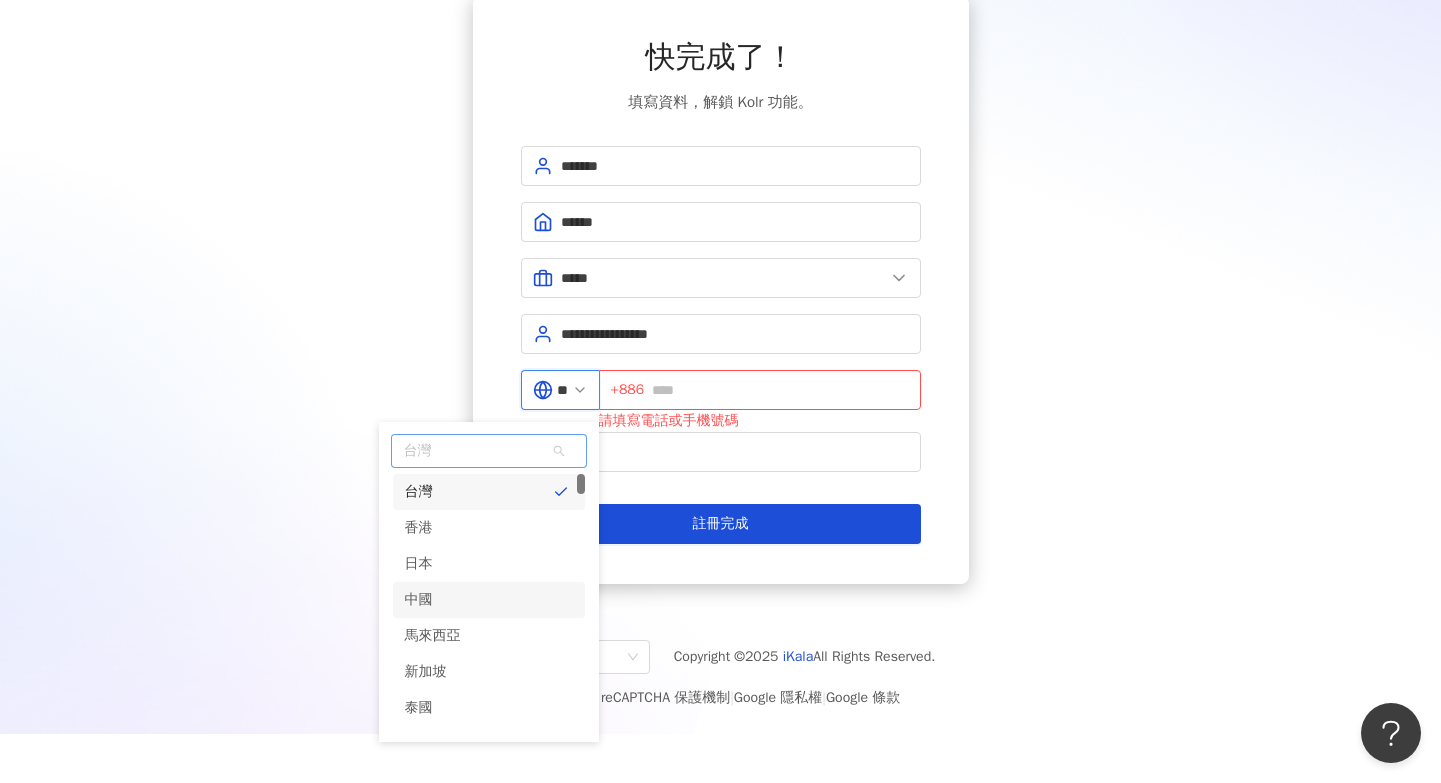 click on "中國" at bounding box center (489, 600) 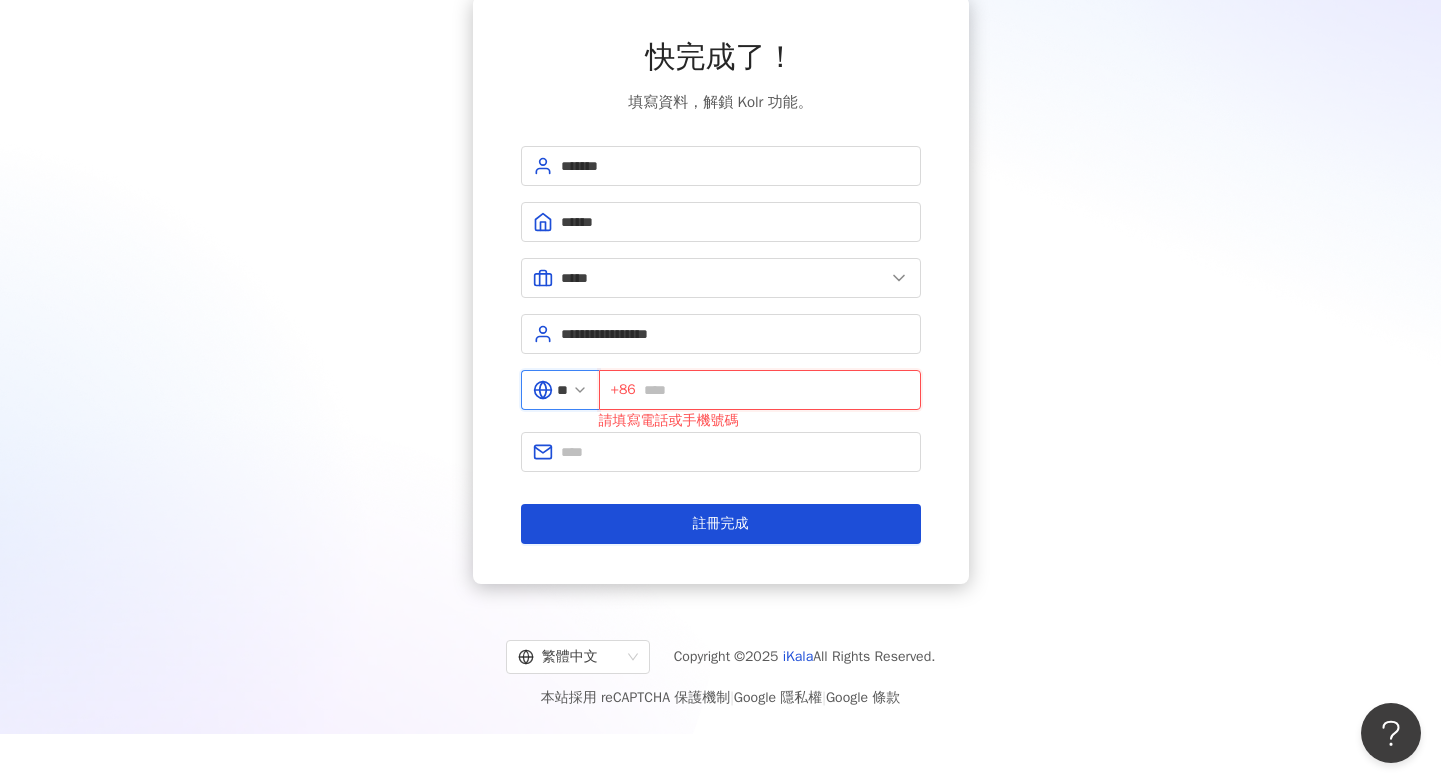 click at bounding box center [776, 390] 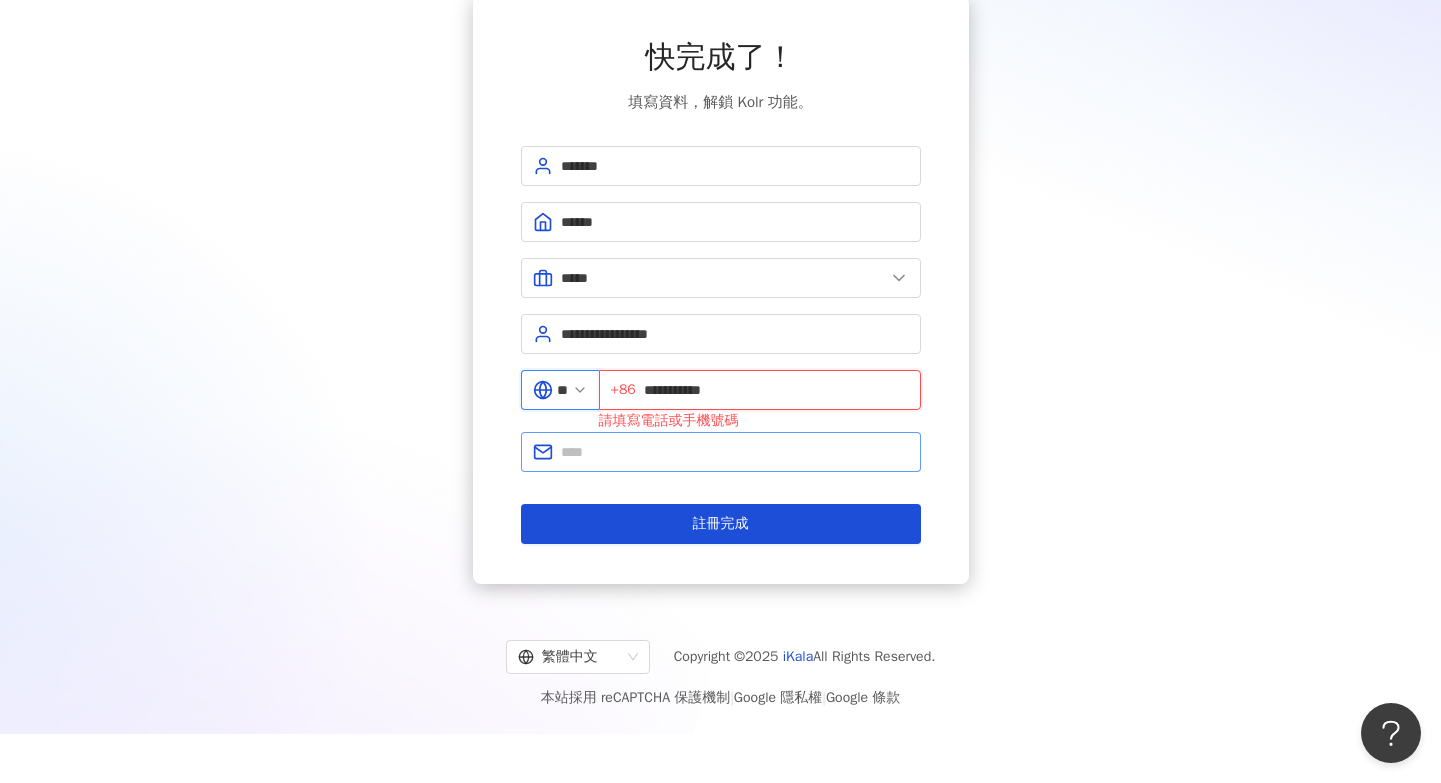 type on "**********" 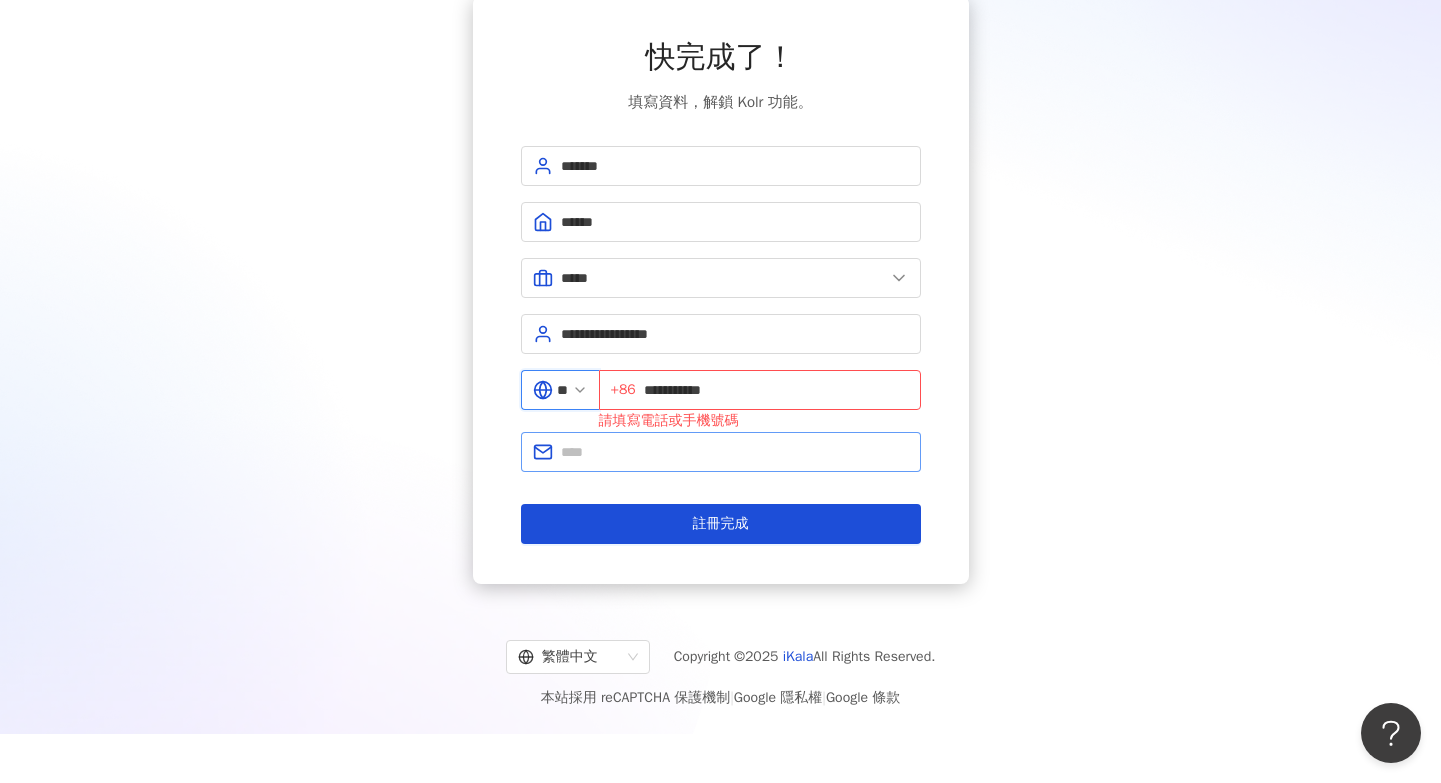 click at bounding box center [721, 452] 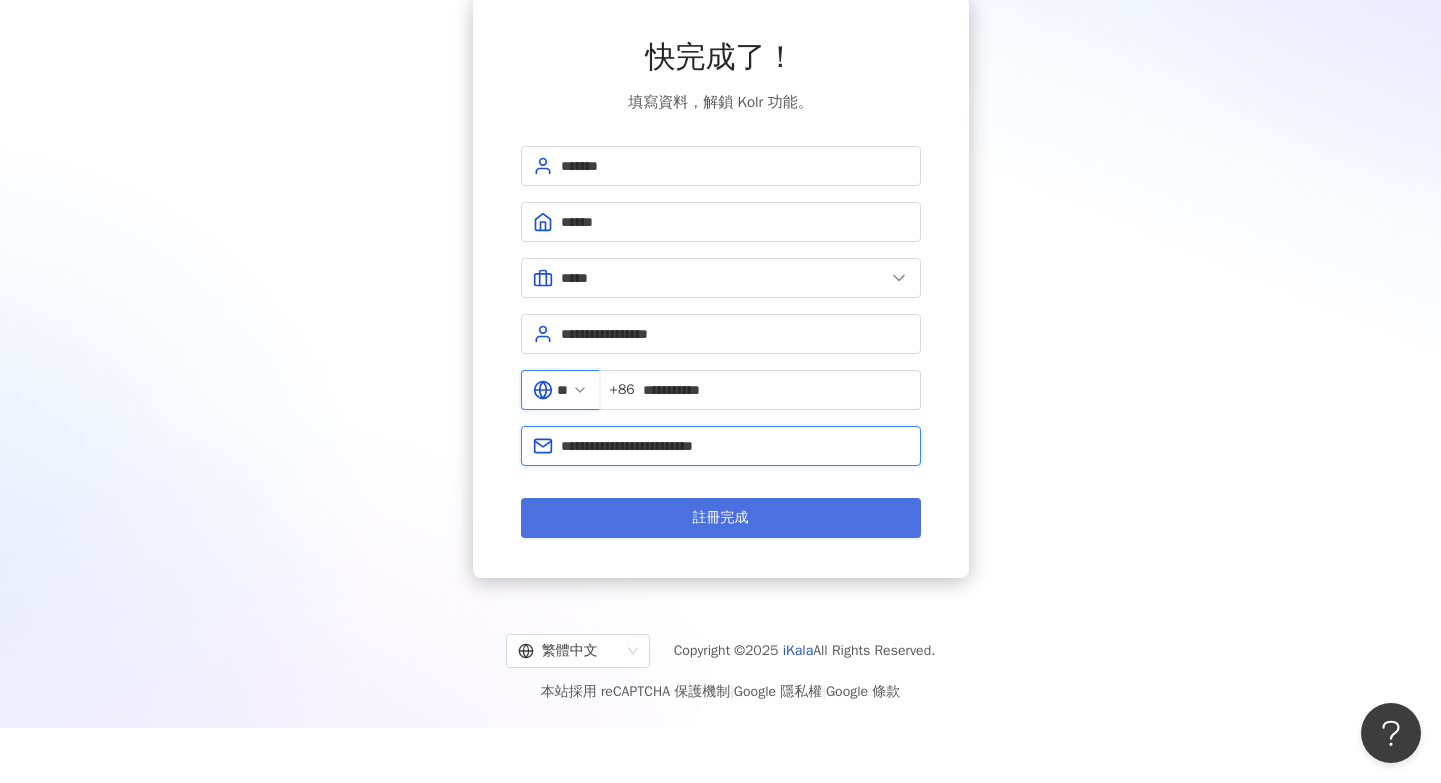 type on "**********" 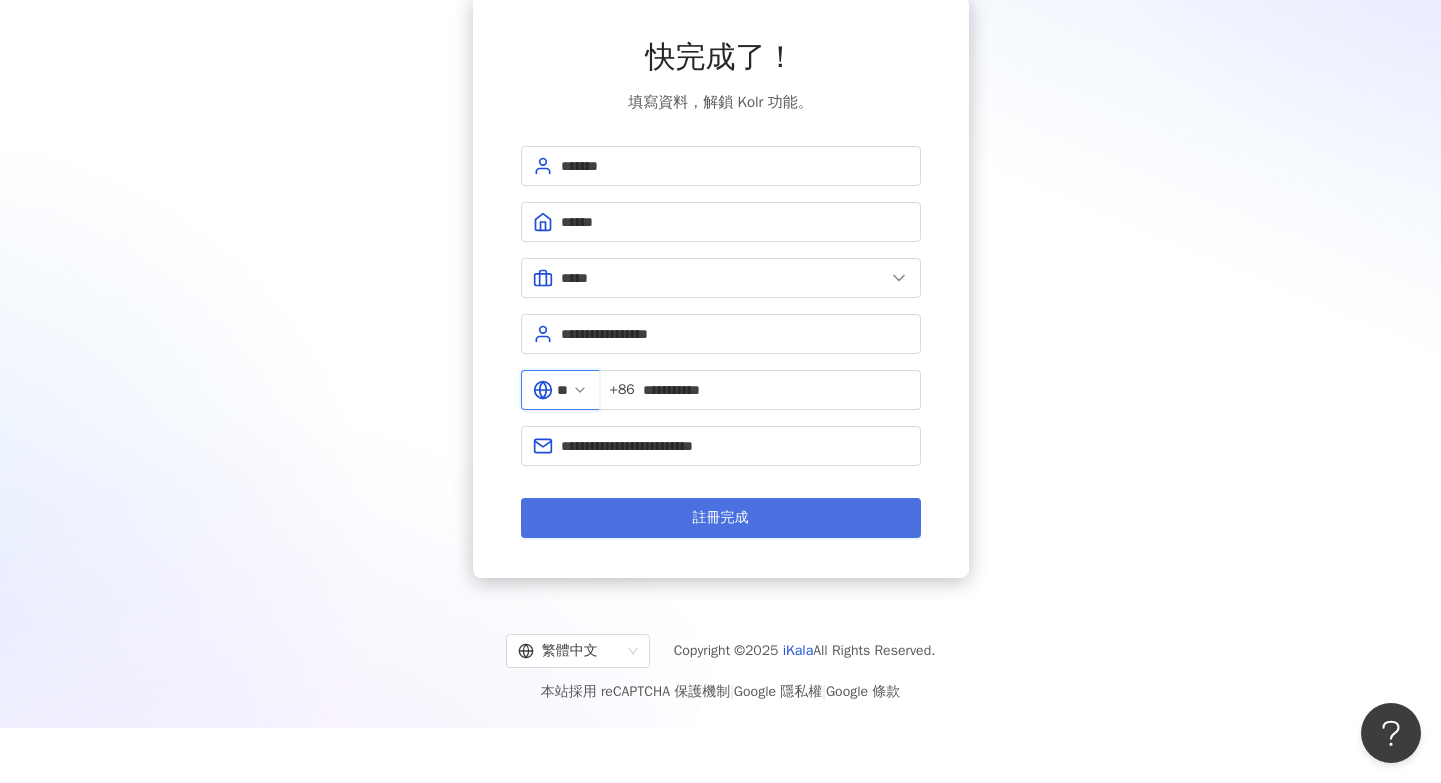 click on "註冊完成" at bounding box center (721, 518) 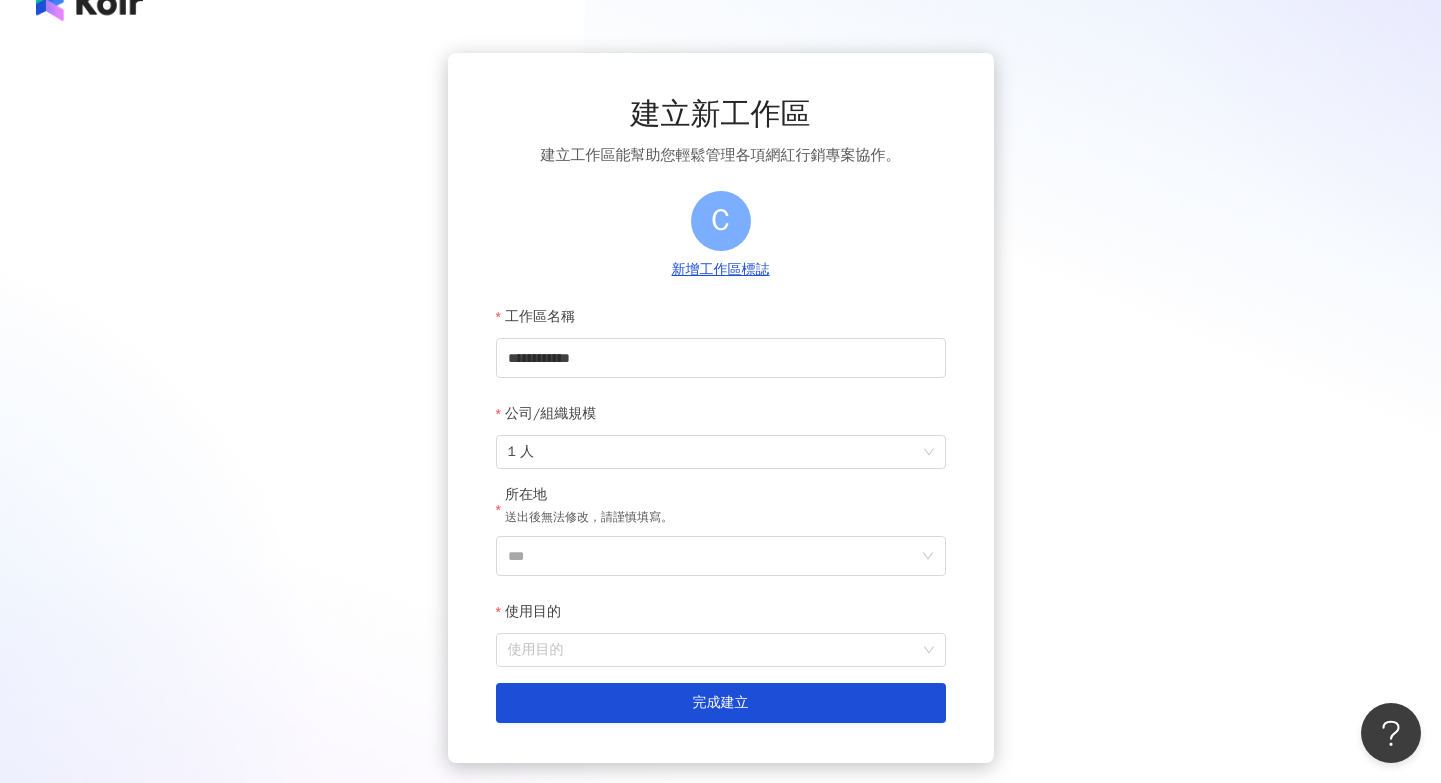 scroll, scrollTop: 55, scrollLeft: 0, axis: vertical 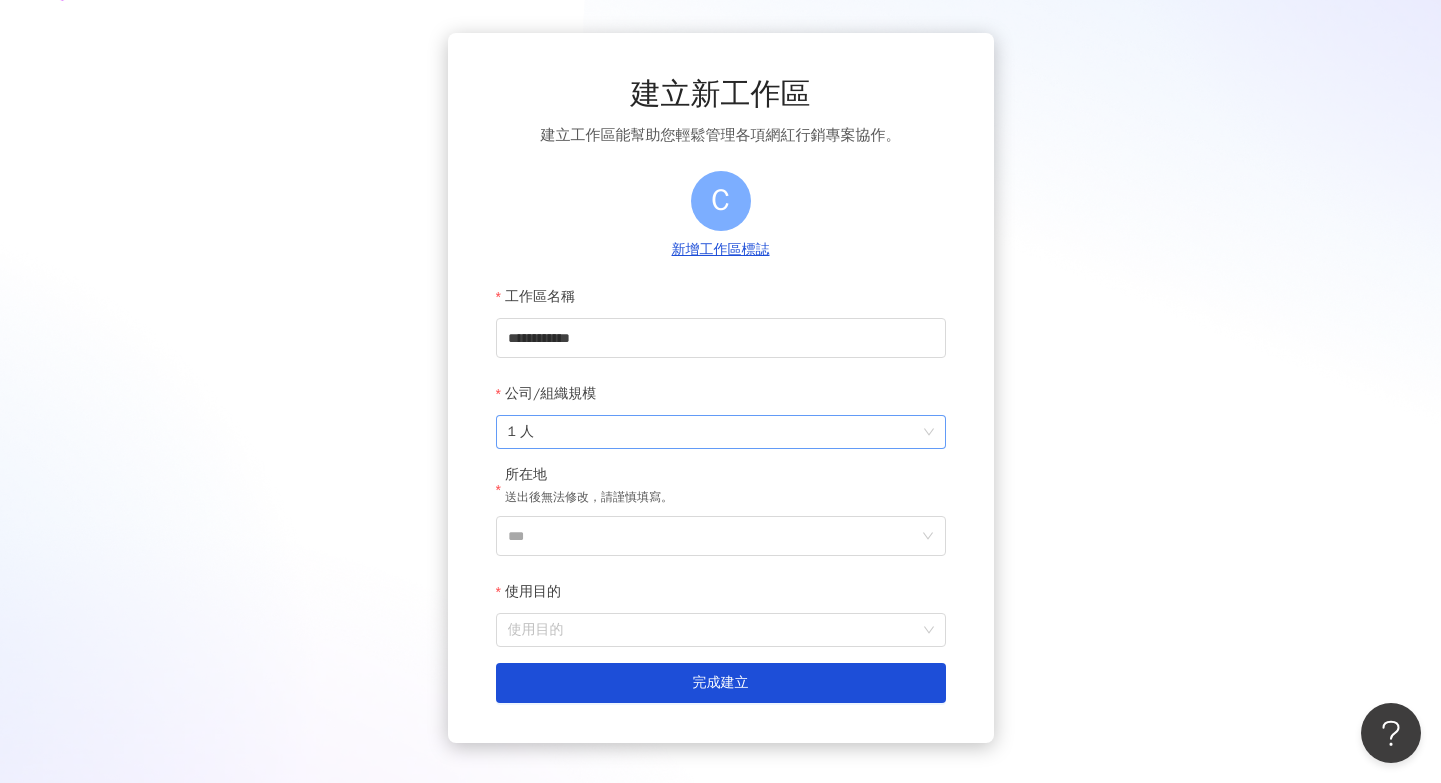 click on "1 人" at bounding box center [721, 432] 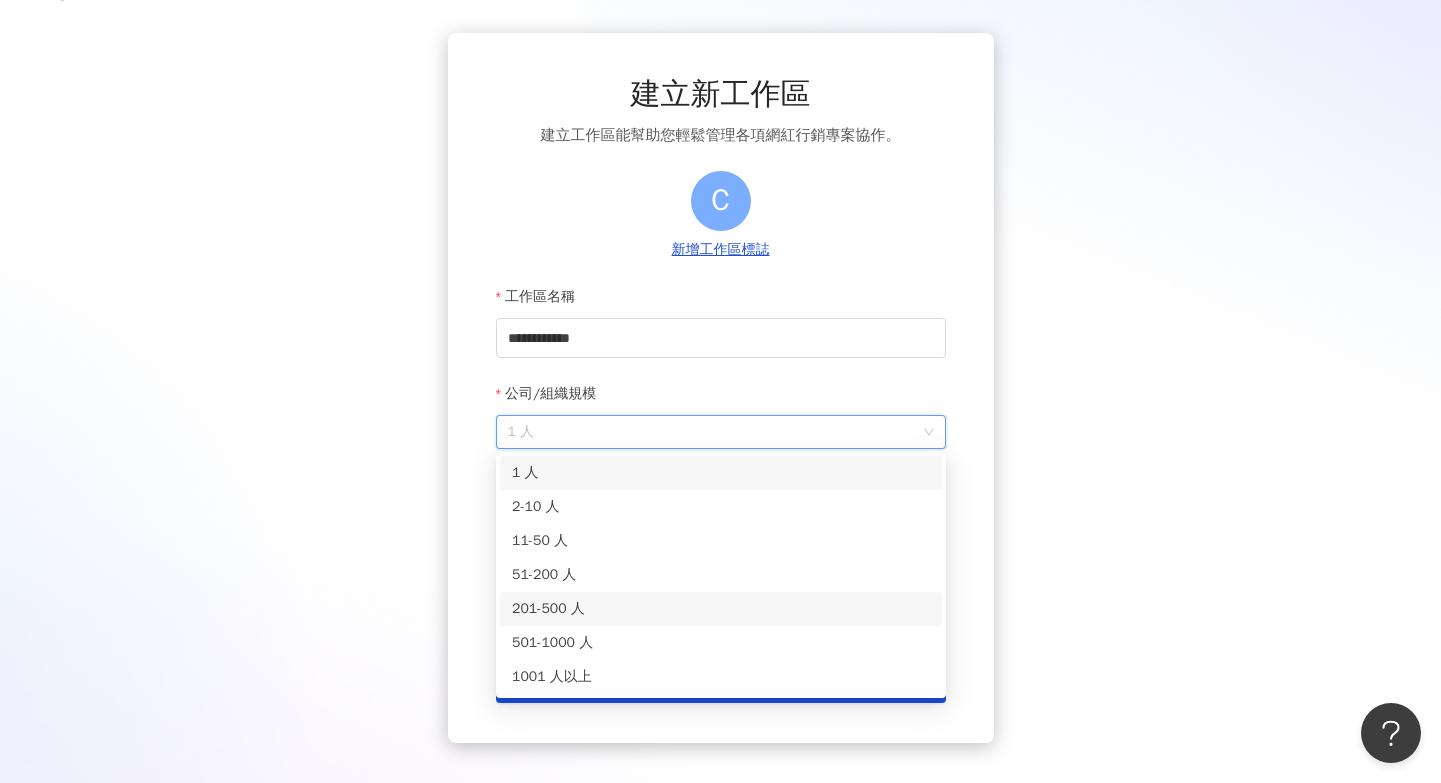 click on "201-500 人" at bounding box center (721, 609) 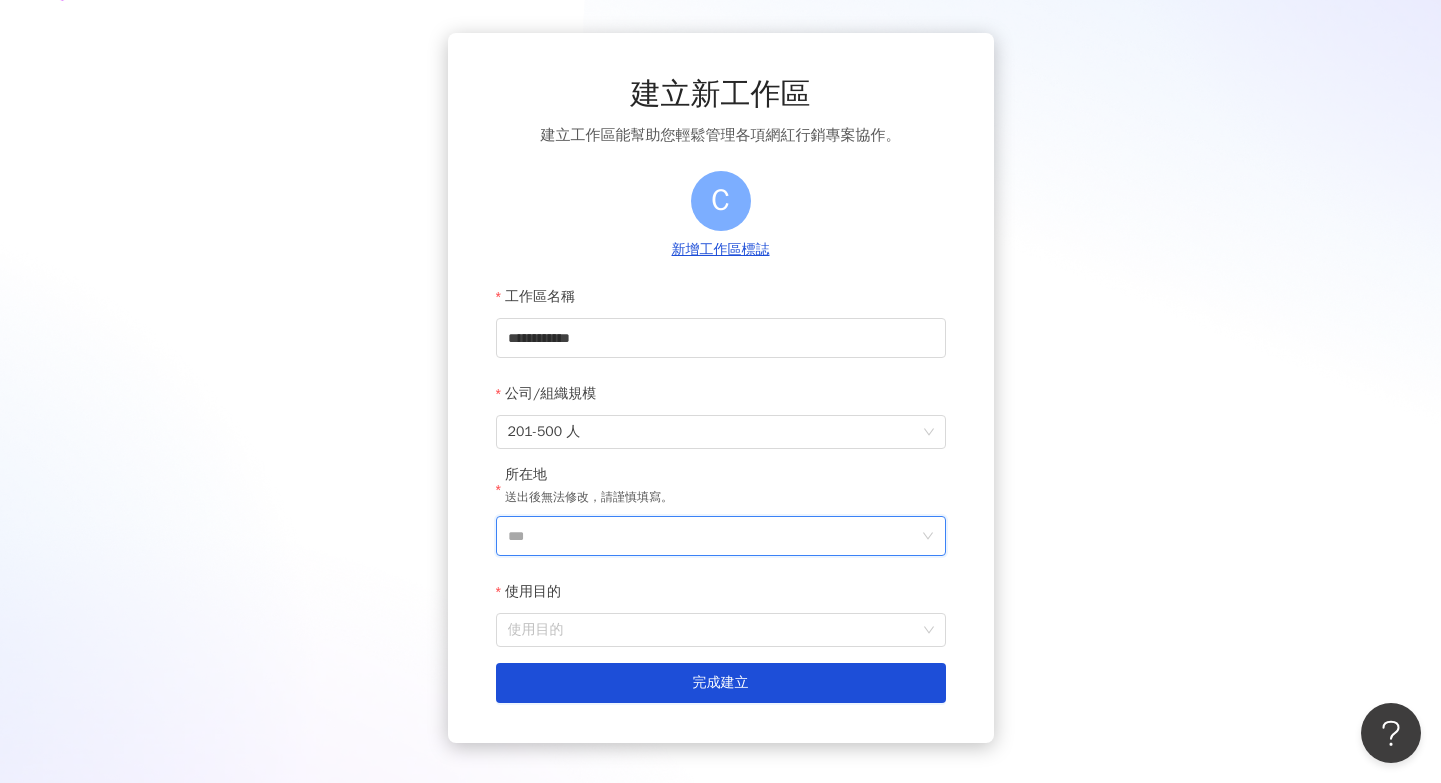 click on "***" at bounding box center [713, 536] 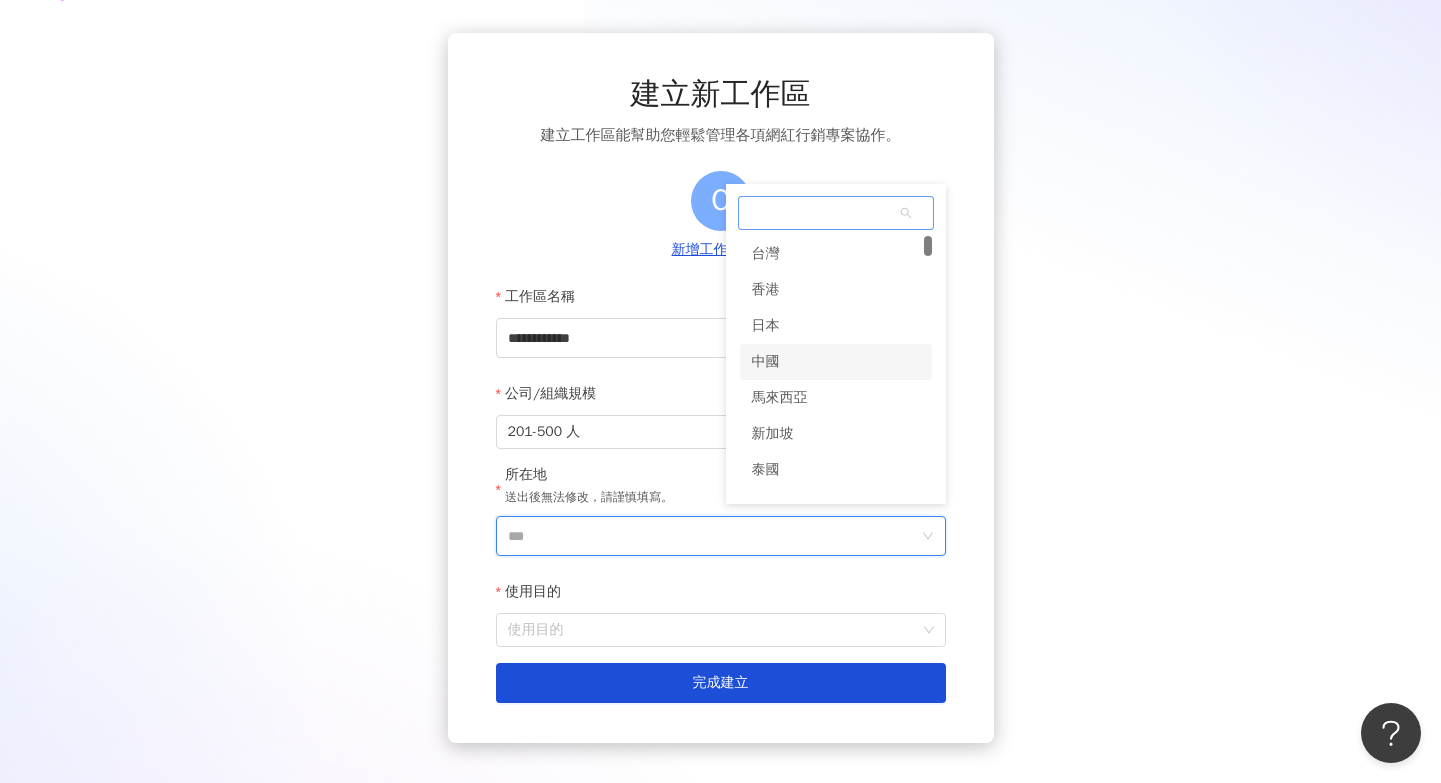 click on "中國" at bounding box center (836, 362) 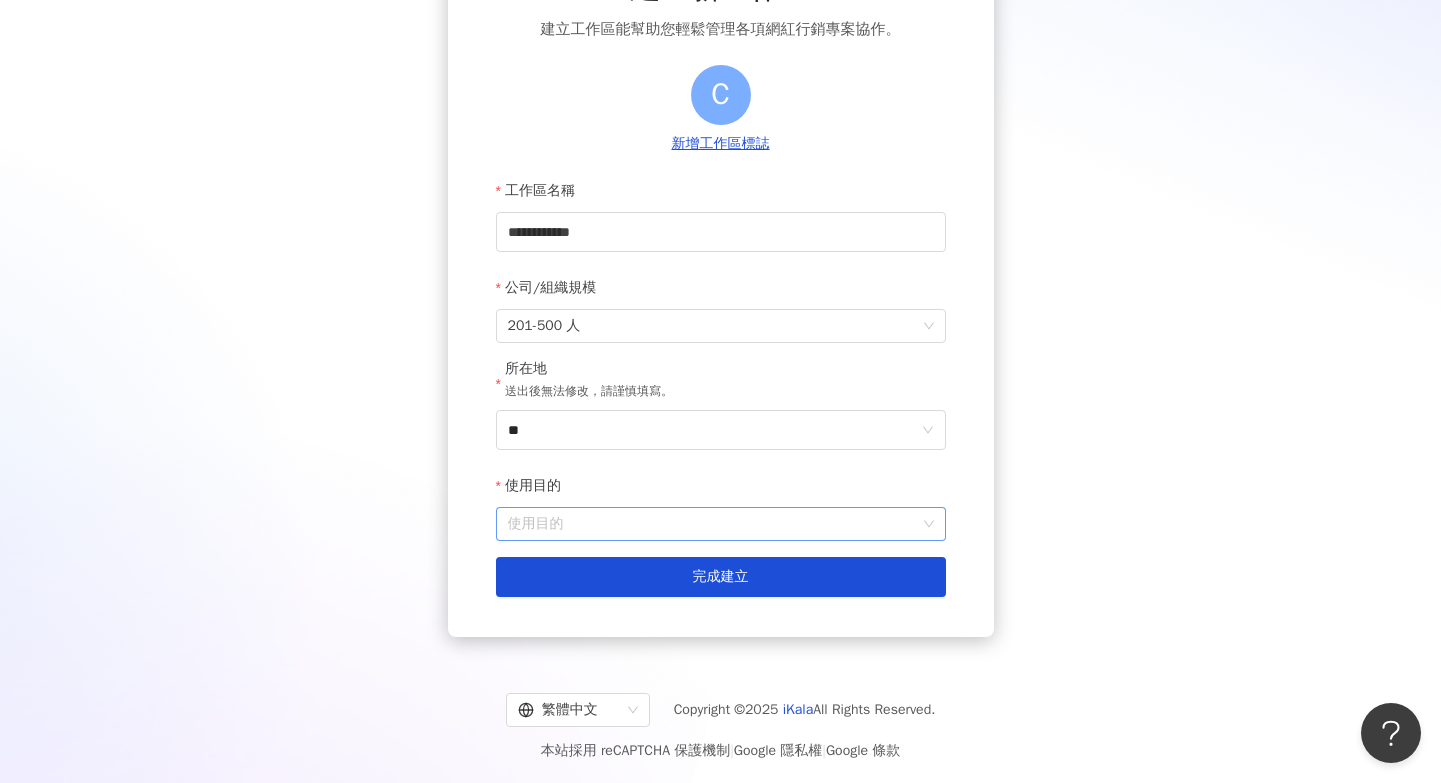 scroll, scrollTop: 163, scrollLeft: 0, axis: vertical 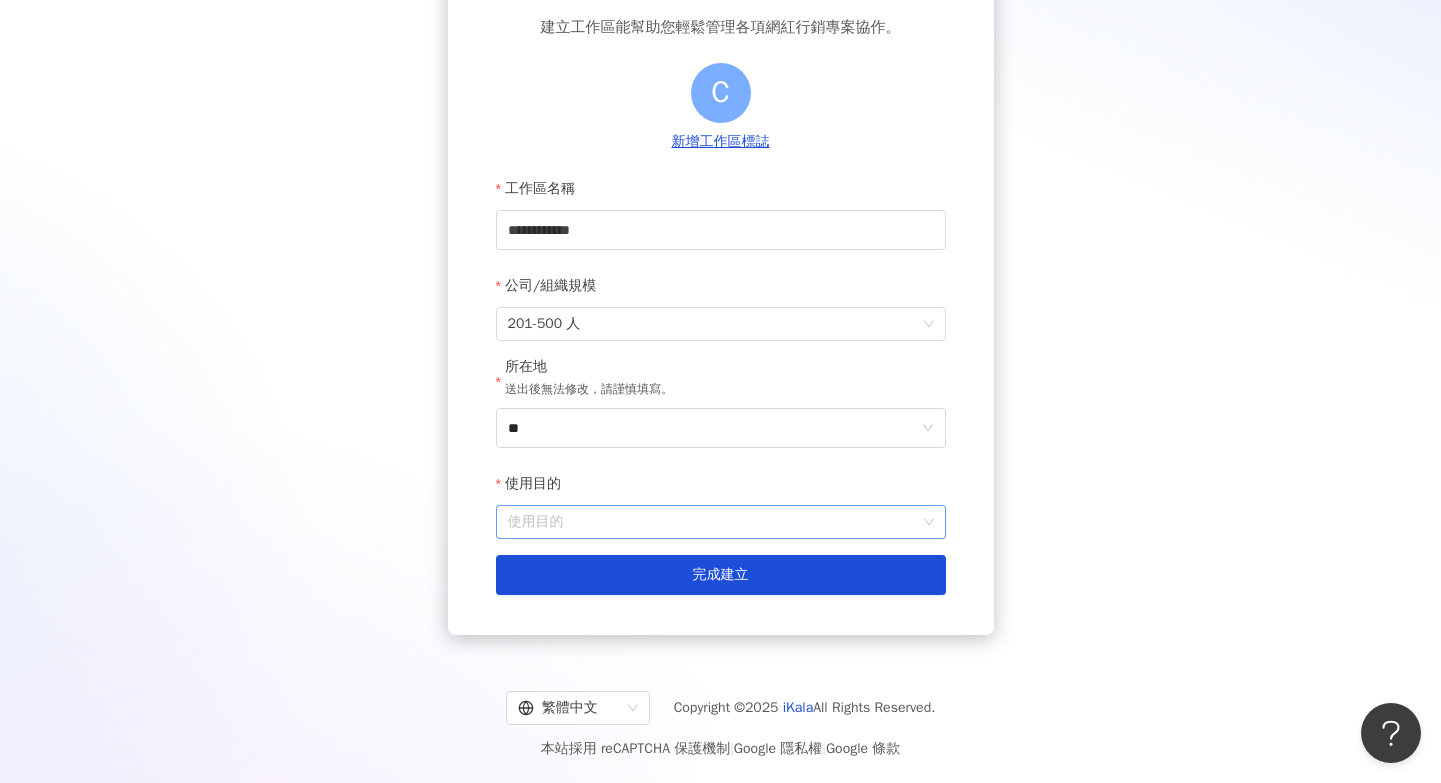 click on "使用目的" at bounding box center [721, 522] 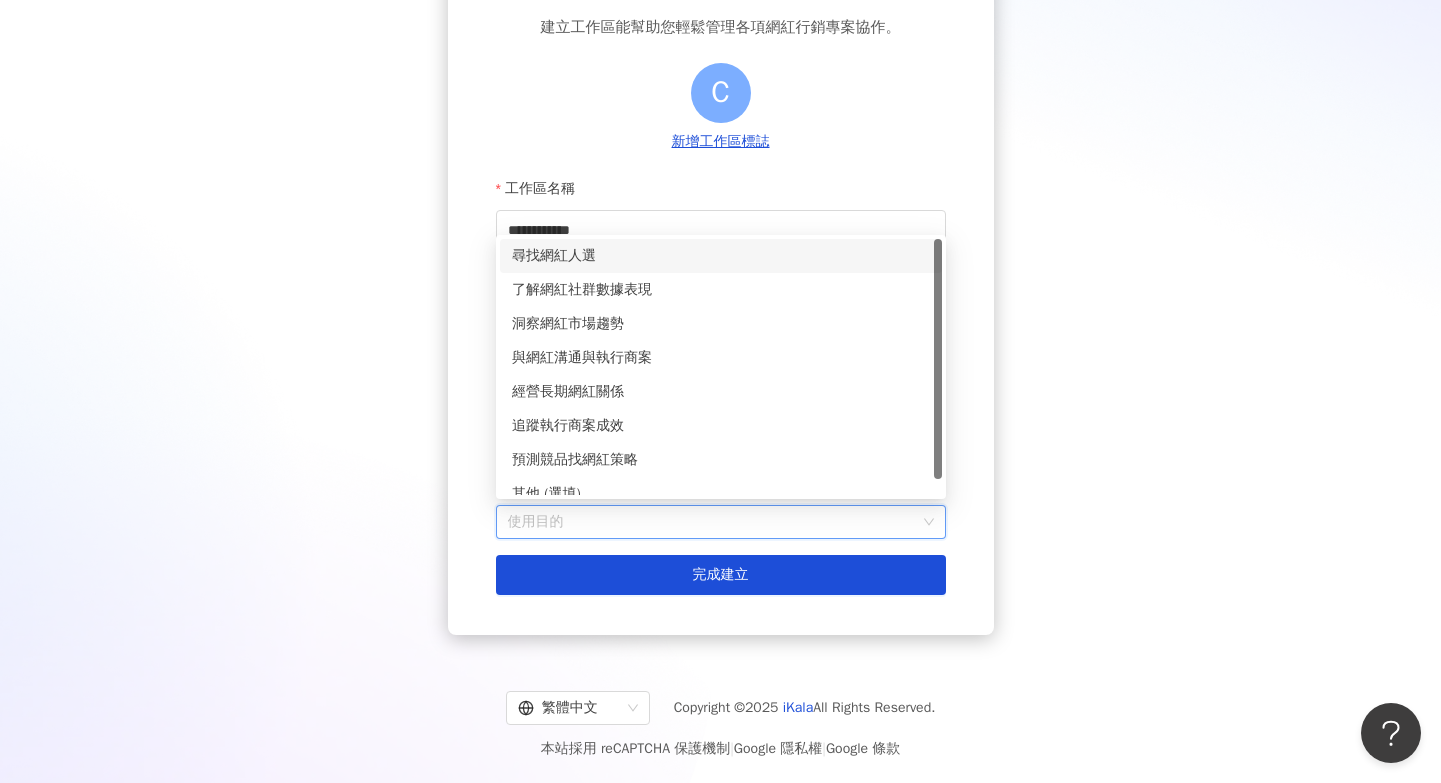 click on "尋找網紅人選" at bounding box center [721, 256] 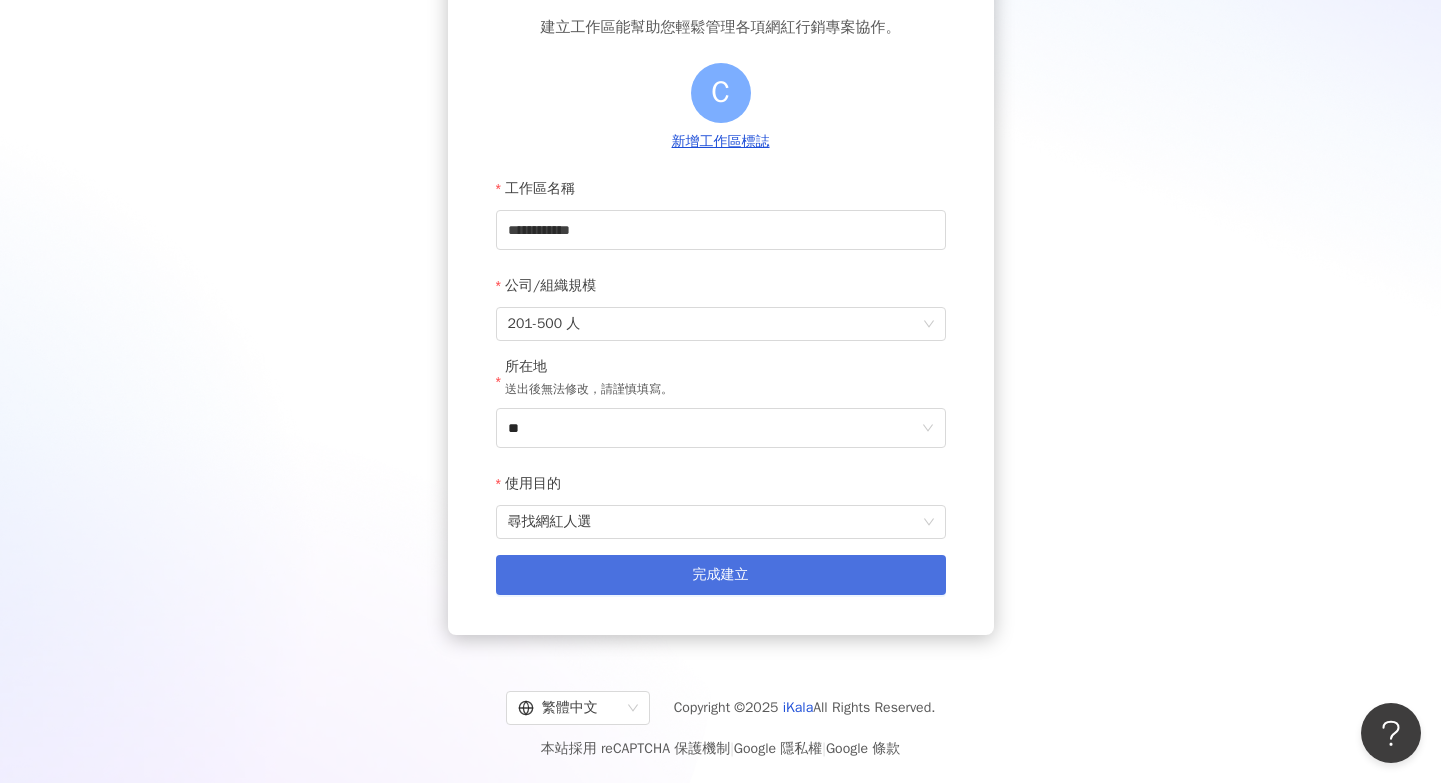 click on "完成建立" at bounding box center (721, 575) 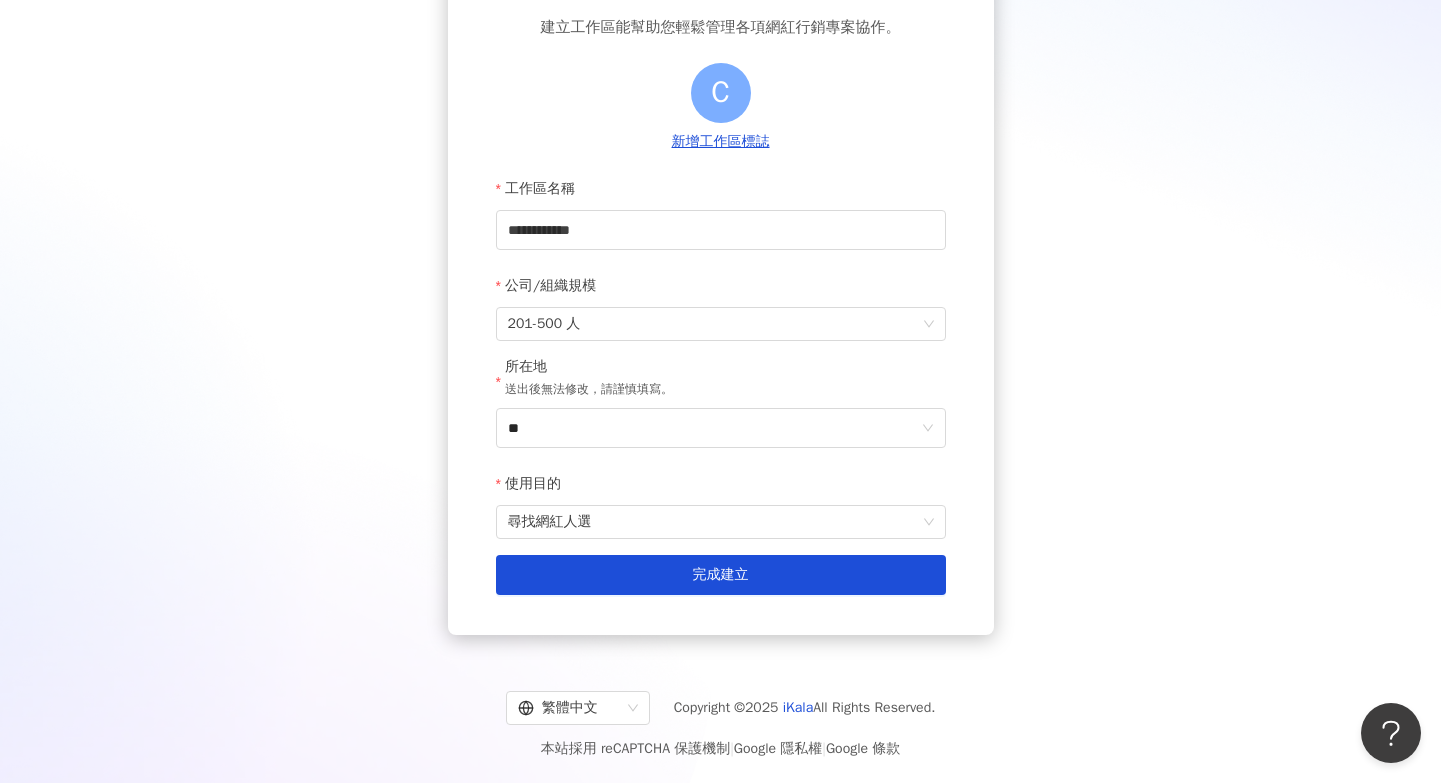 scroll, scrollTop: 92, scrollLeft: 0, axis: vertical 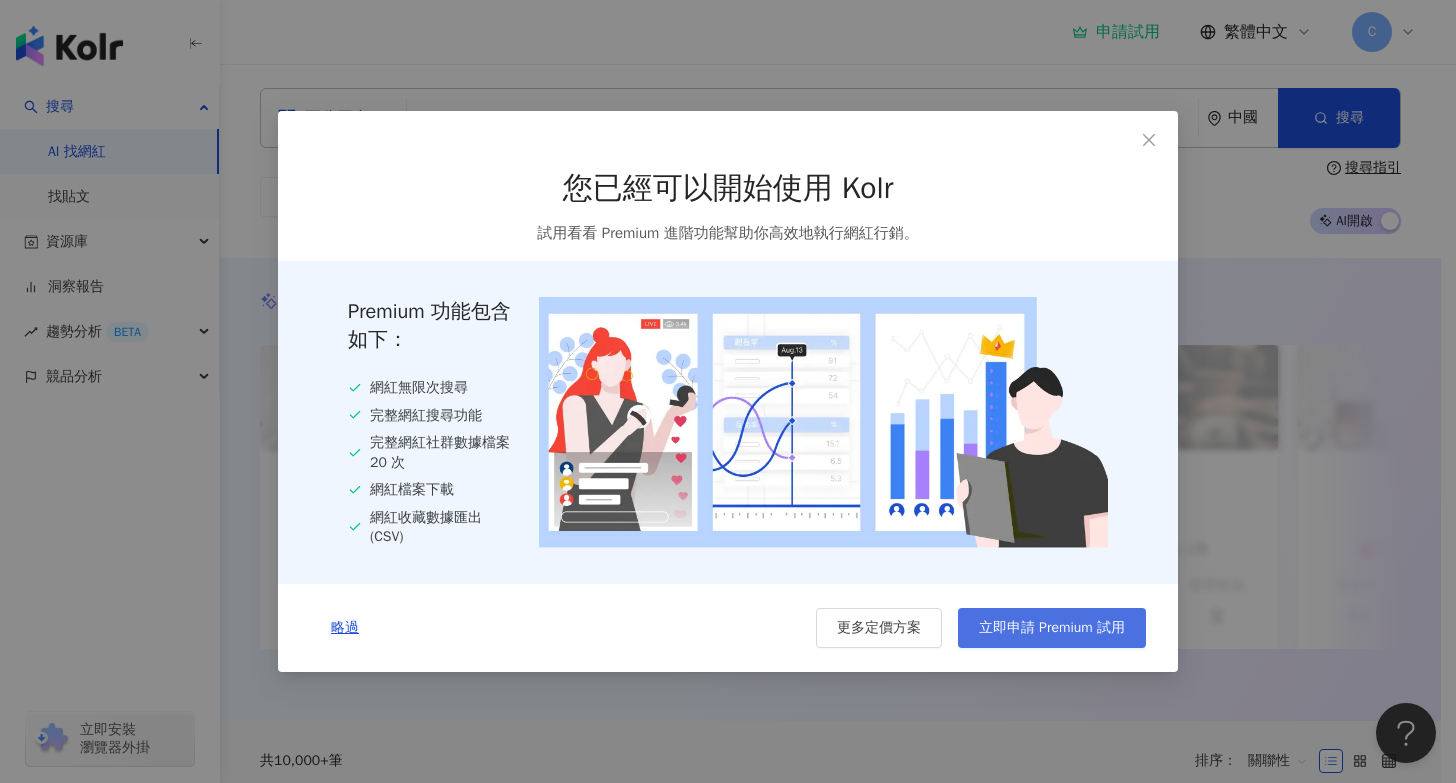 click on "立即申請 Premium 試用" at bounding box center (1052, 628) 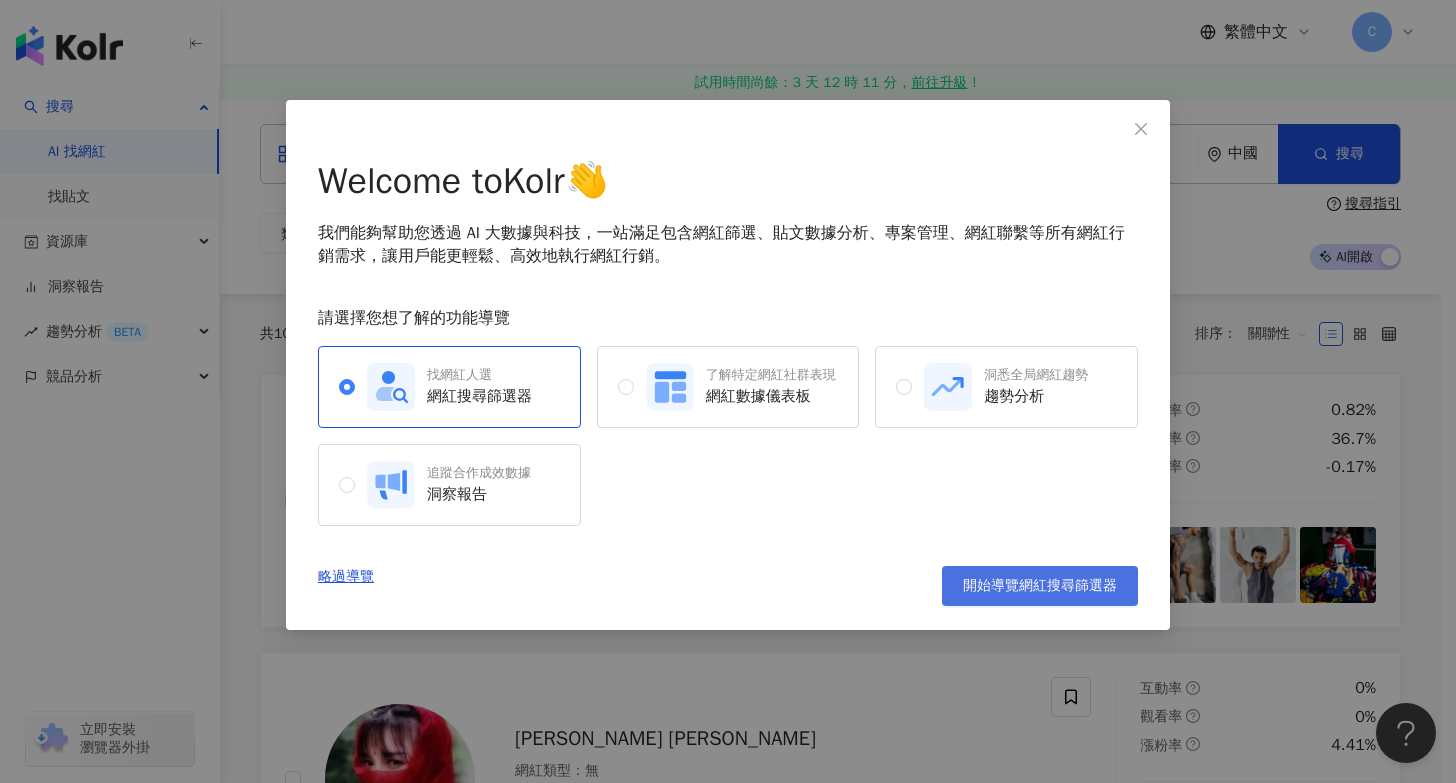 click on "開始導覽網紅搜尋篩選器" at bounding box center [1040, 586] 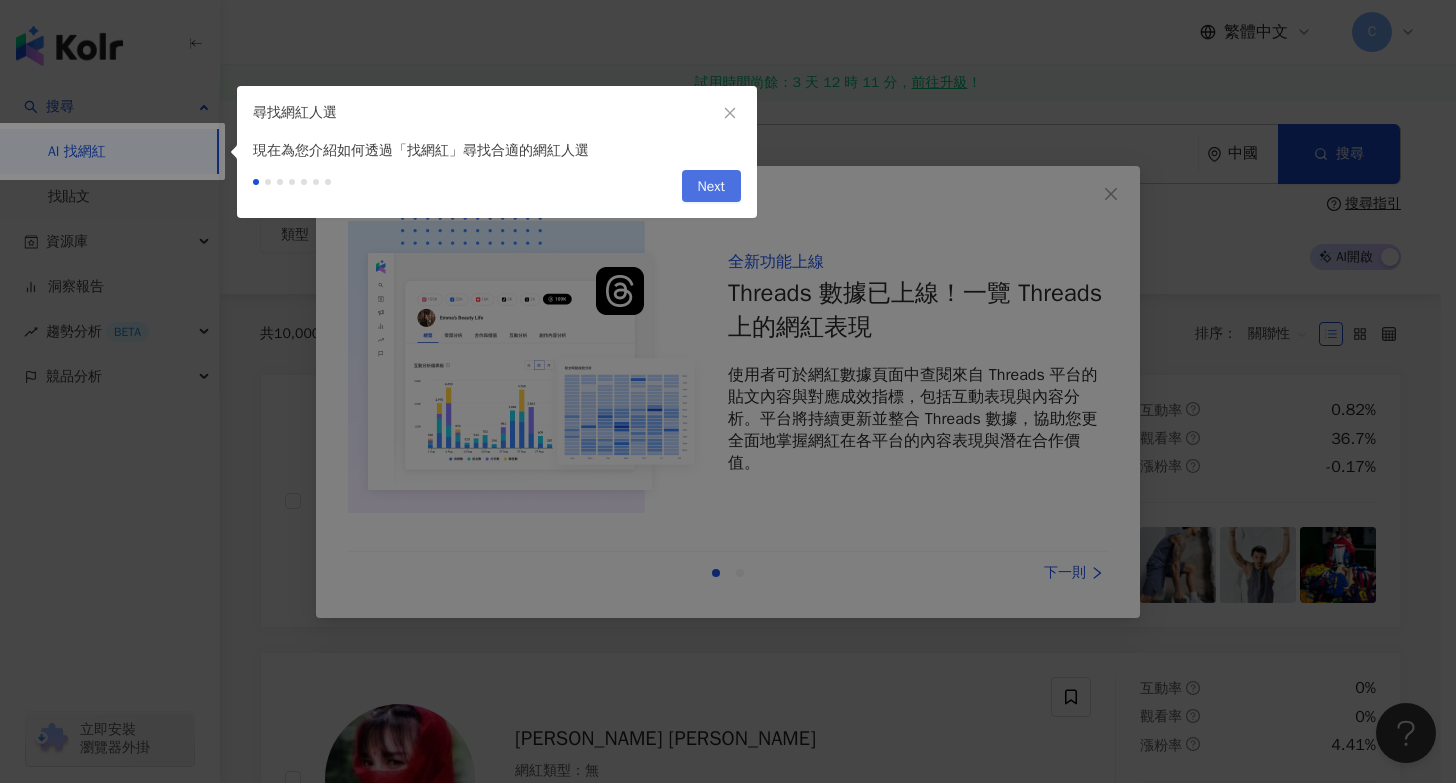 click on "Next" at bounding box center [711, 187] 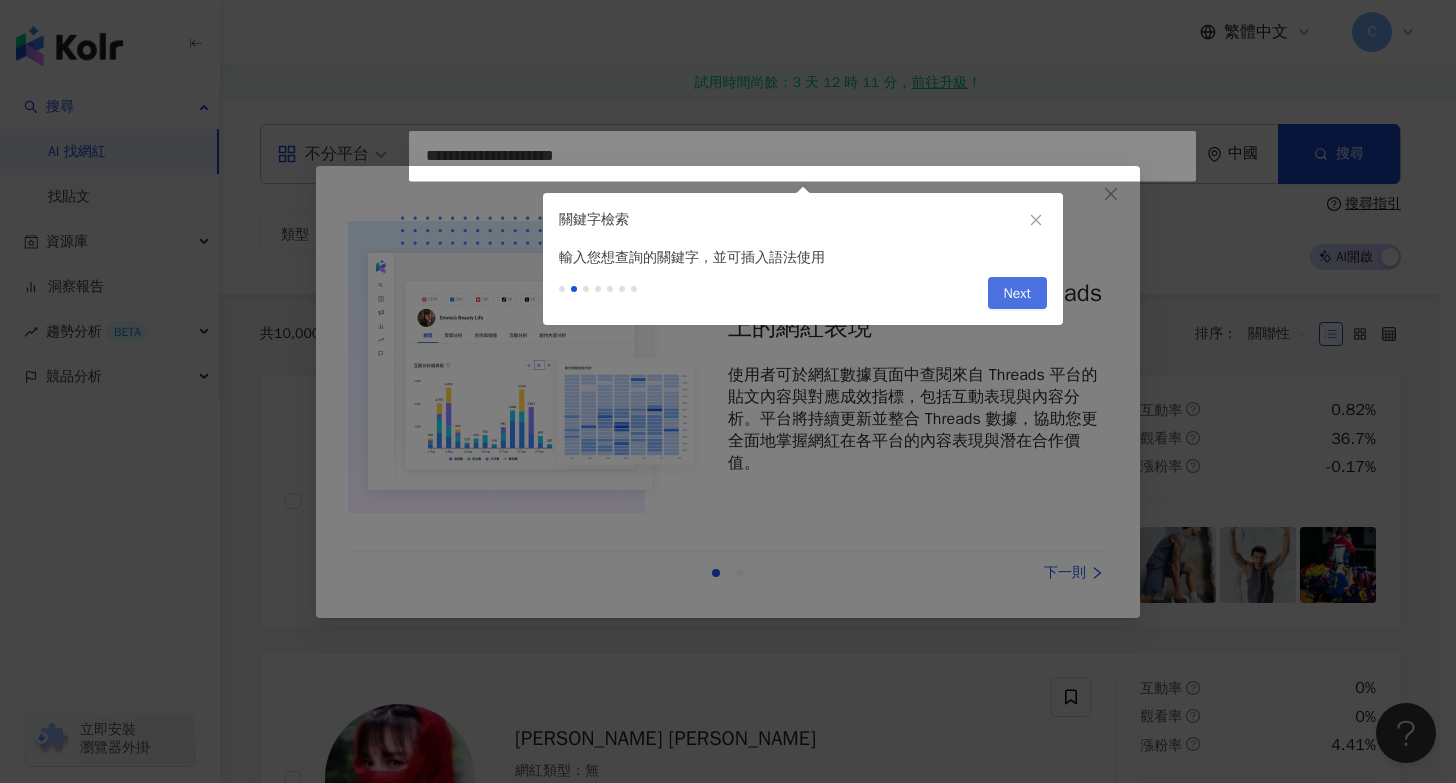 click on "Next" at bounding box center (1017, 294) 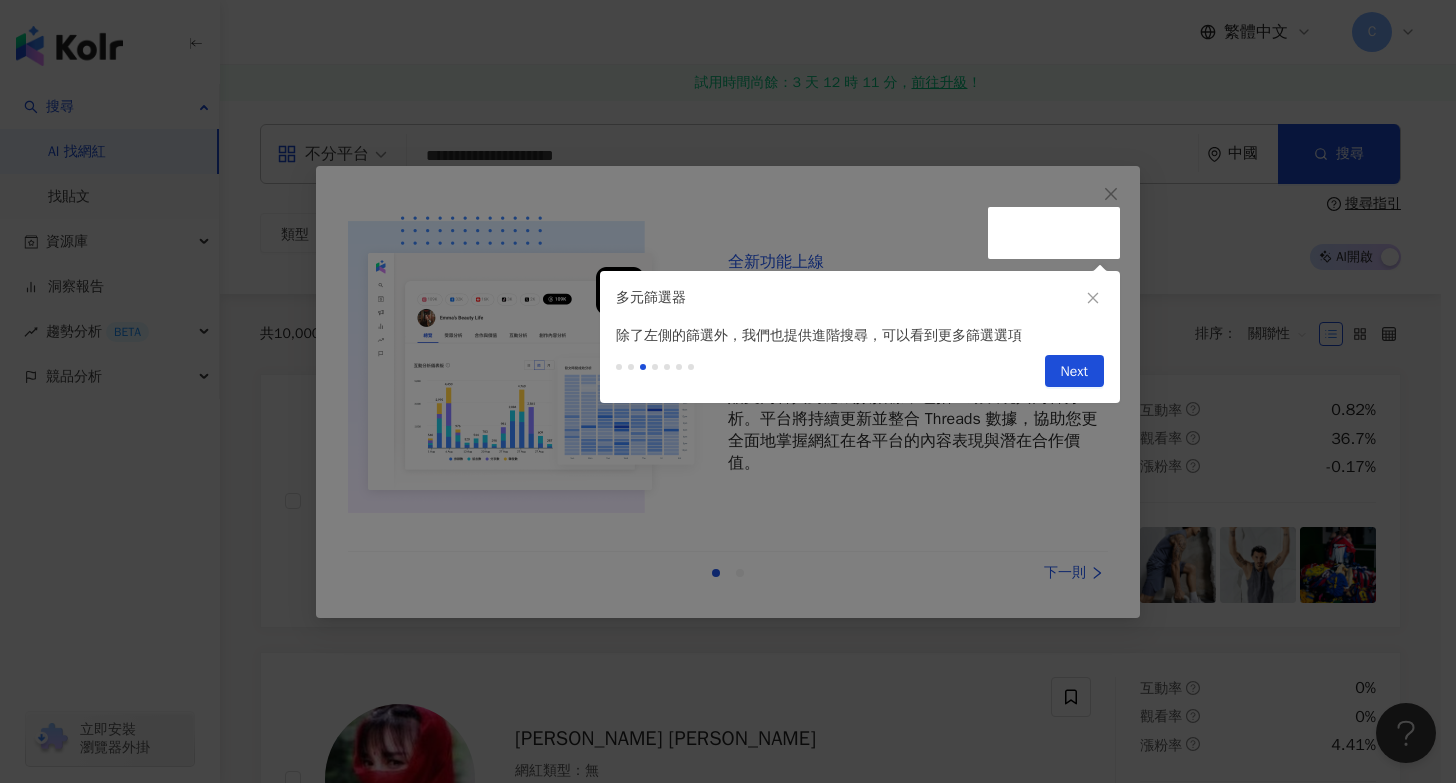 drag, startPoint x: 1058, startPoint y: 353, endPoint x: 1074, endPoint y: 377, distance: 28.84441 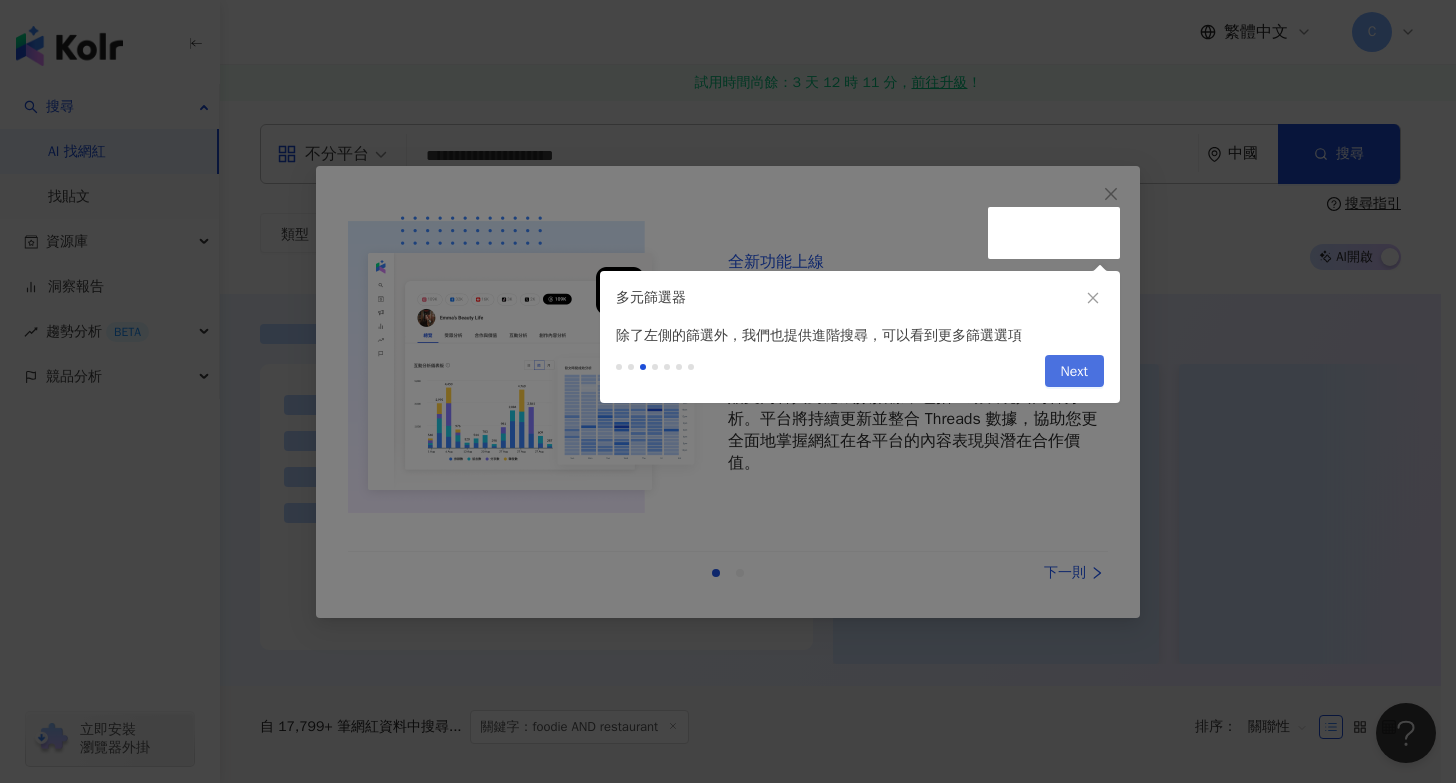 click on "Next" at bounding box center (1074, 372) 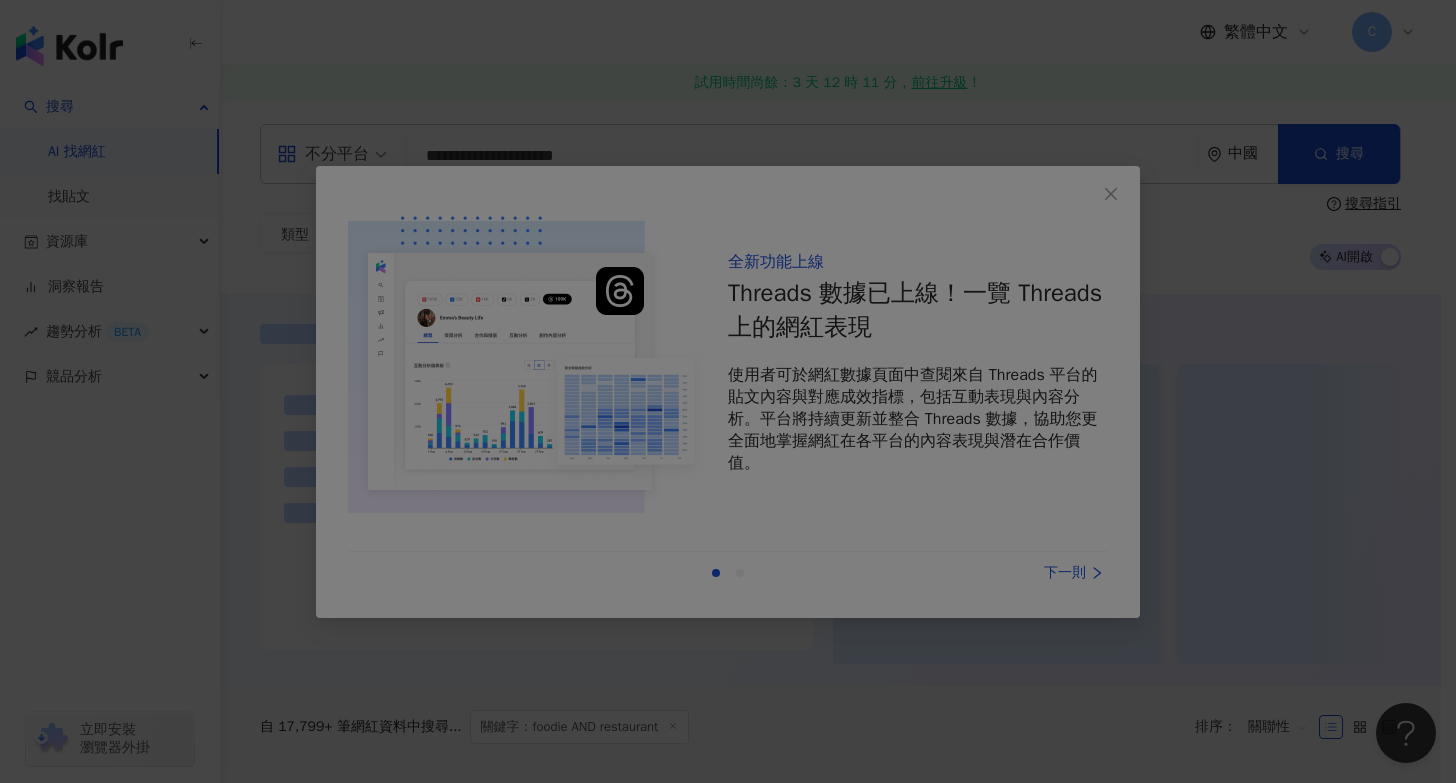 click at bounding box center (728, 391) 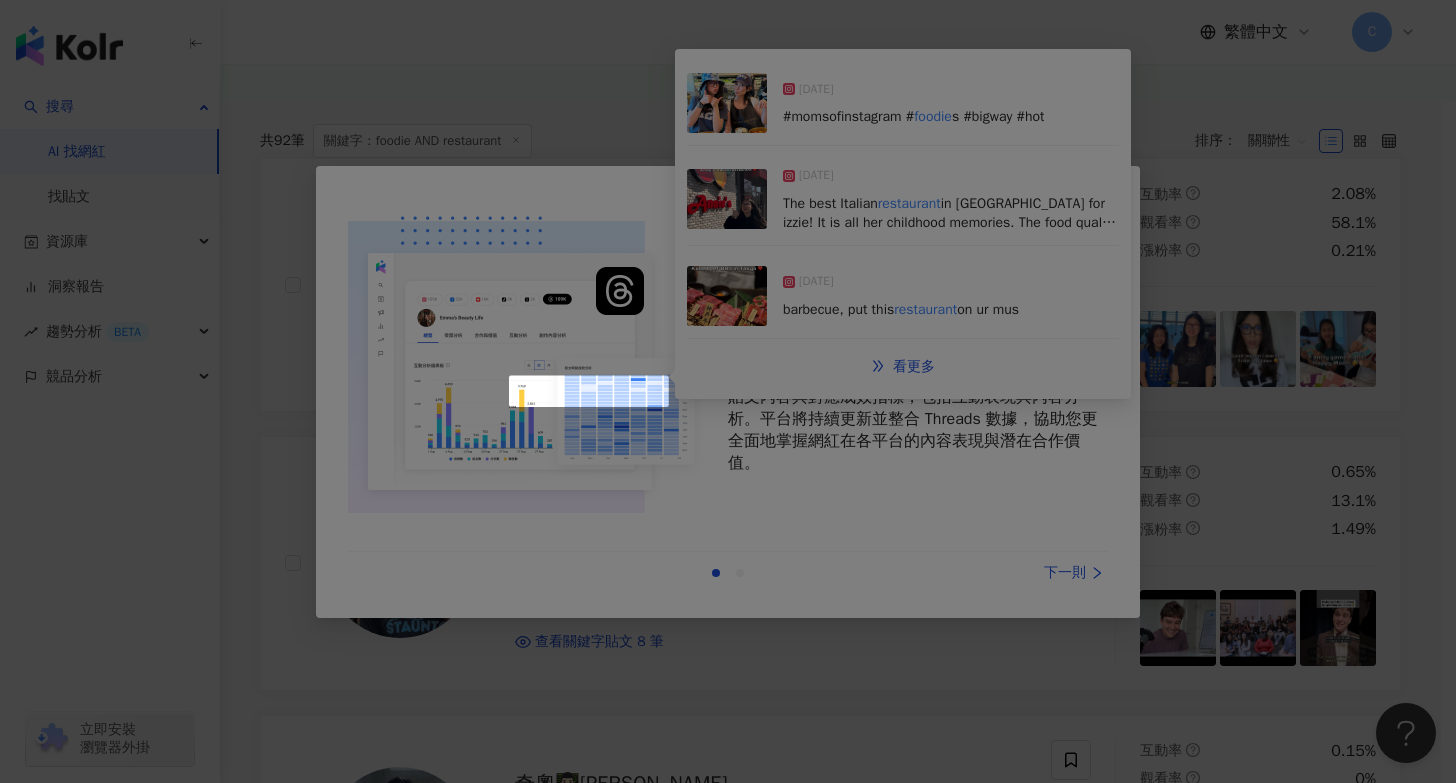scroll, scrollTop: 0, scrollLeft: 0, axis: both 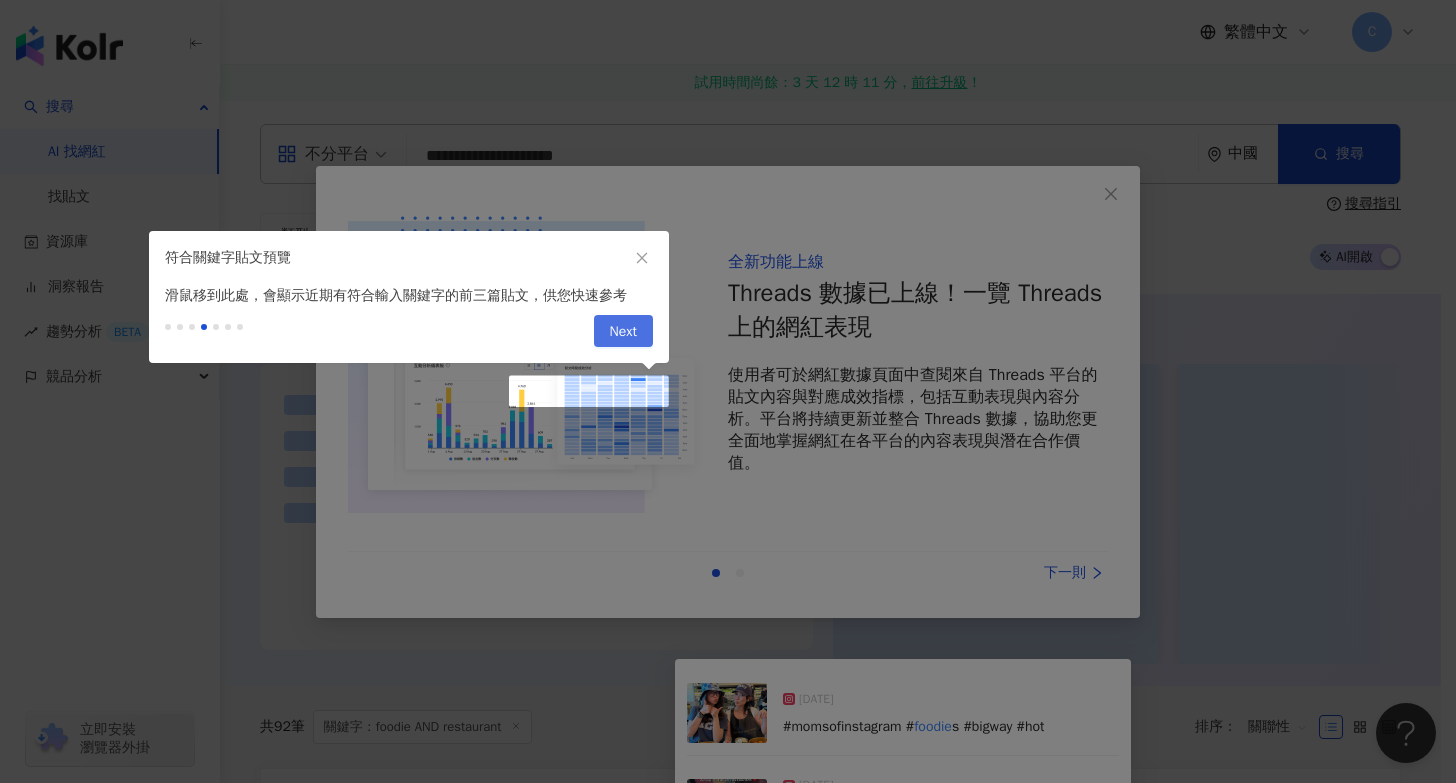 click on "Next" at bounding box center [623, 332] 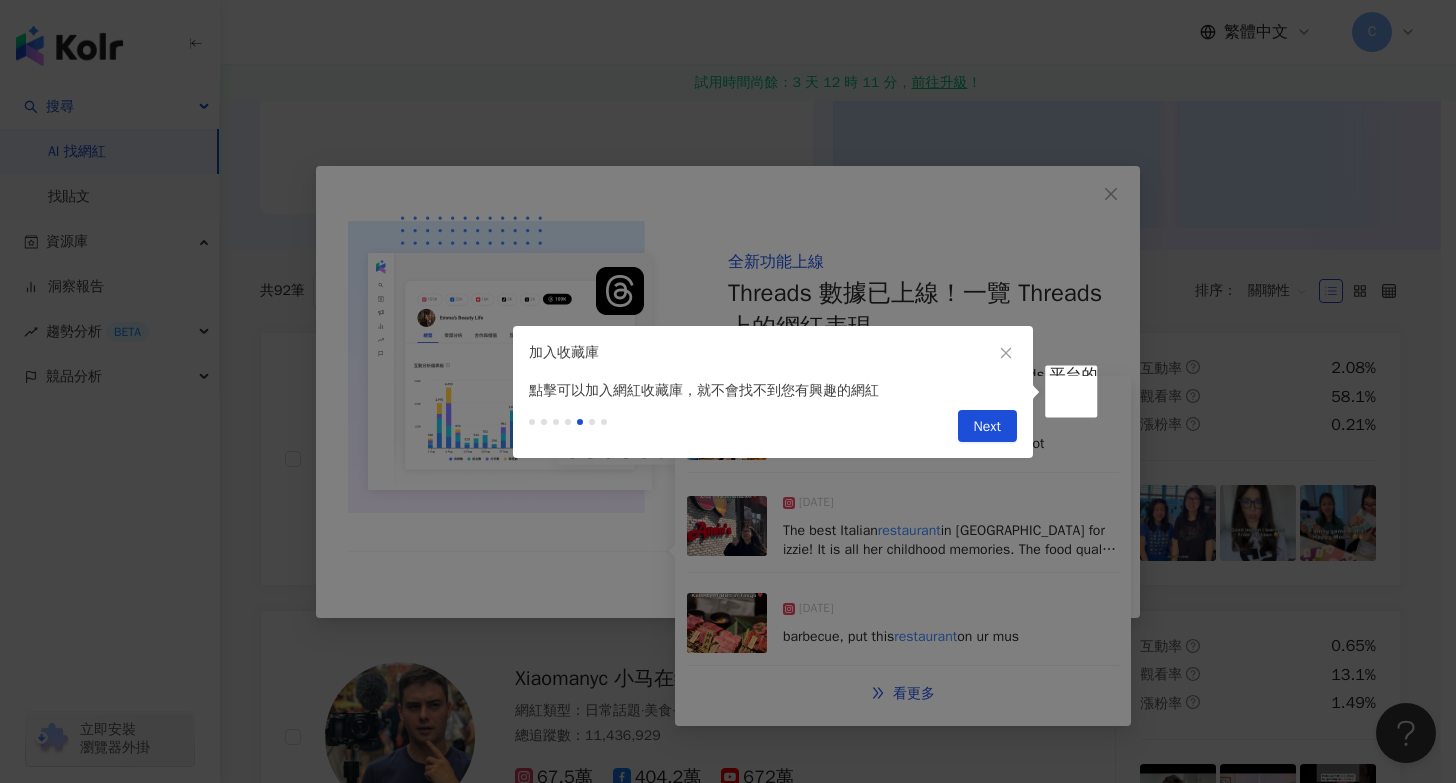 scroll, scrollTop: 0, scrollLeft: 0, axis: both 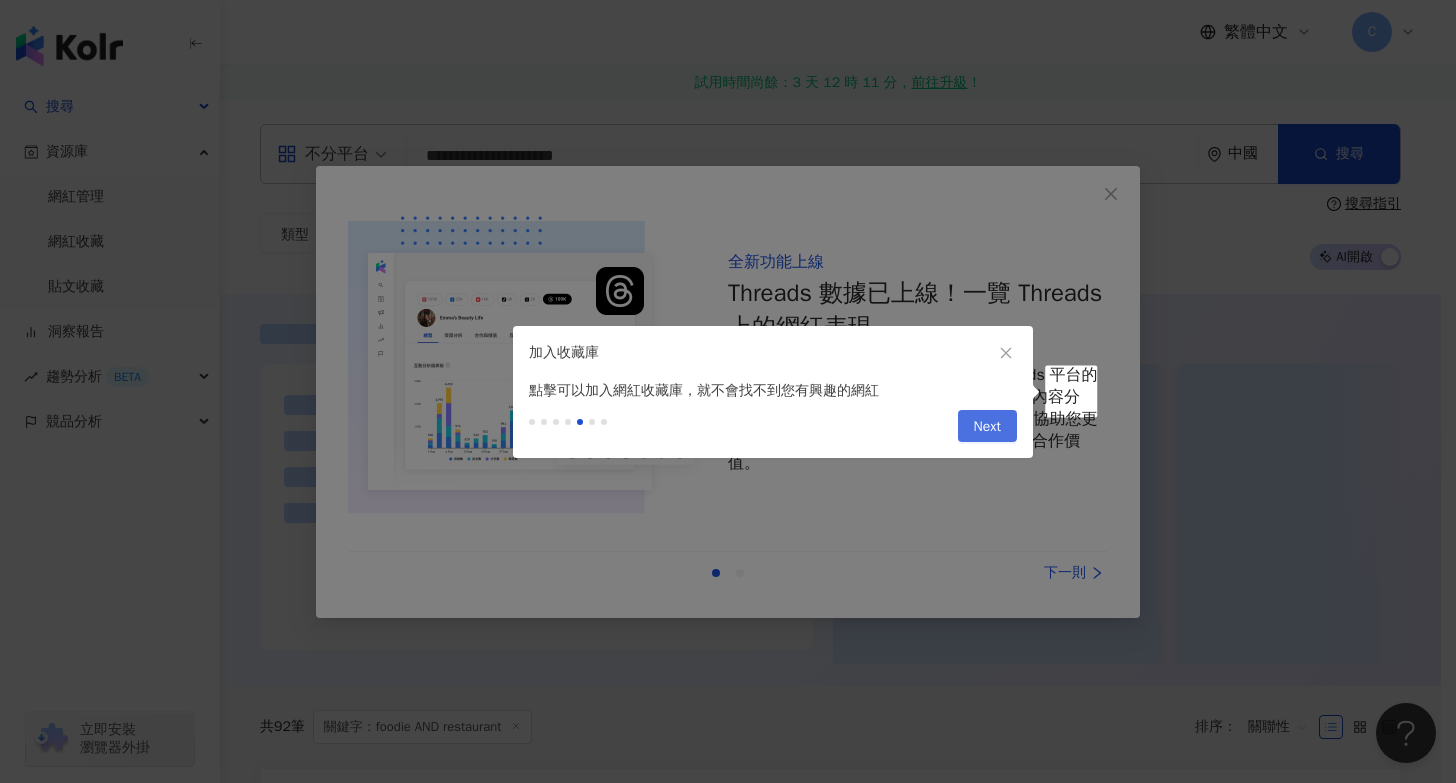 click on "Next" at bounding box center [987, 427] 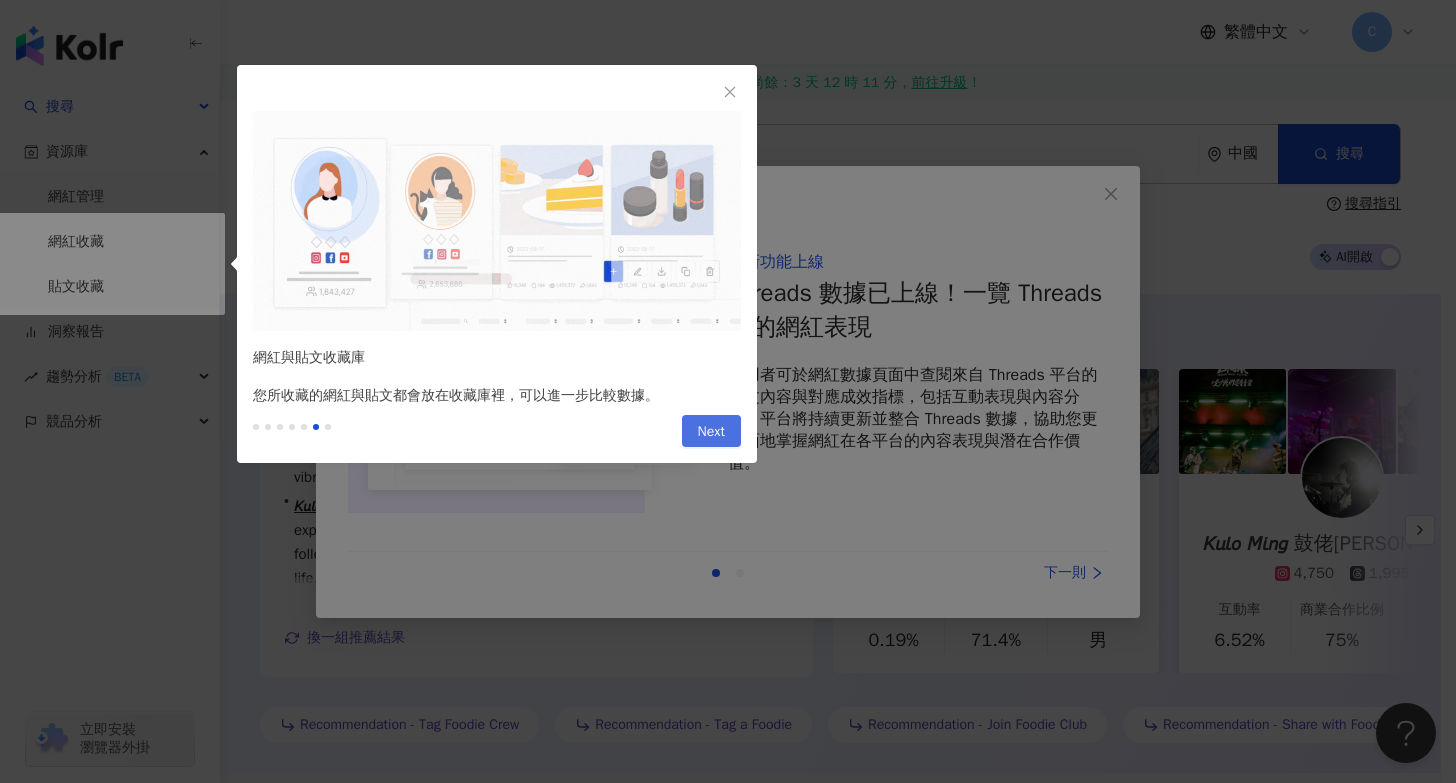 click on "Next" at bounding box center [711, 432] 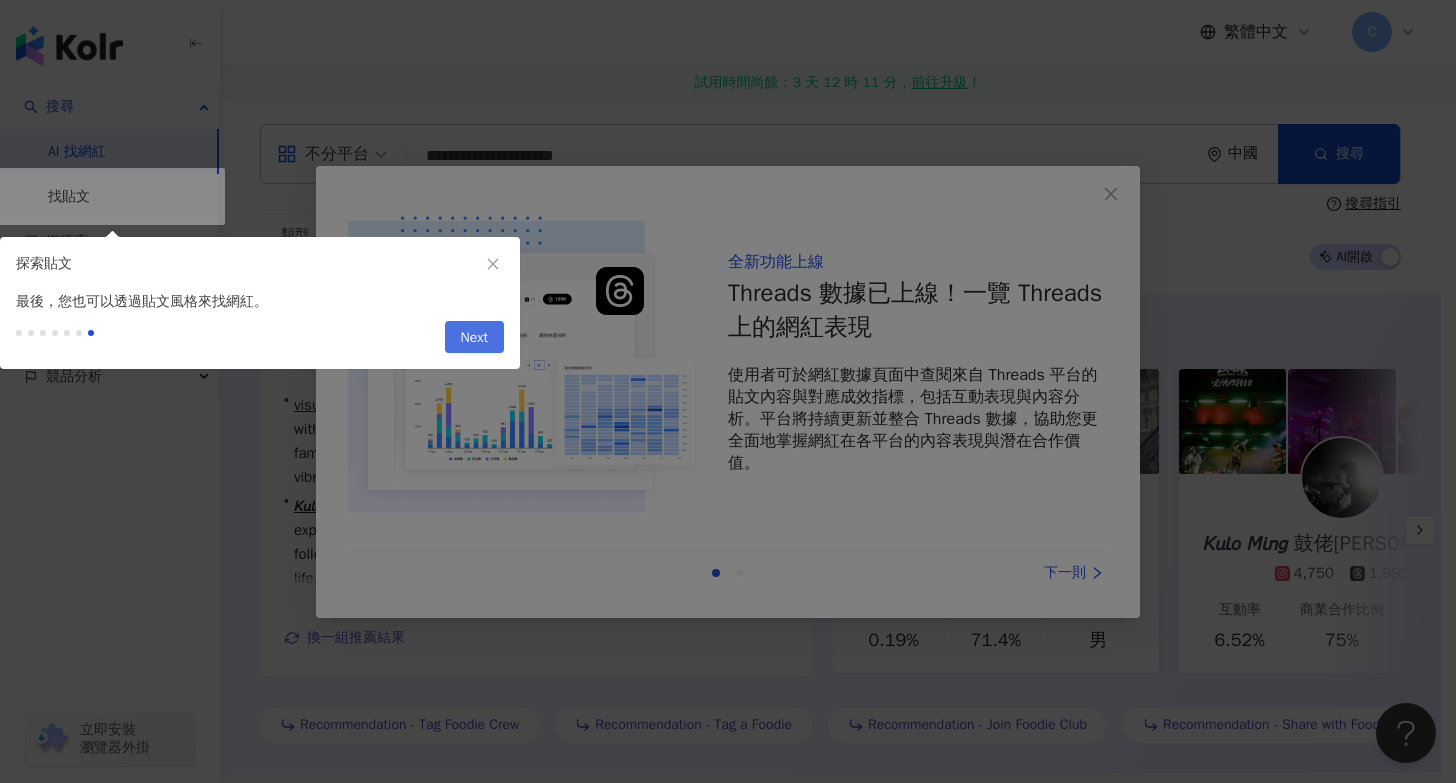 click on "Next" at bounding box center [474, 338] 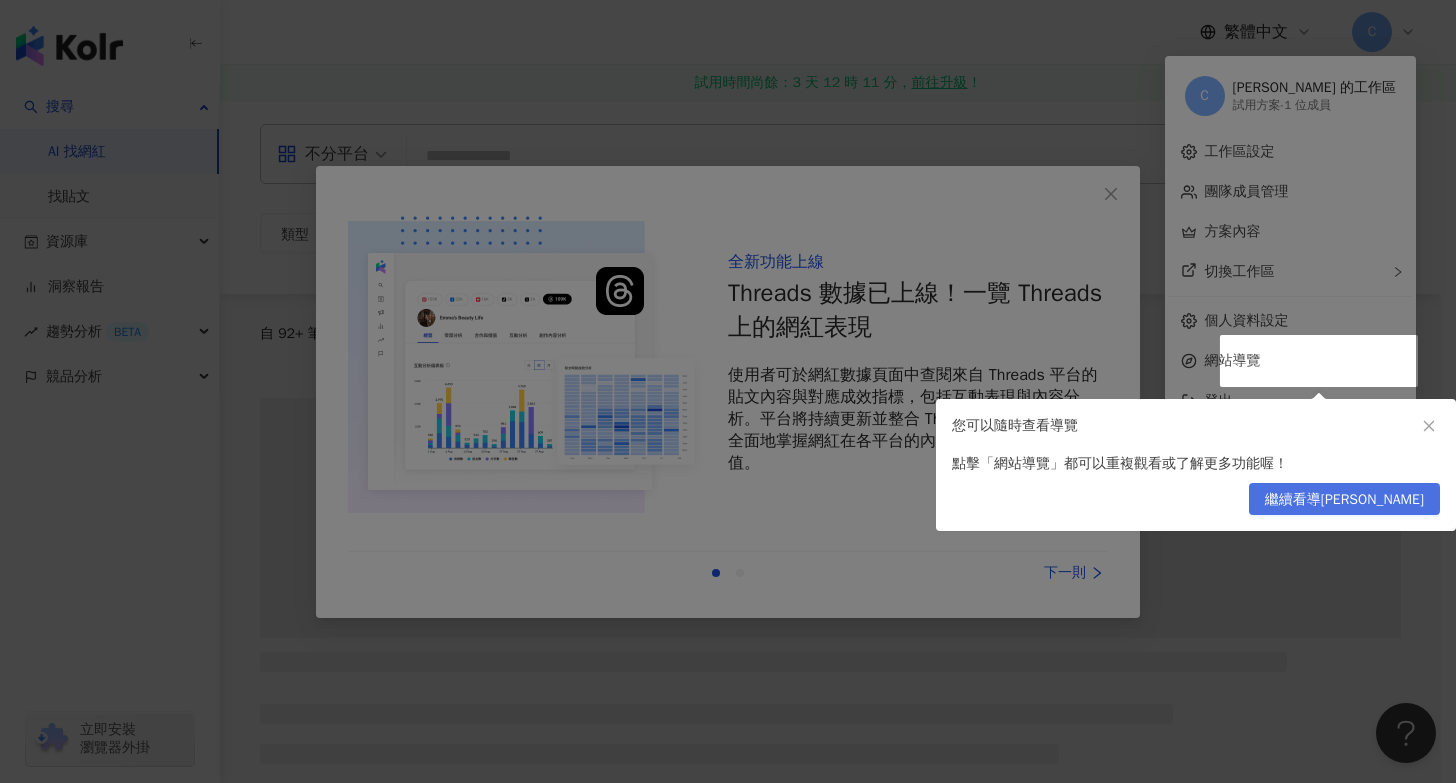 click on "繼續看導覽" at bounding box center [1344, 500] 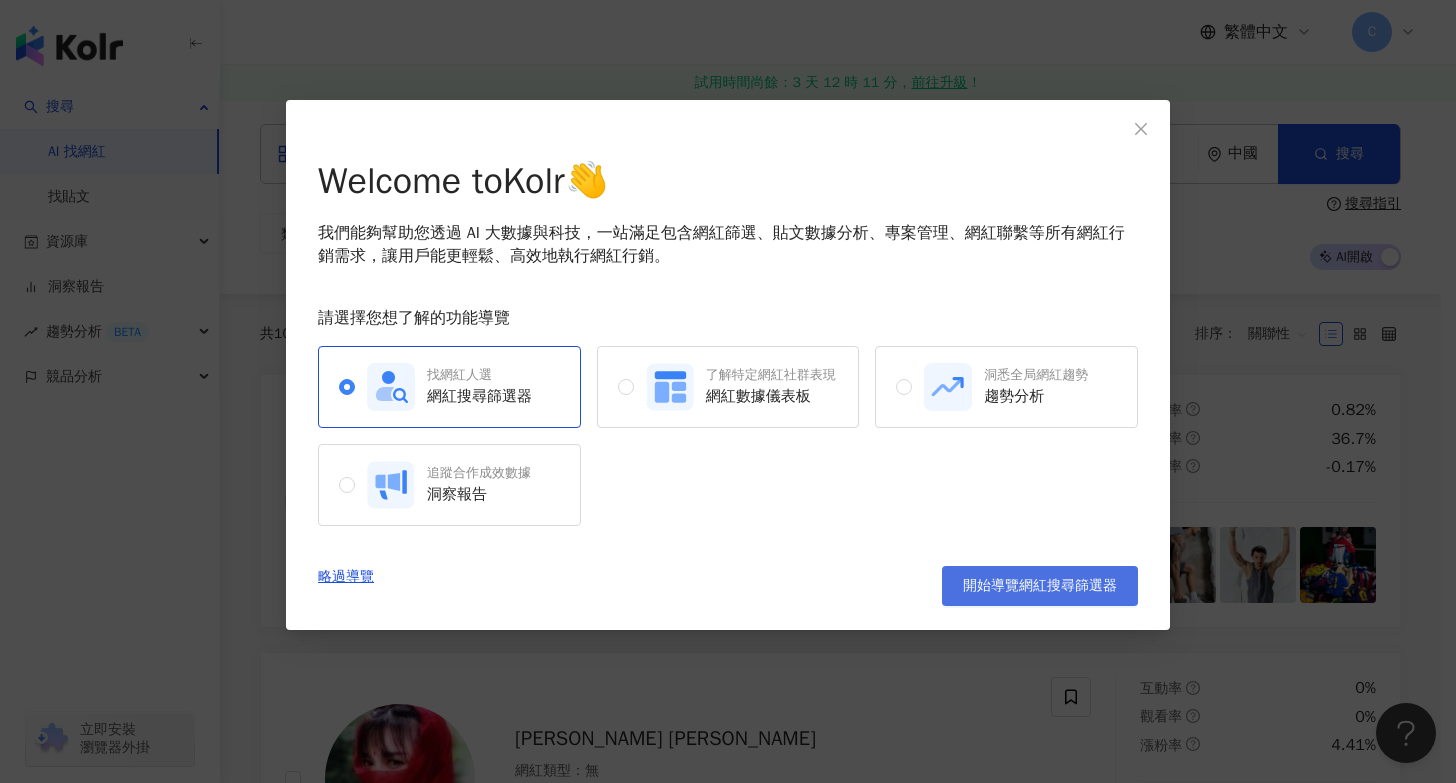 click on "開始導覽網紅搜尋篩選器" at bounding box center (1040, 586) 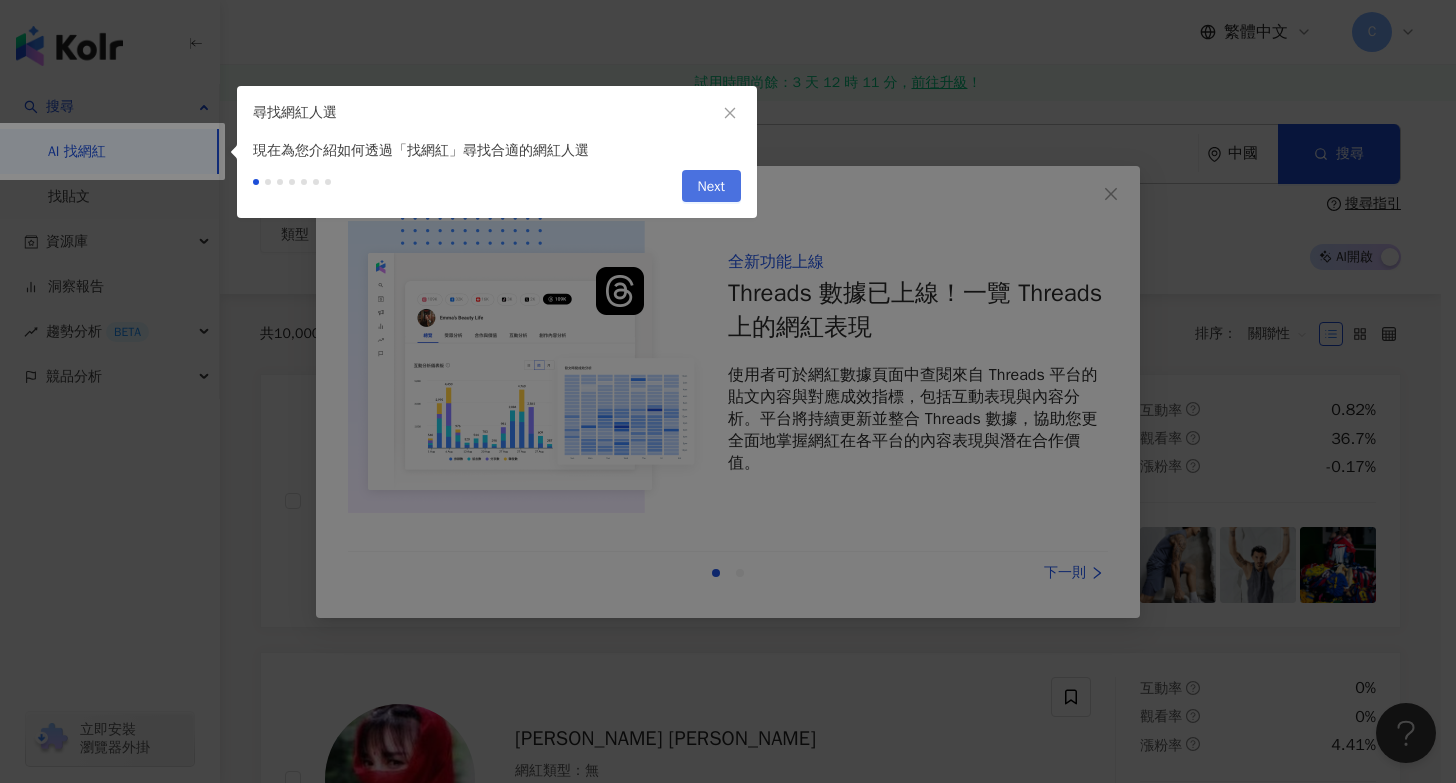 click on "Next" at bounding box center [711, 186] 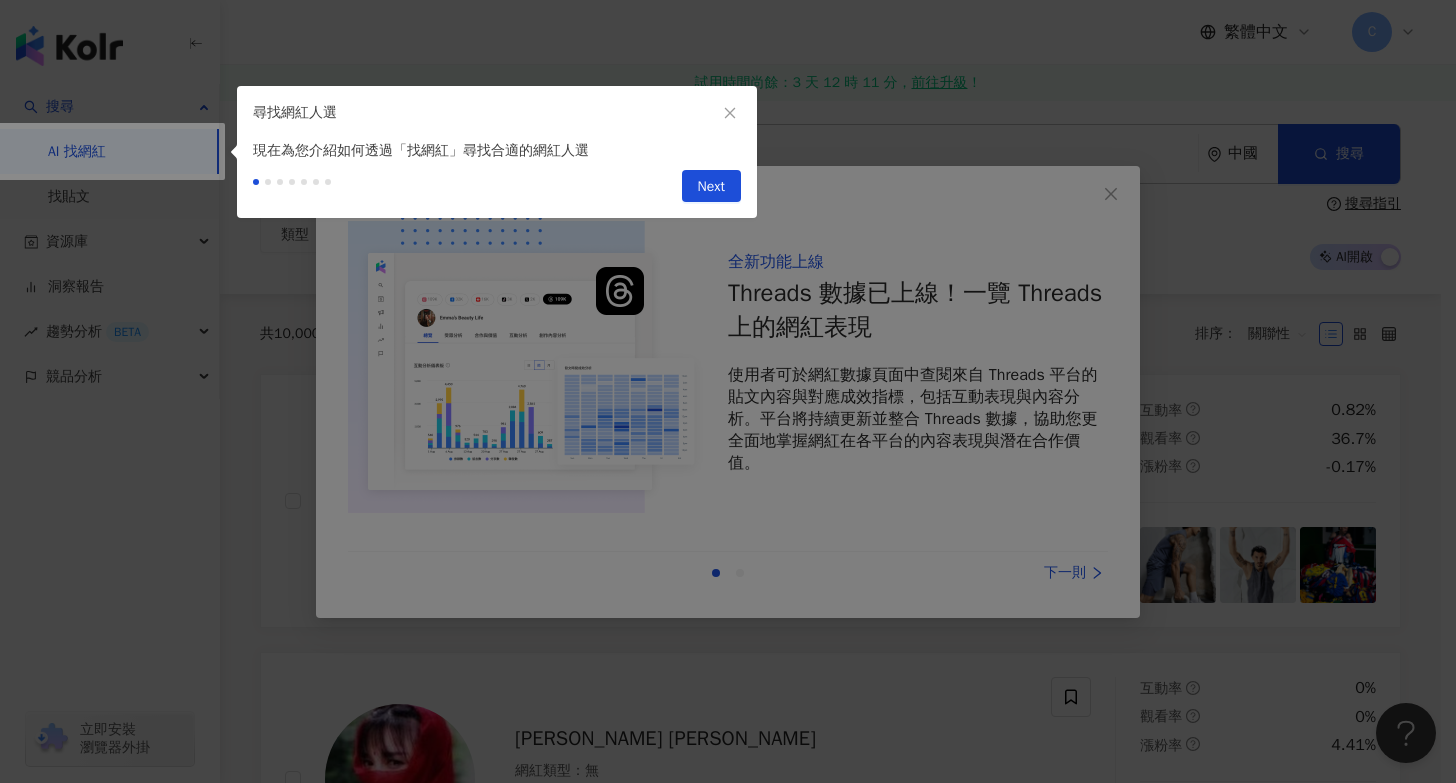 type on "**********" 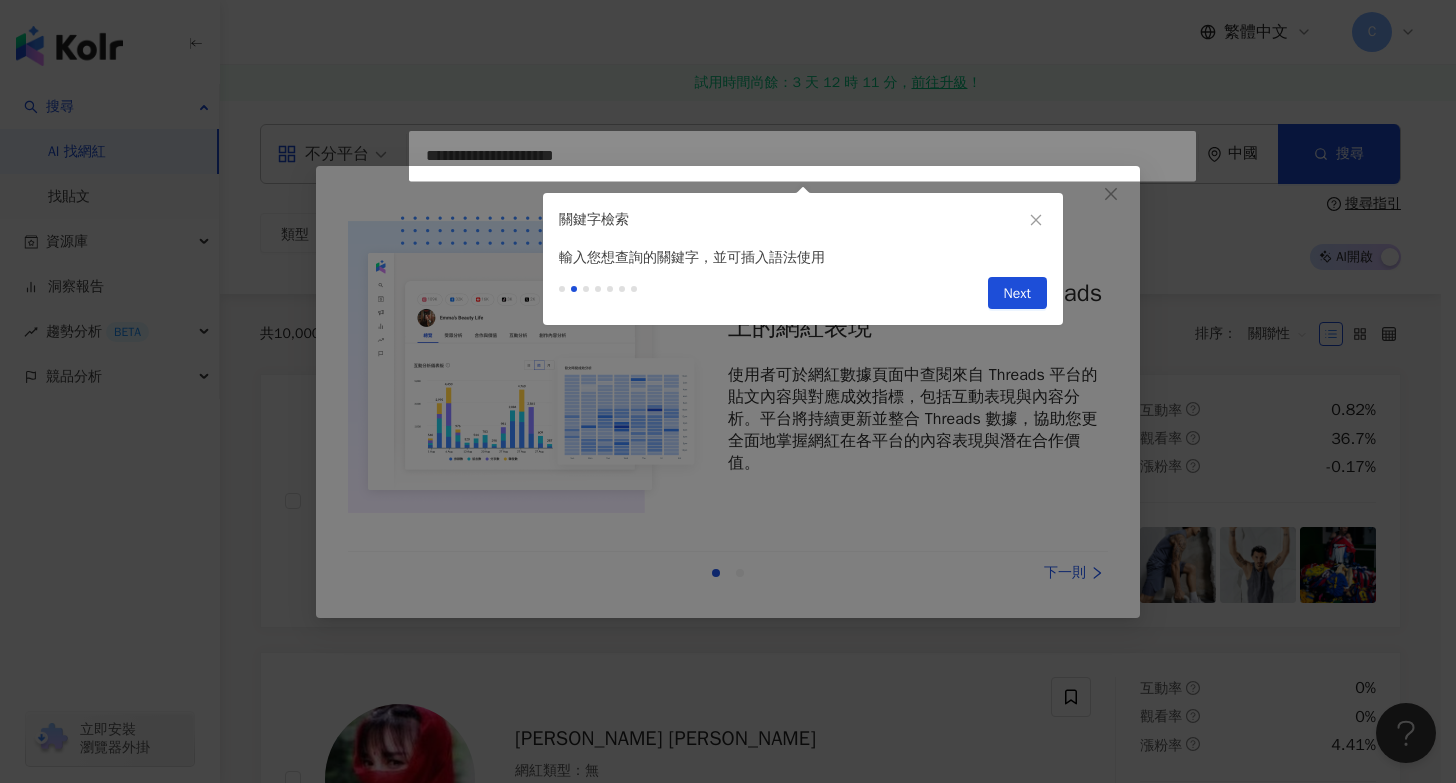 click on "Previous Next" at bounding box center (803, 297) 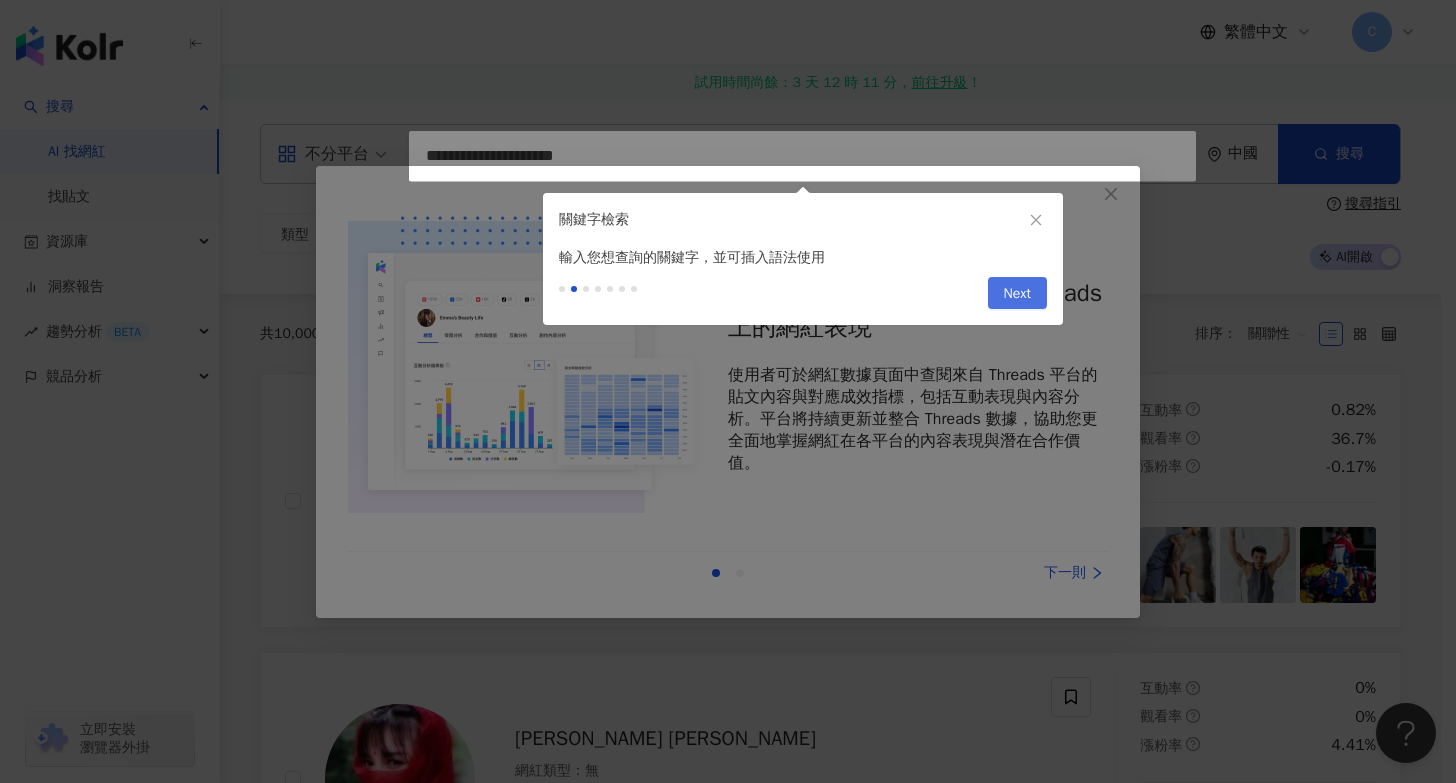 click on "Next" at bounding box center (1017, 294) 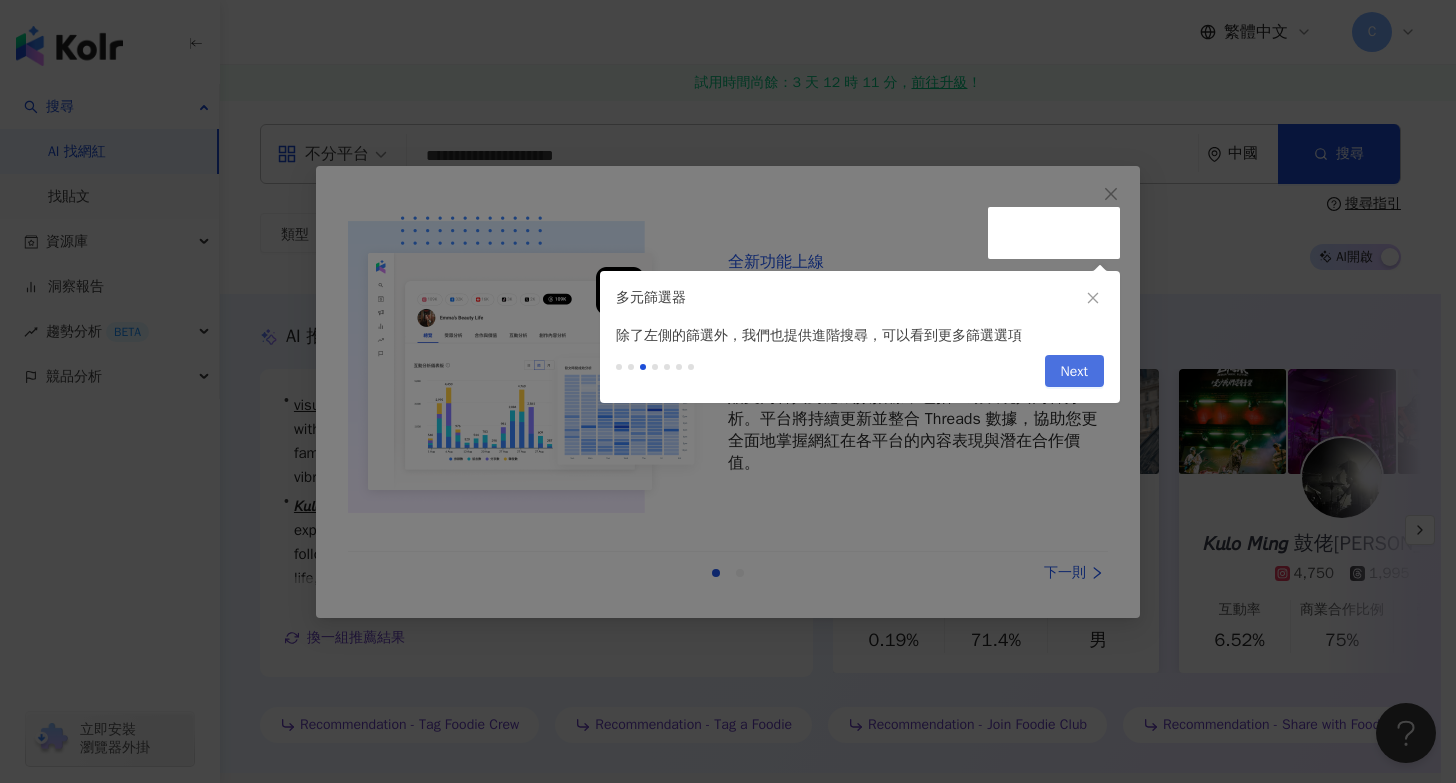 click on "Next" at bounding box center (1074, 372) 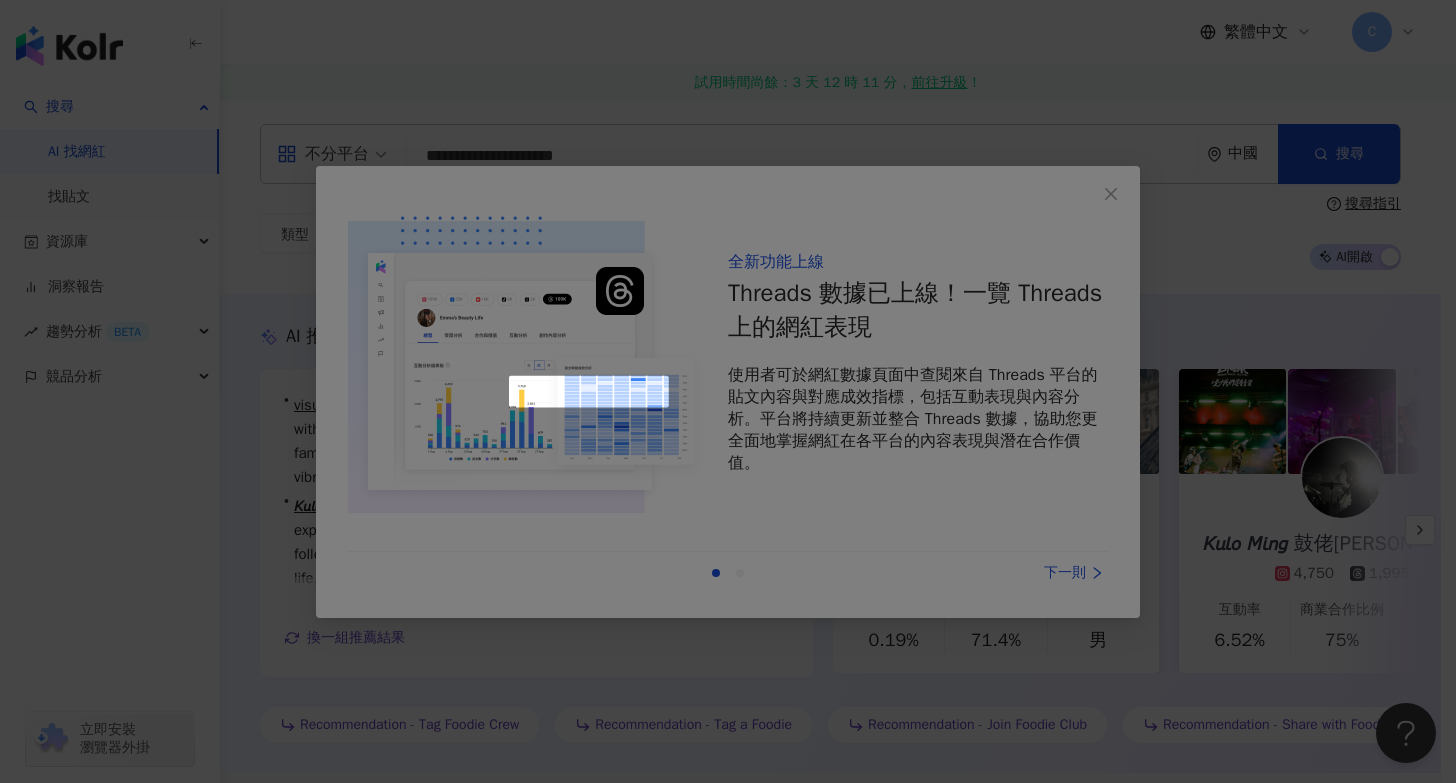 scroll, scrollTop: 697, scrollLeft: 0, axis: vertical 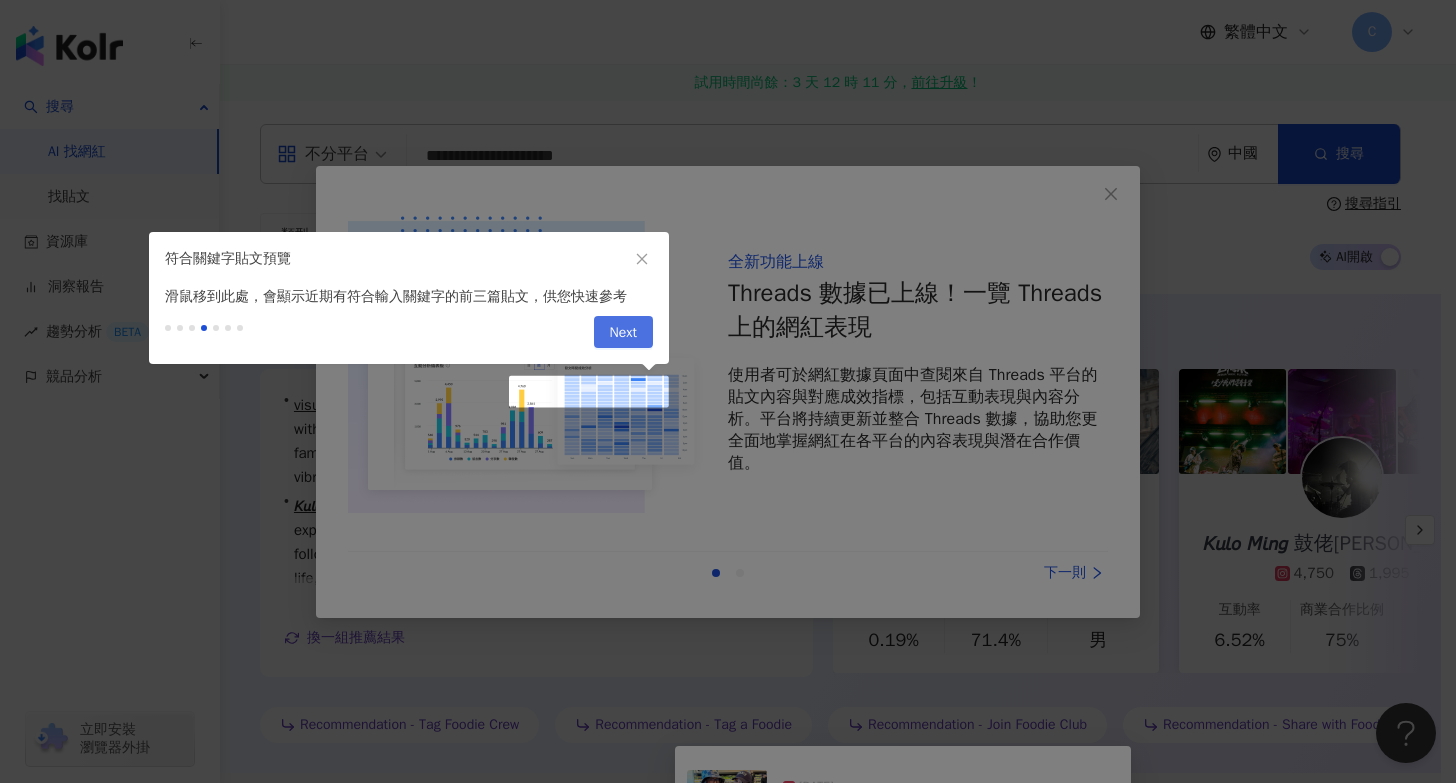 click on "Next" at bounding box center (623, 333) 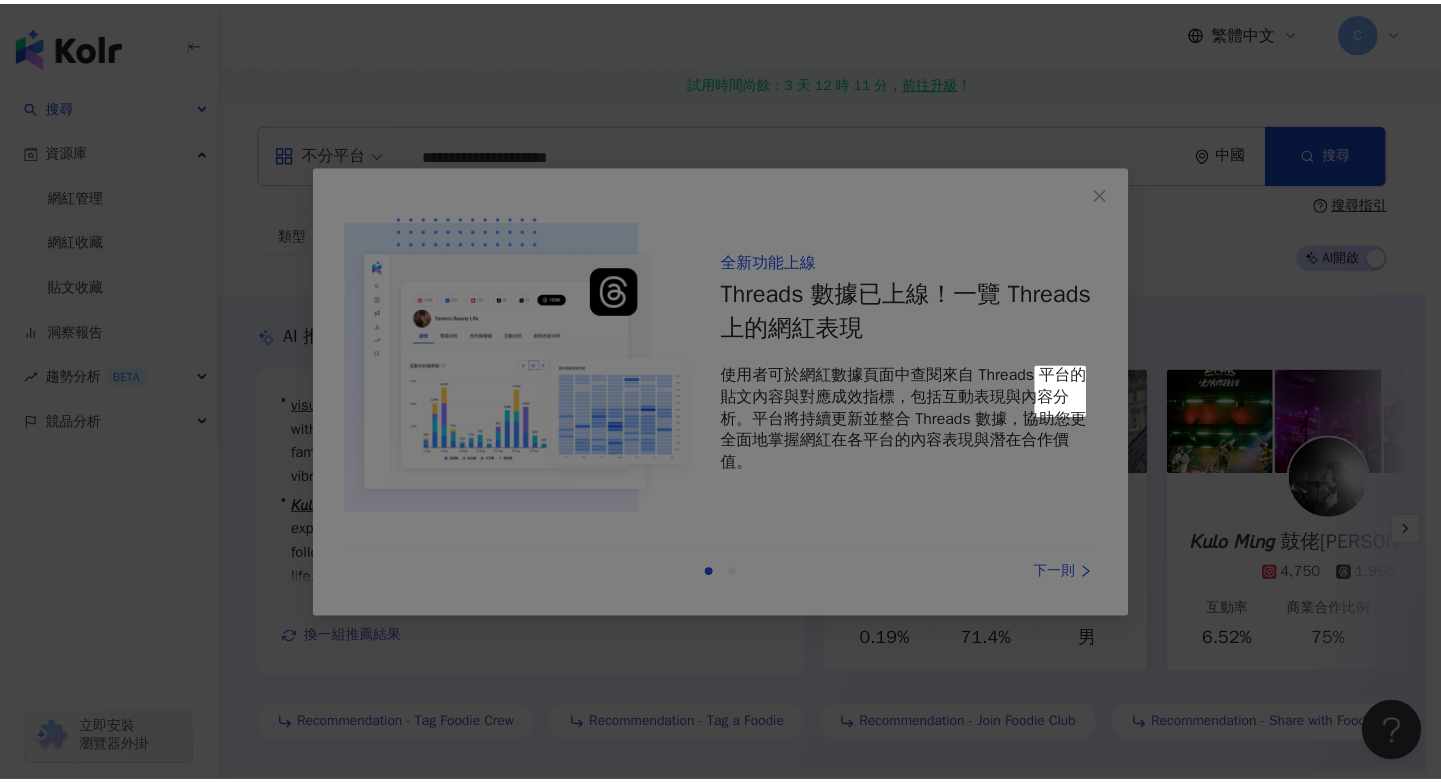 scroll, scrollTop: 0, scrollLeft: 0, axis: both 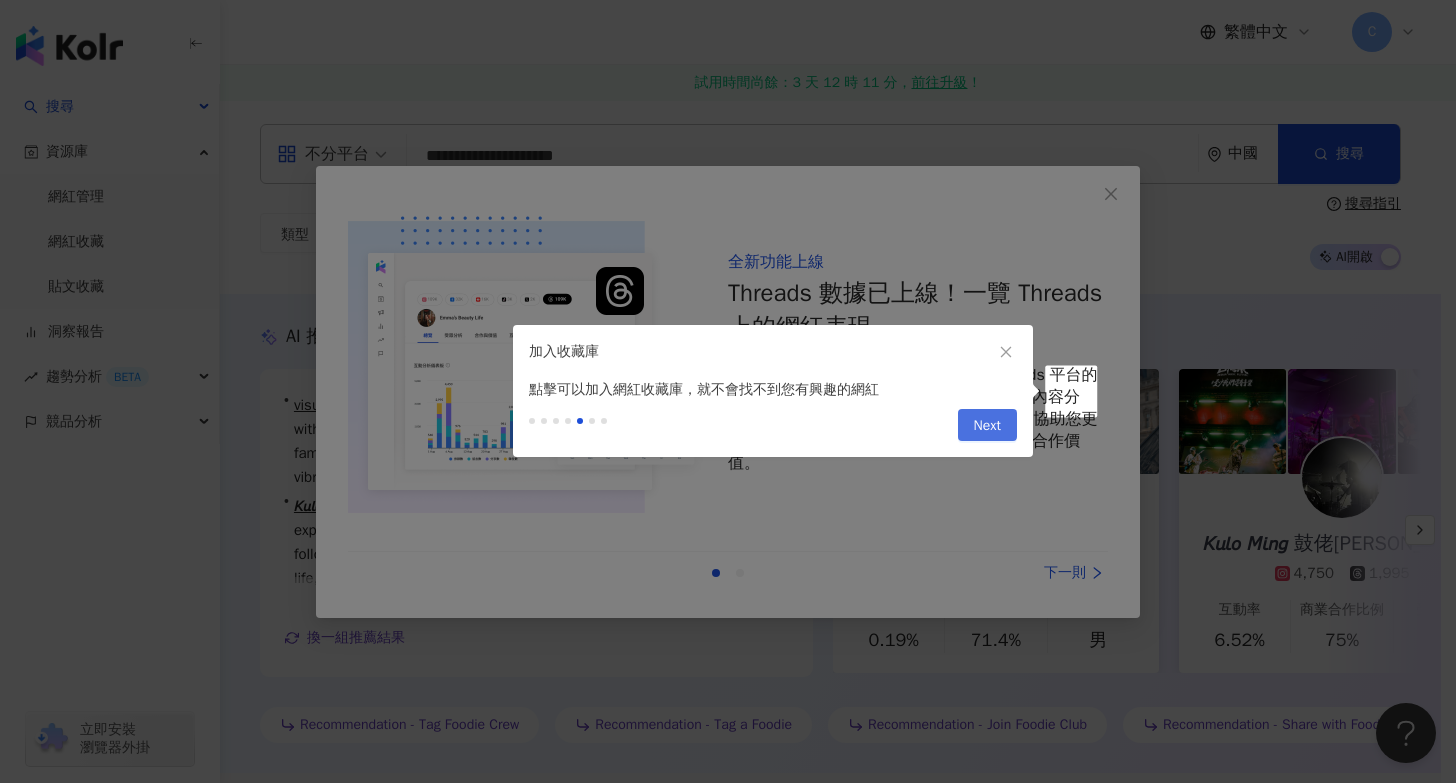 click on "Next" at bounding box center [987, 426] 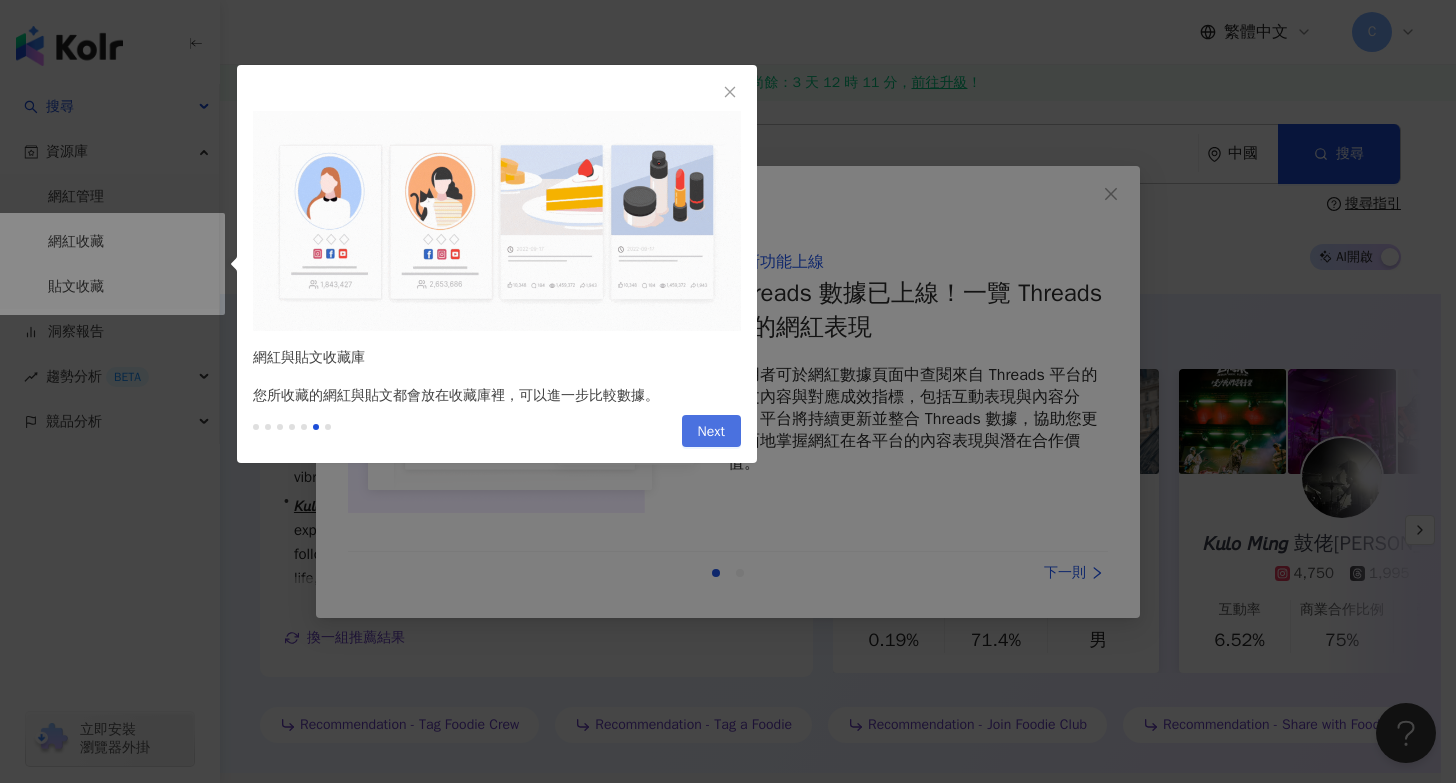 click on "Next" at bounding box center (711, 431) 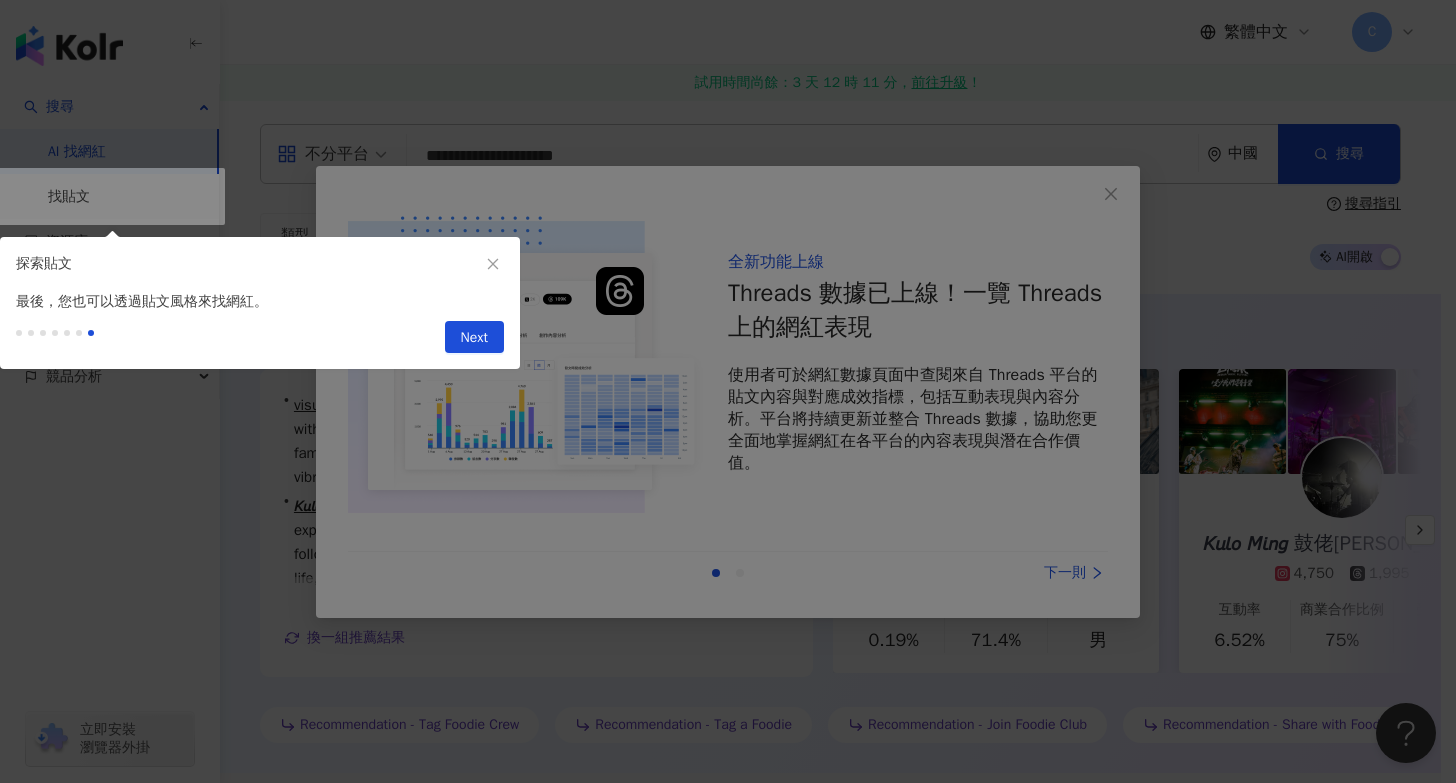 click at bounding box center [728, 391] 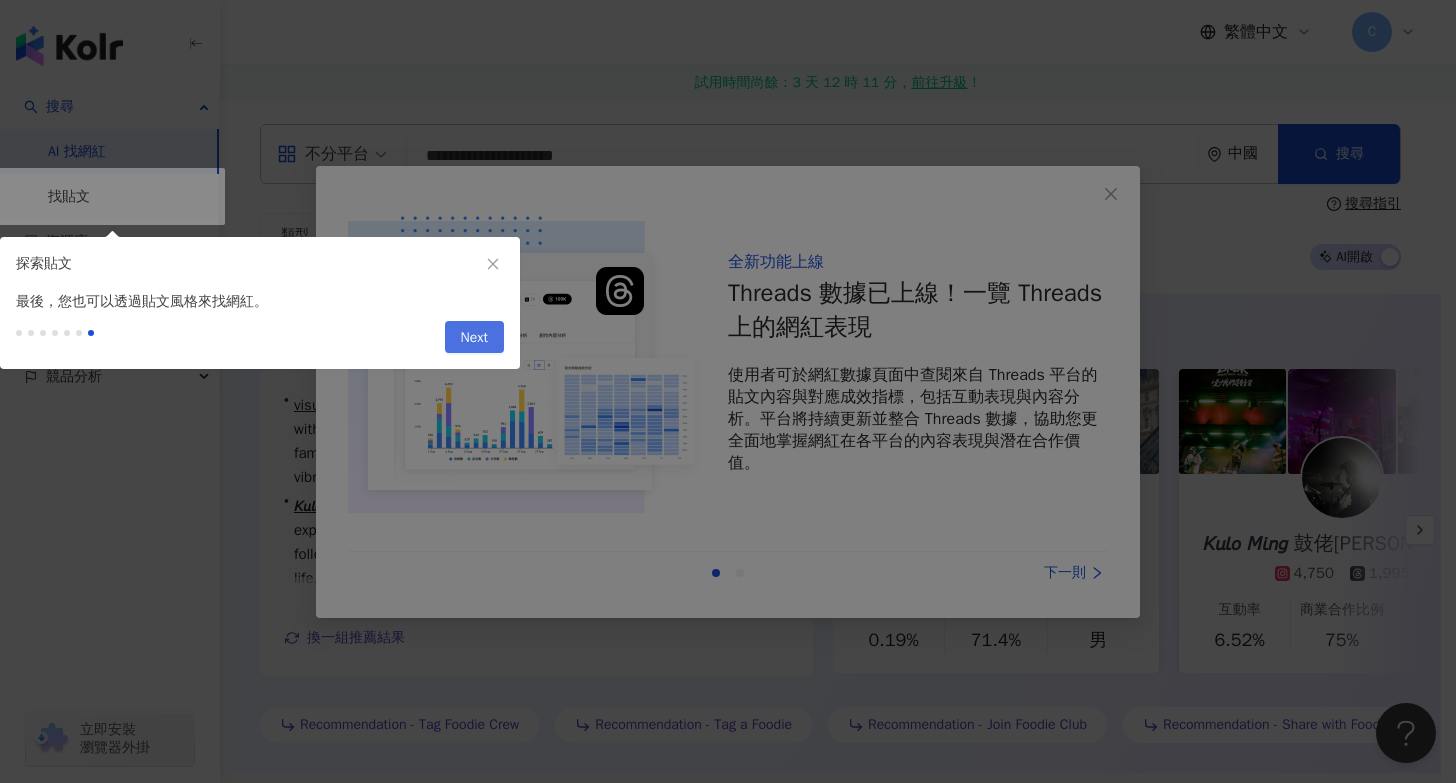 click on "Next" at bounding box center (474, 337) 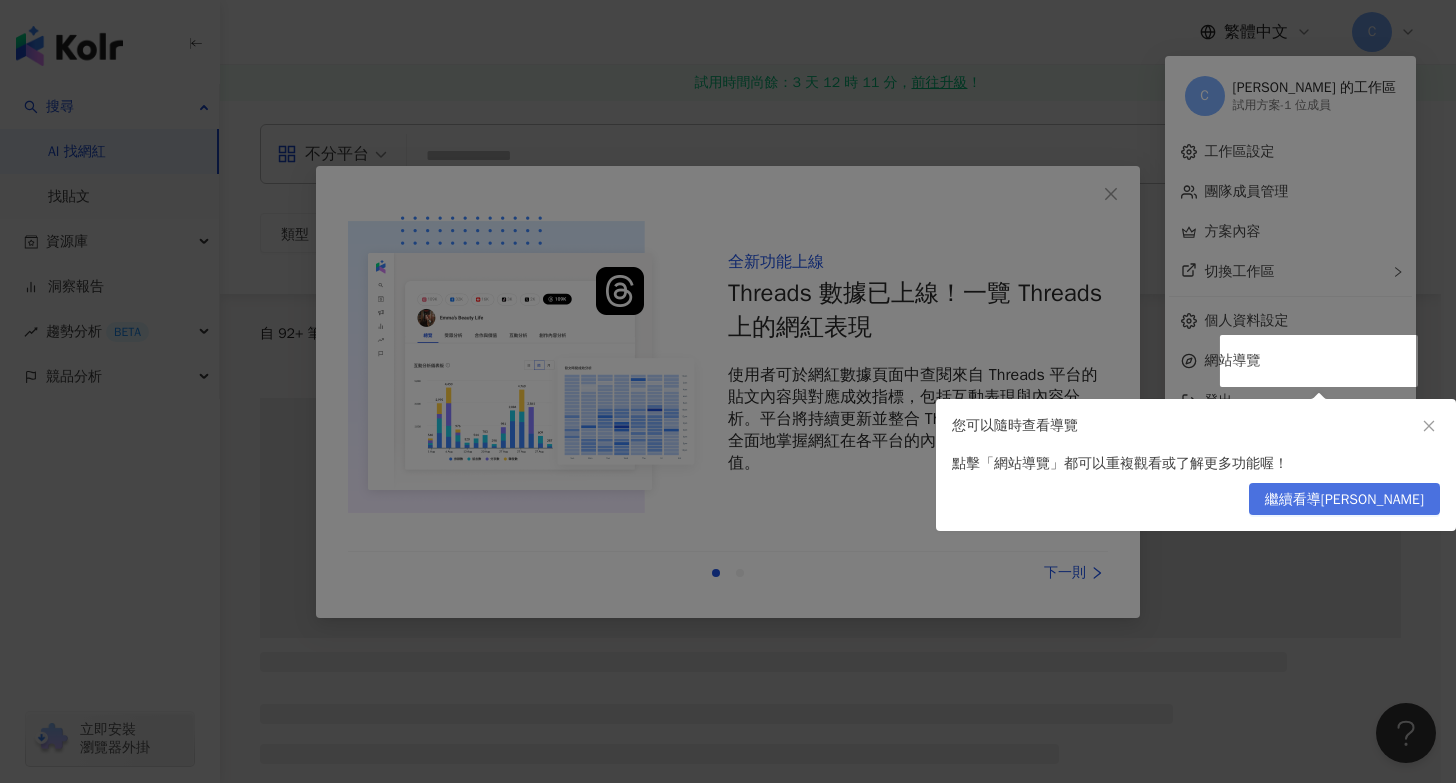 click on "繼續看導覽" at bounding box center [1344, 500] 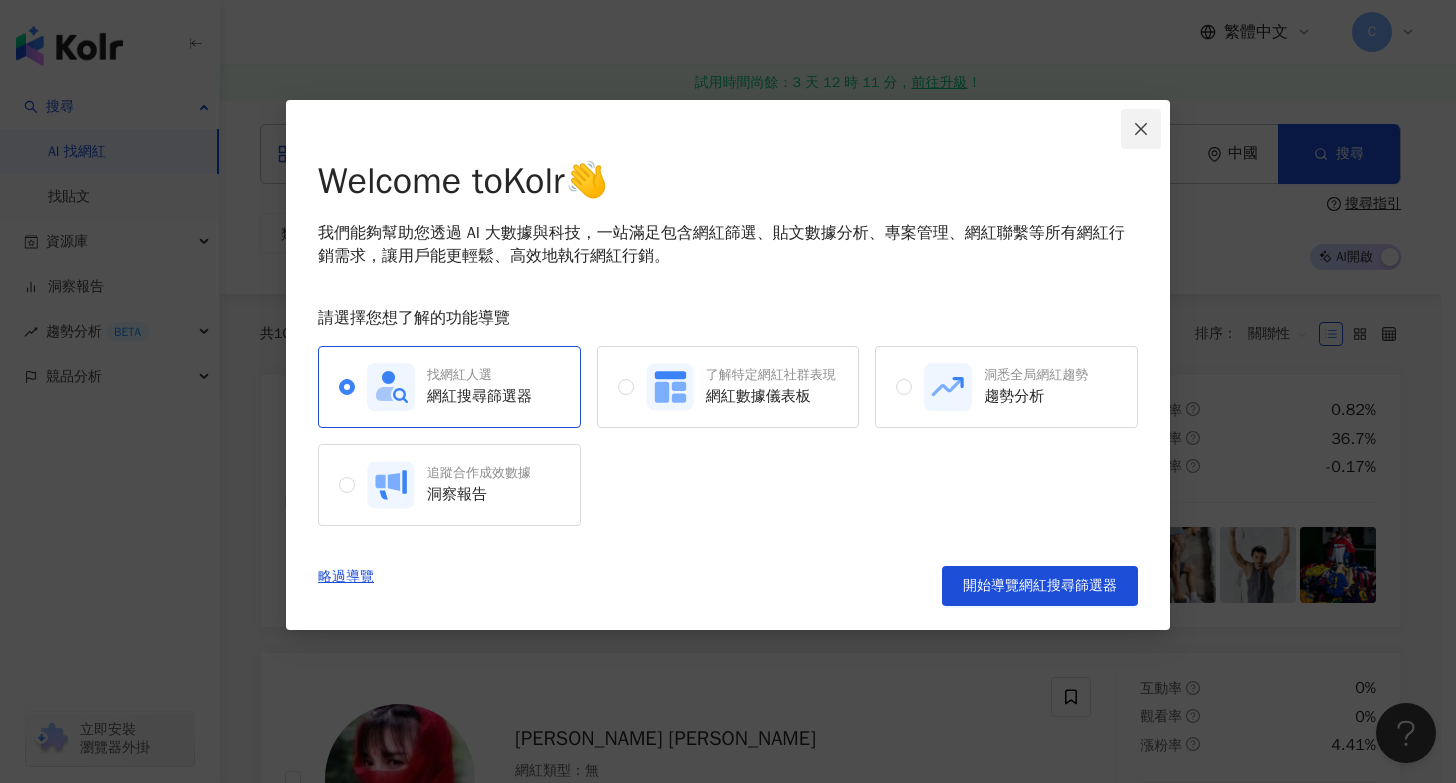 click at bounding box center [1141, 129] 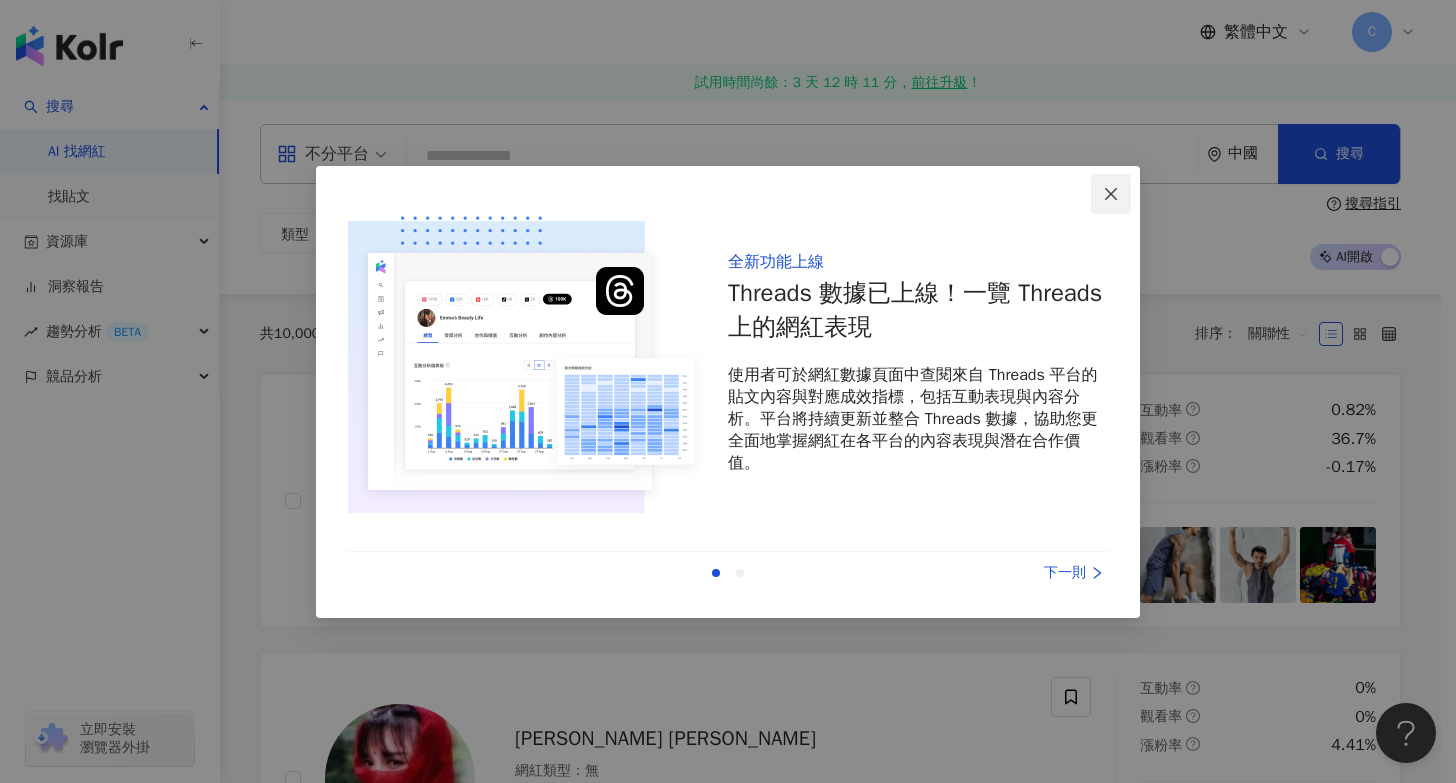 click 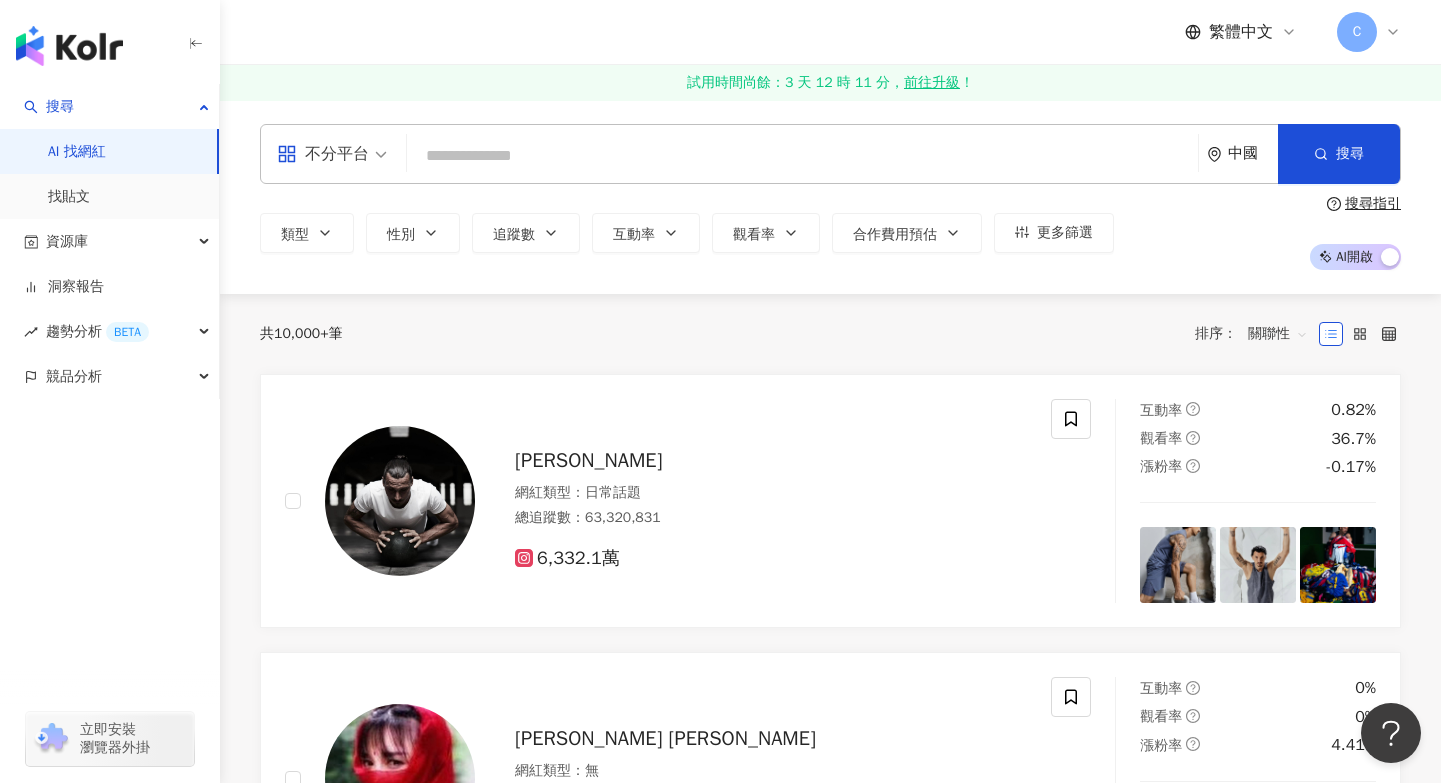 click on "繁體中文" at bounding box center (1241, 32) 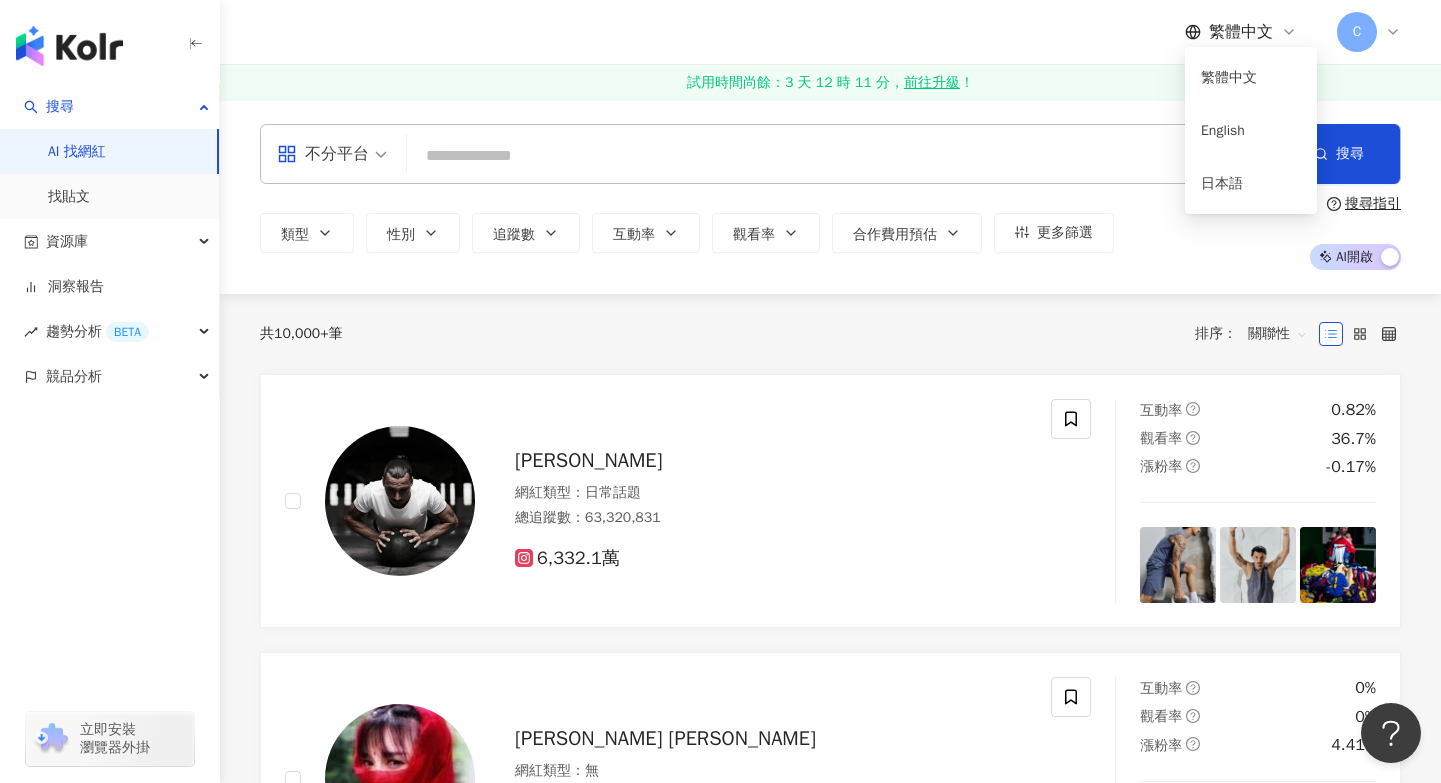 click on "繁體中文" at bounding box center (1241, 32) 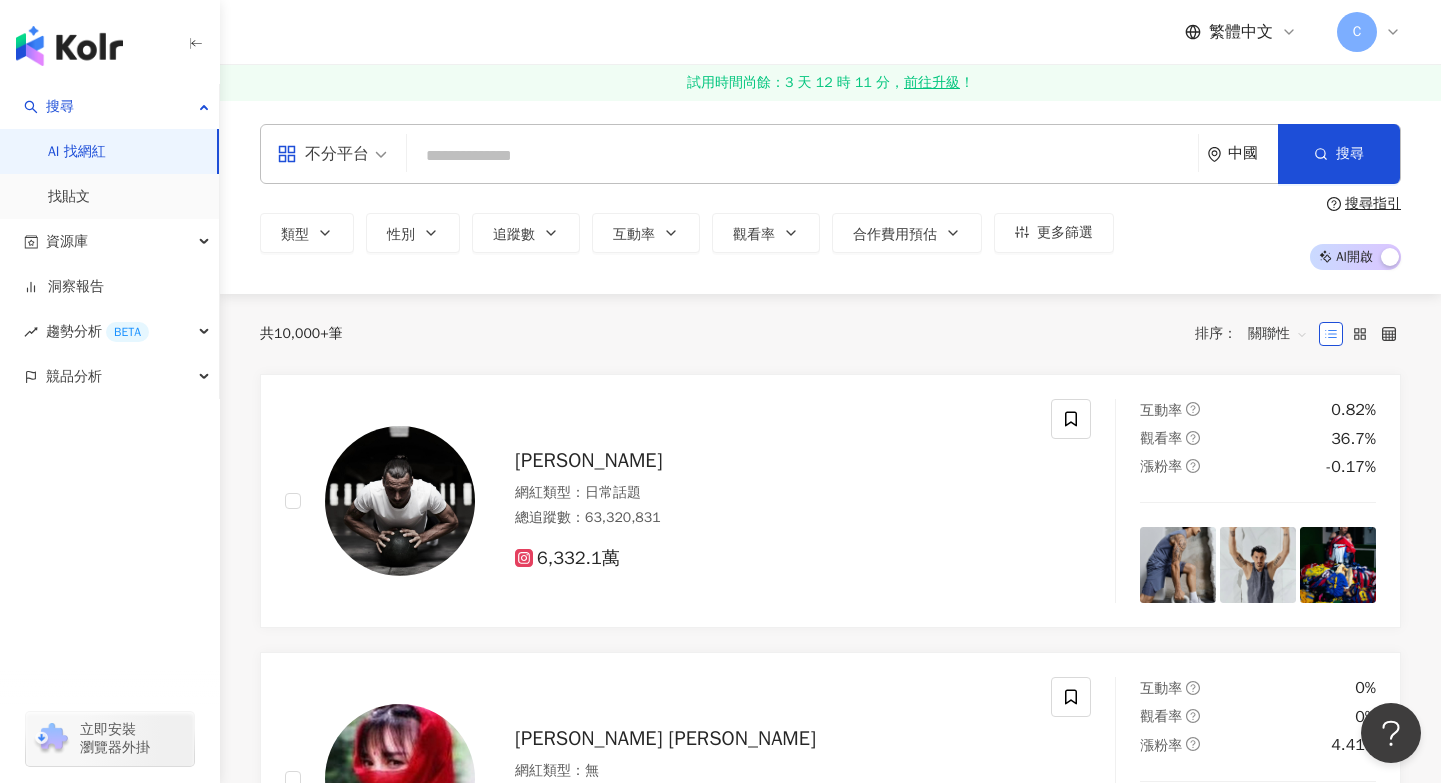 click on "C" at bounding box center (1357, 32) 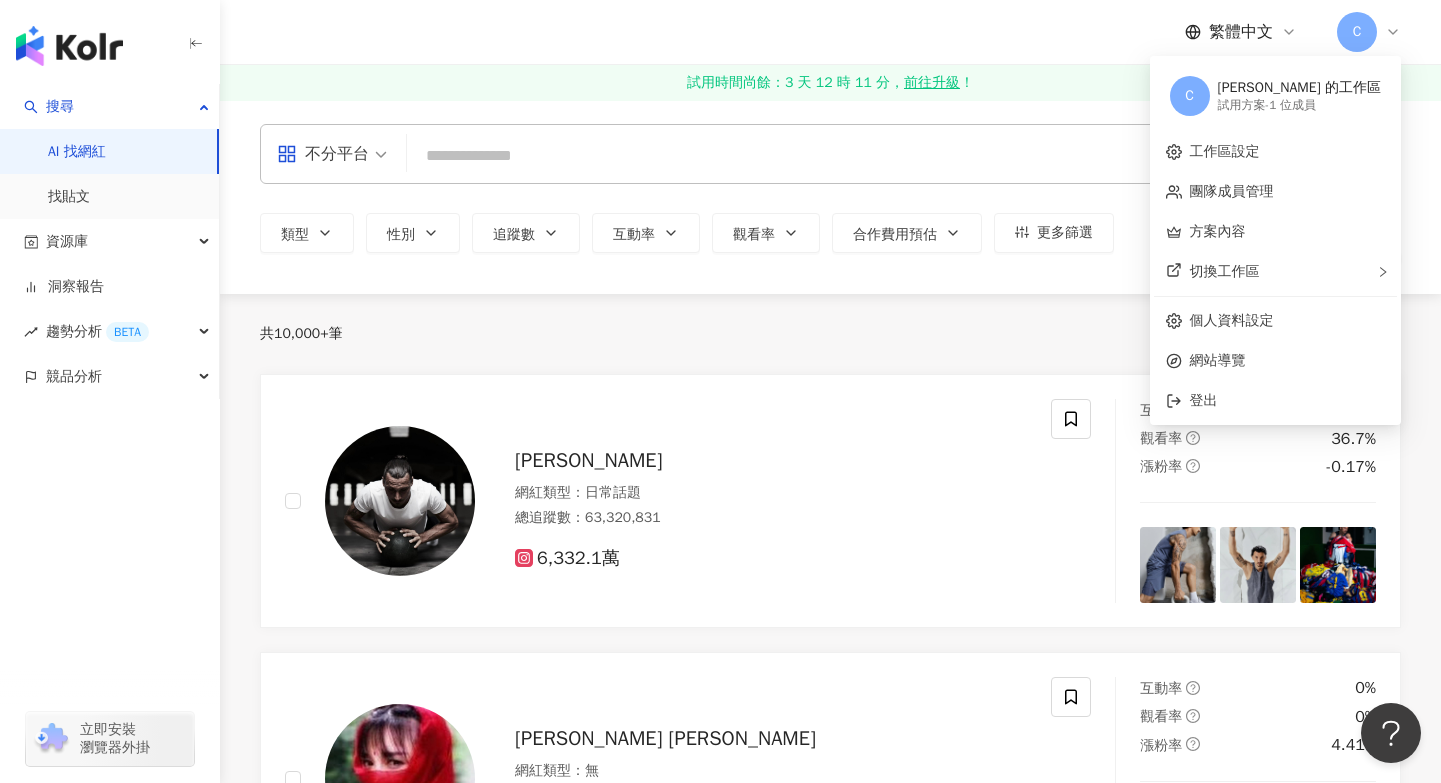 click on "Charlie 的工作區" at bounding box center [1299, 88] 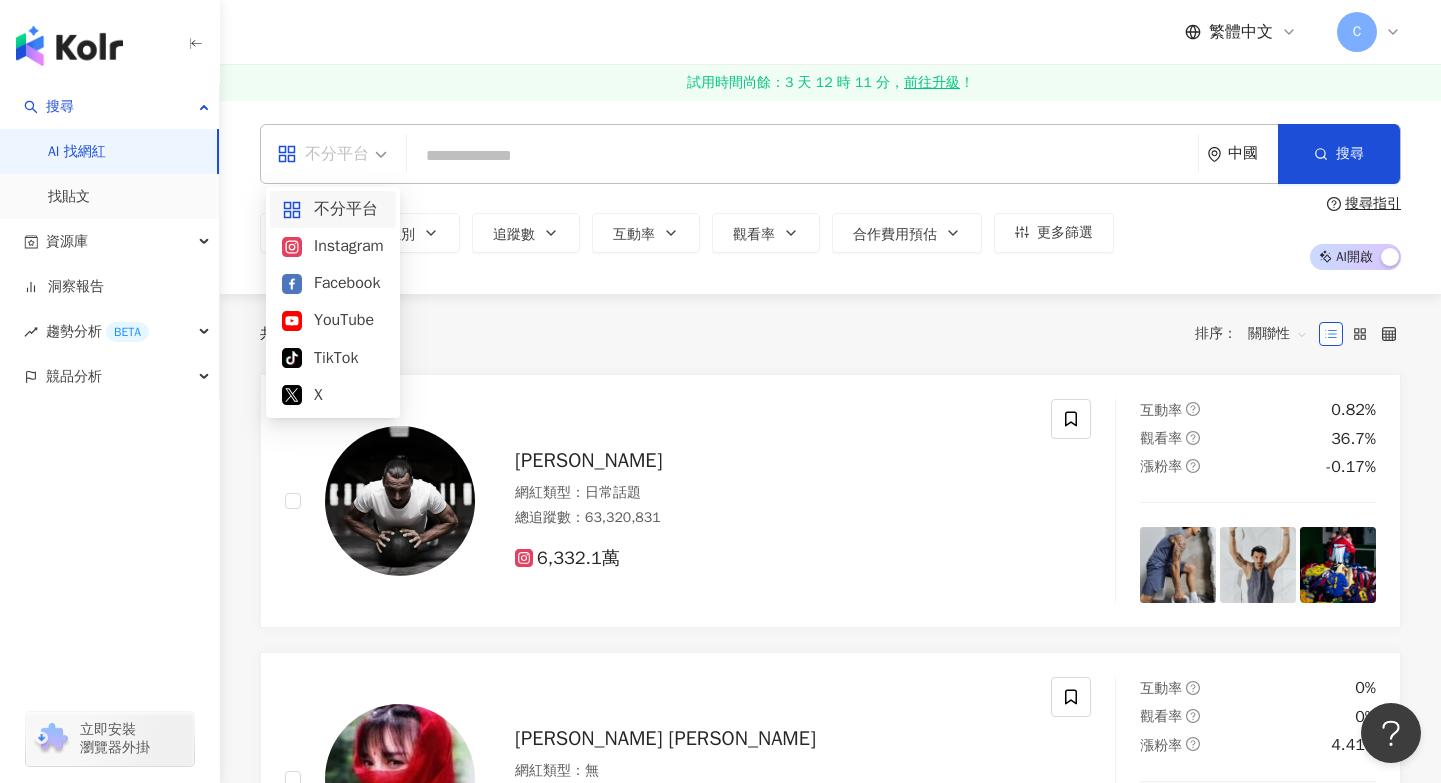 click on "不分平台" at bounding box center [332, 154] 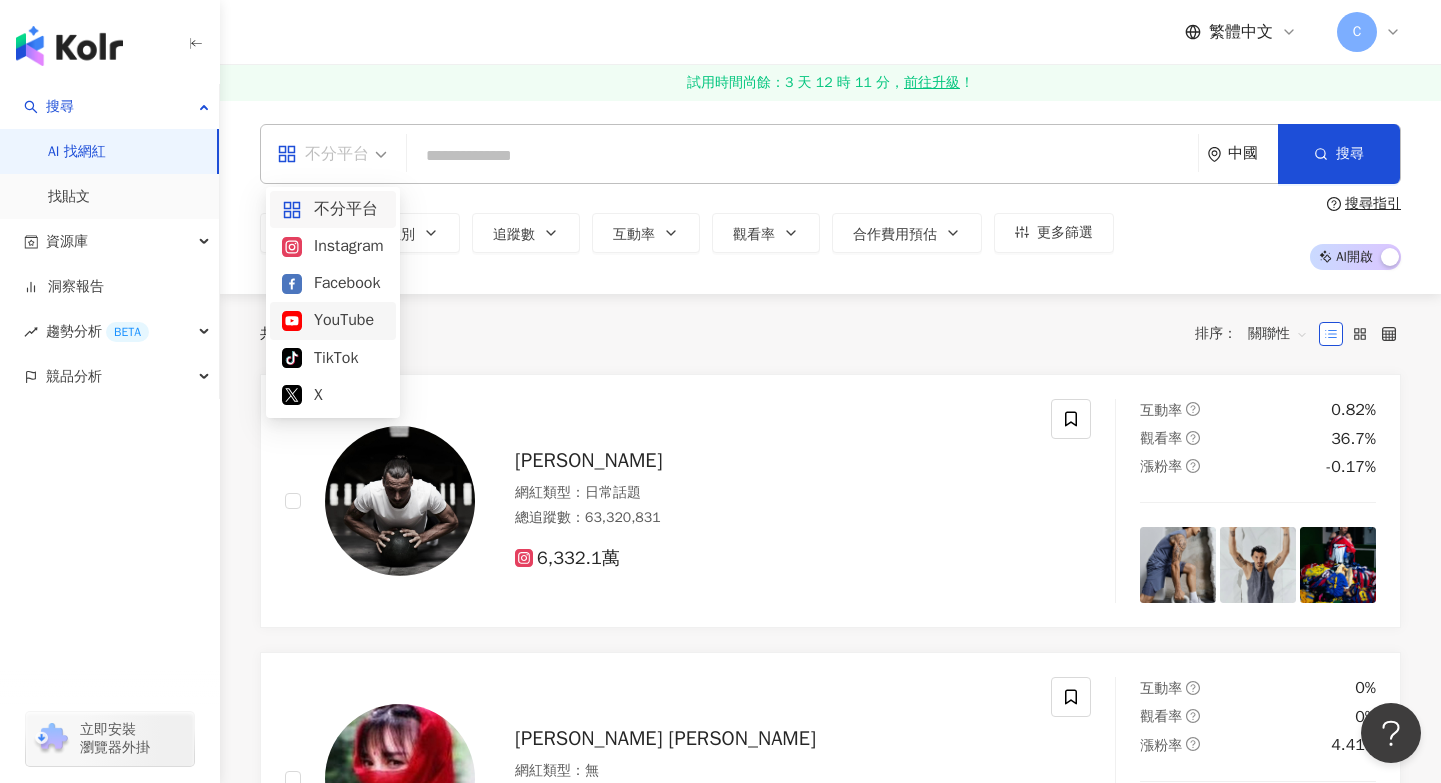 click on "YouTube" at bounding box center [333, 320] 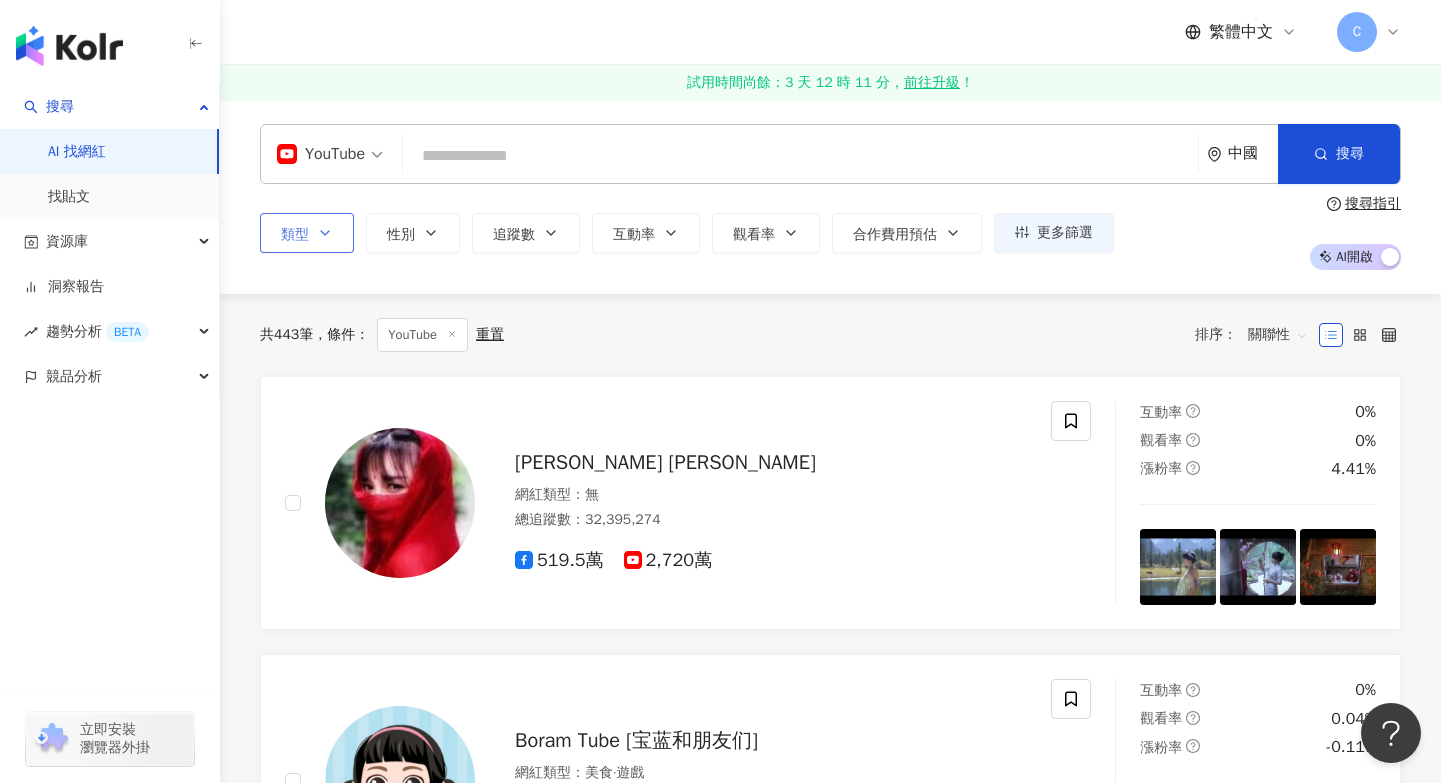 click on "類型" at bounding box center (295, 235) 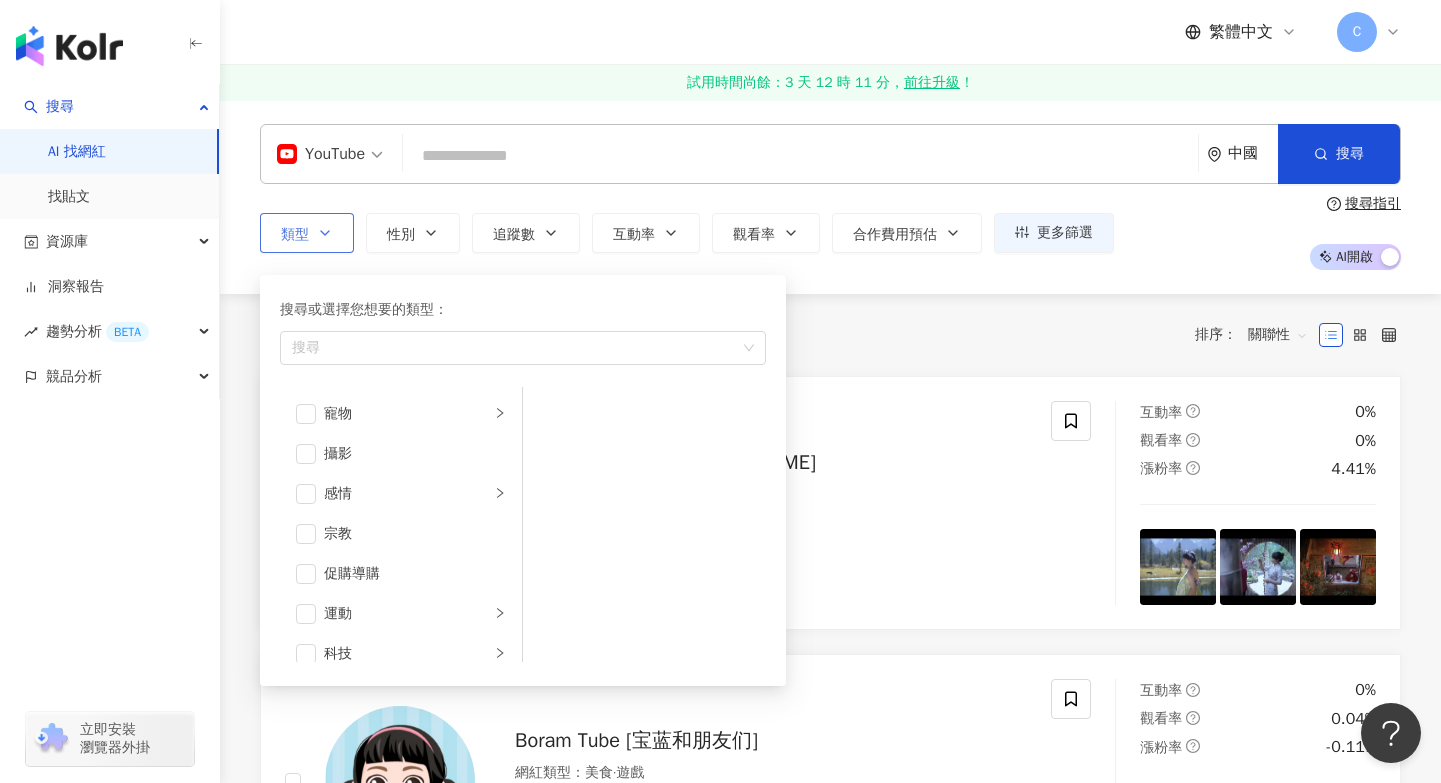 scroll, scrollTop: 693, scrollLeft: 0, axis: vertical 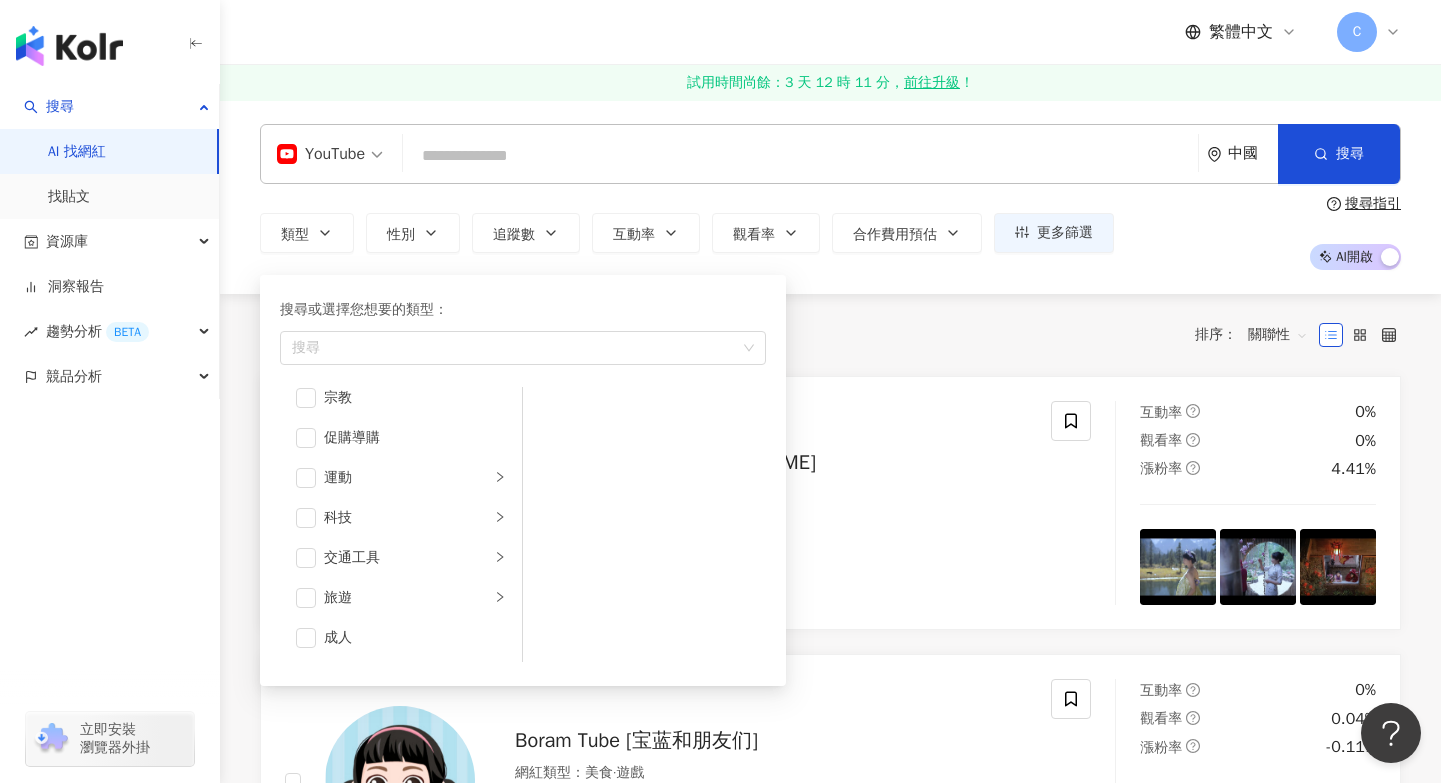 click on "共  443  筆 條件 ： YouTube 重置 排序： 關聯性" at bounding box center (830, 335) 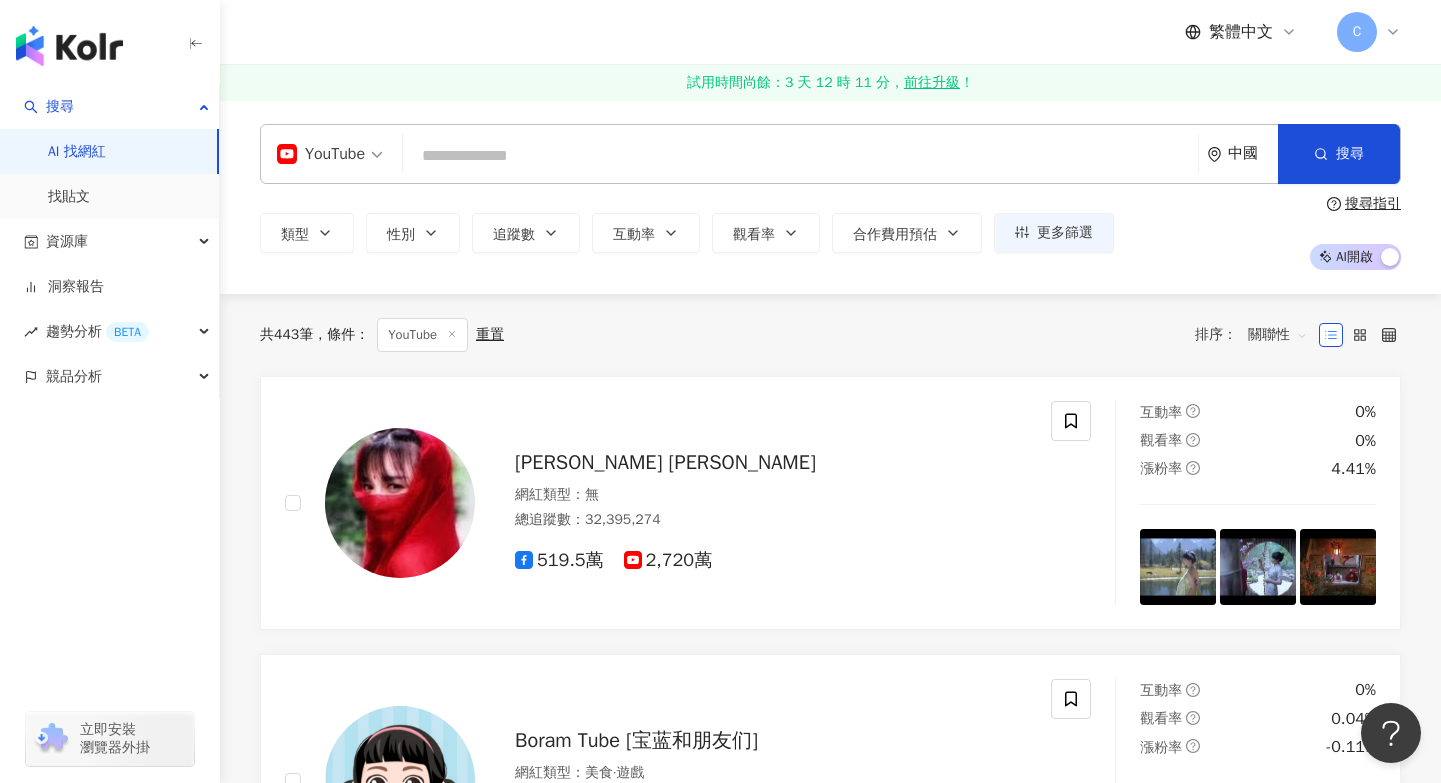 click at bounding box center [800, 156] 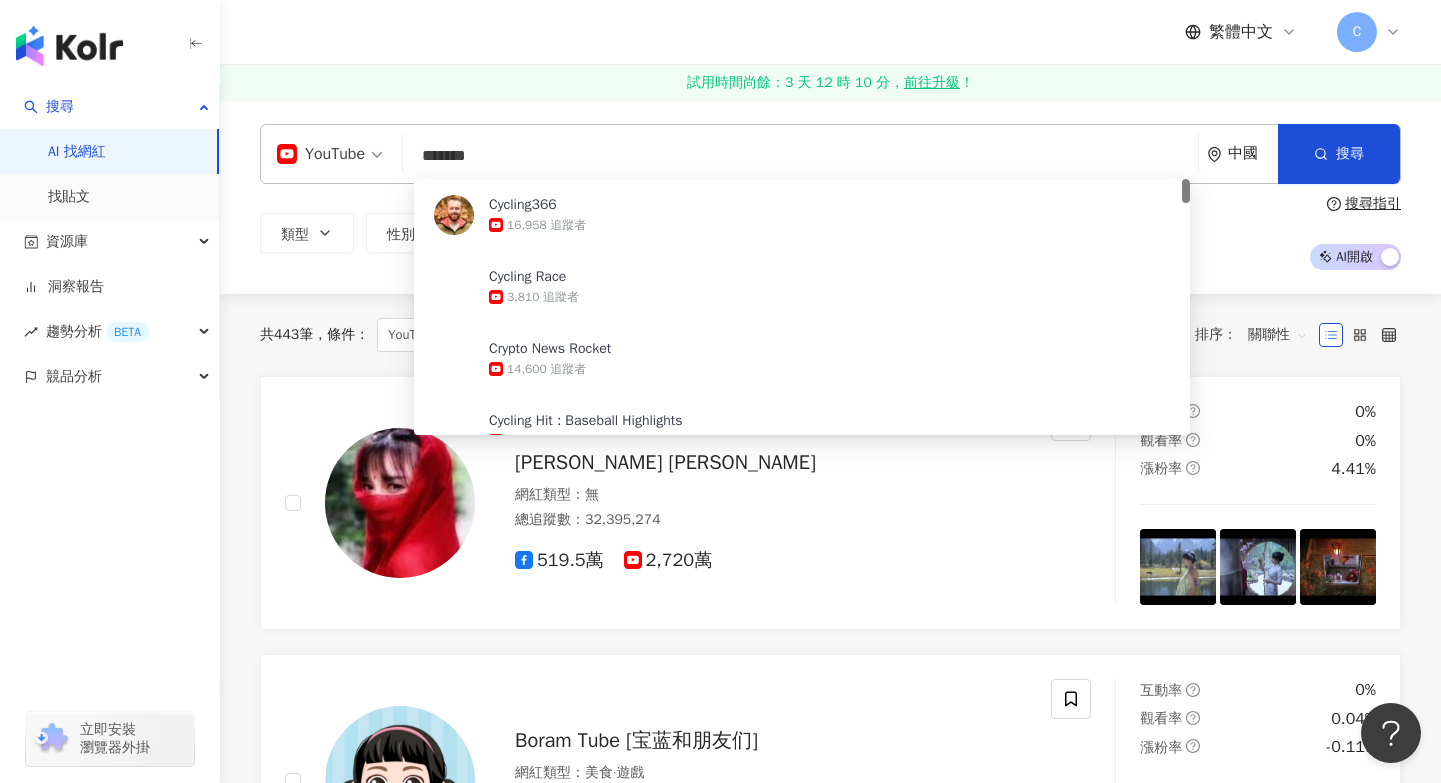 type on "*******" 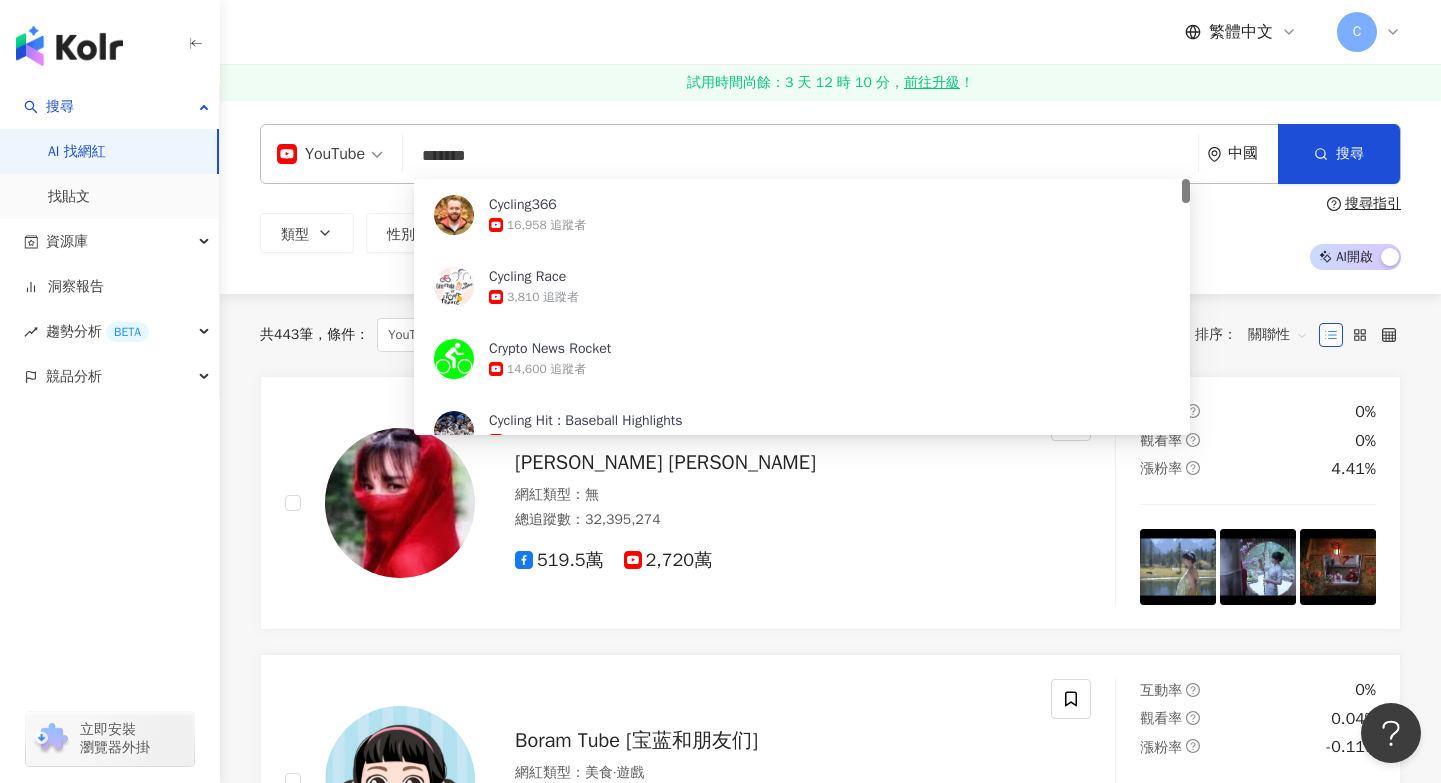 click on "中國" at bounding box center (1253, 153) 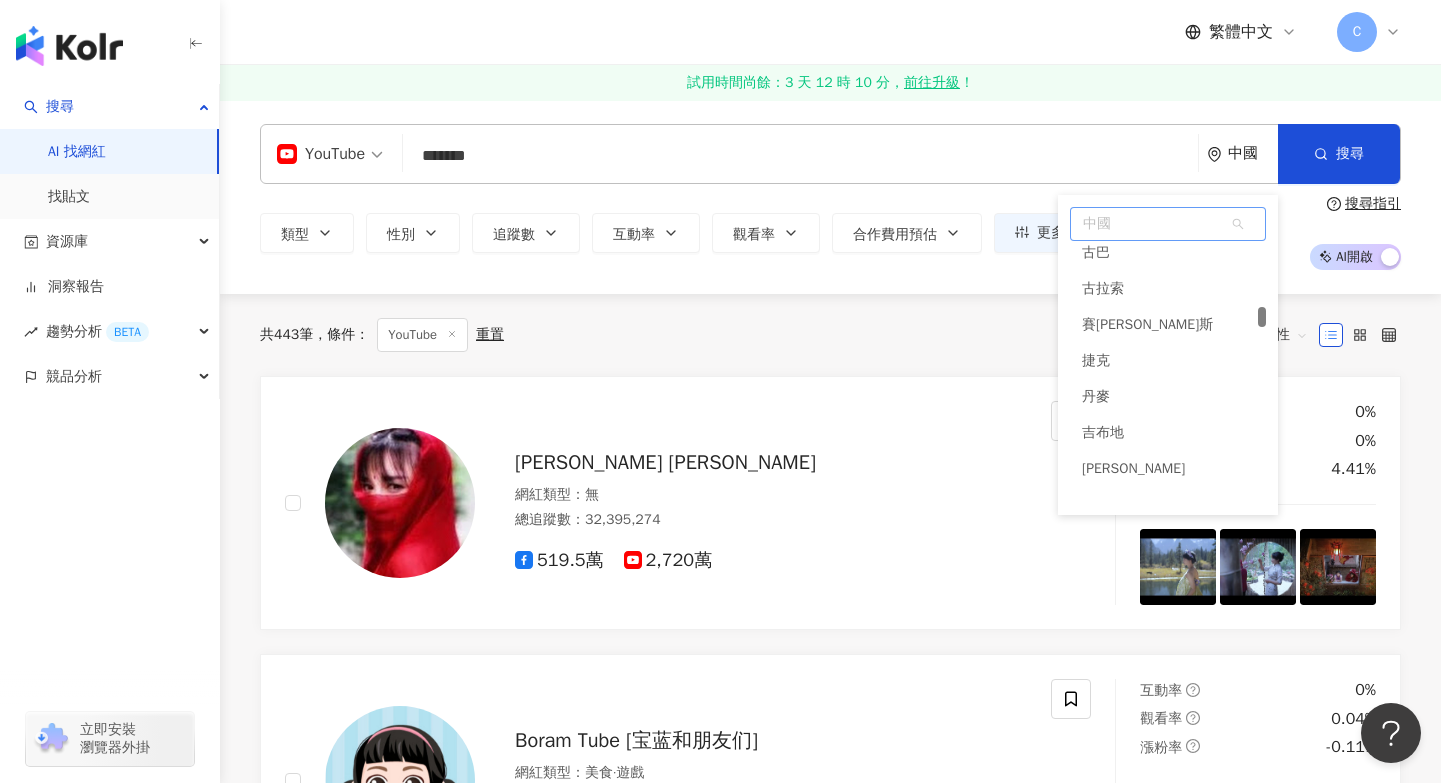 scroll, scrollTop: 2628, scrollLeft: 0, axis: vertical 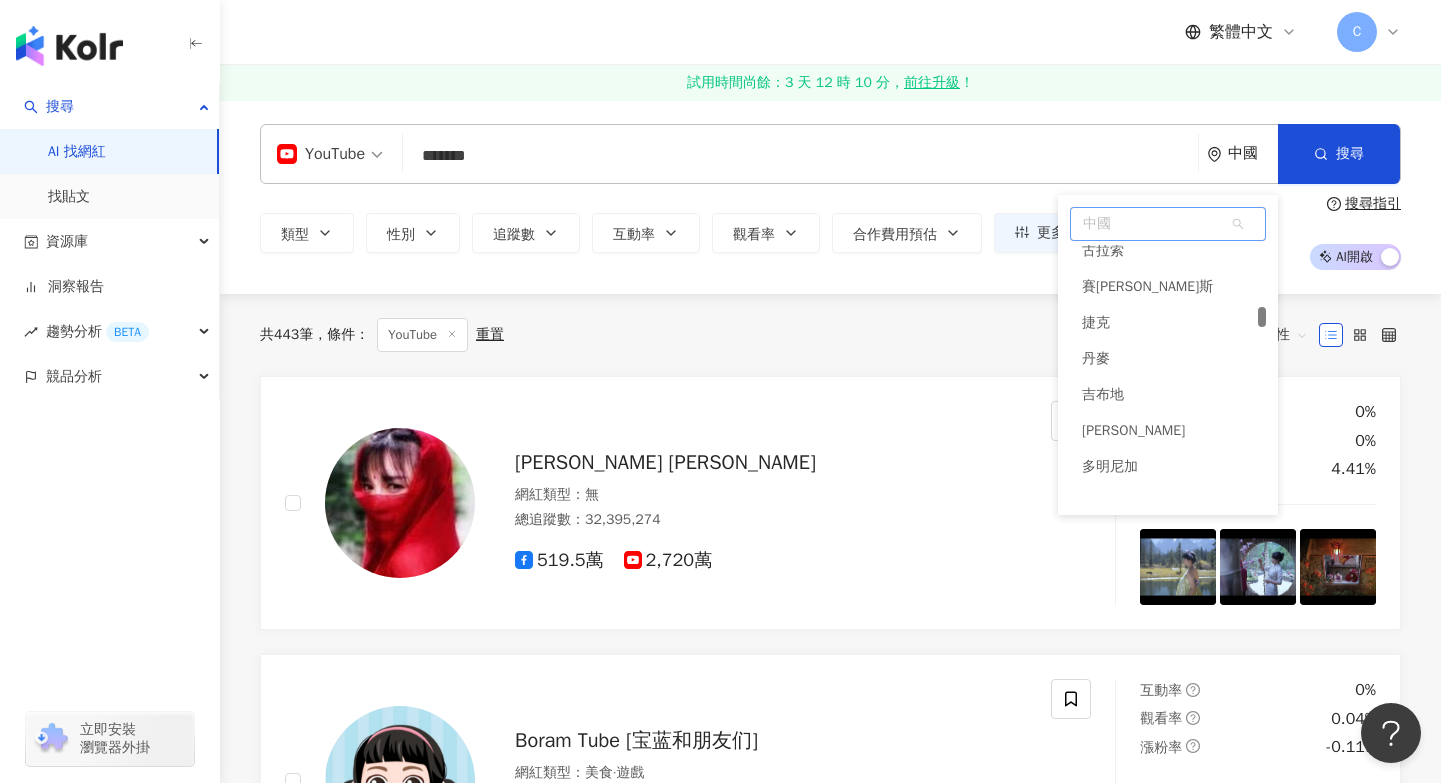 drag, startPoint x: 1262, startPoint y: 298, endPoint x: 1265, endPoint y: 314, distance: 16.27882 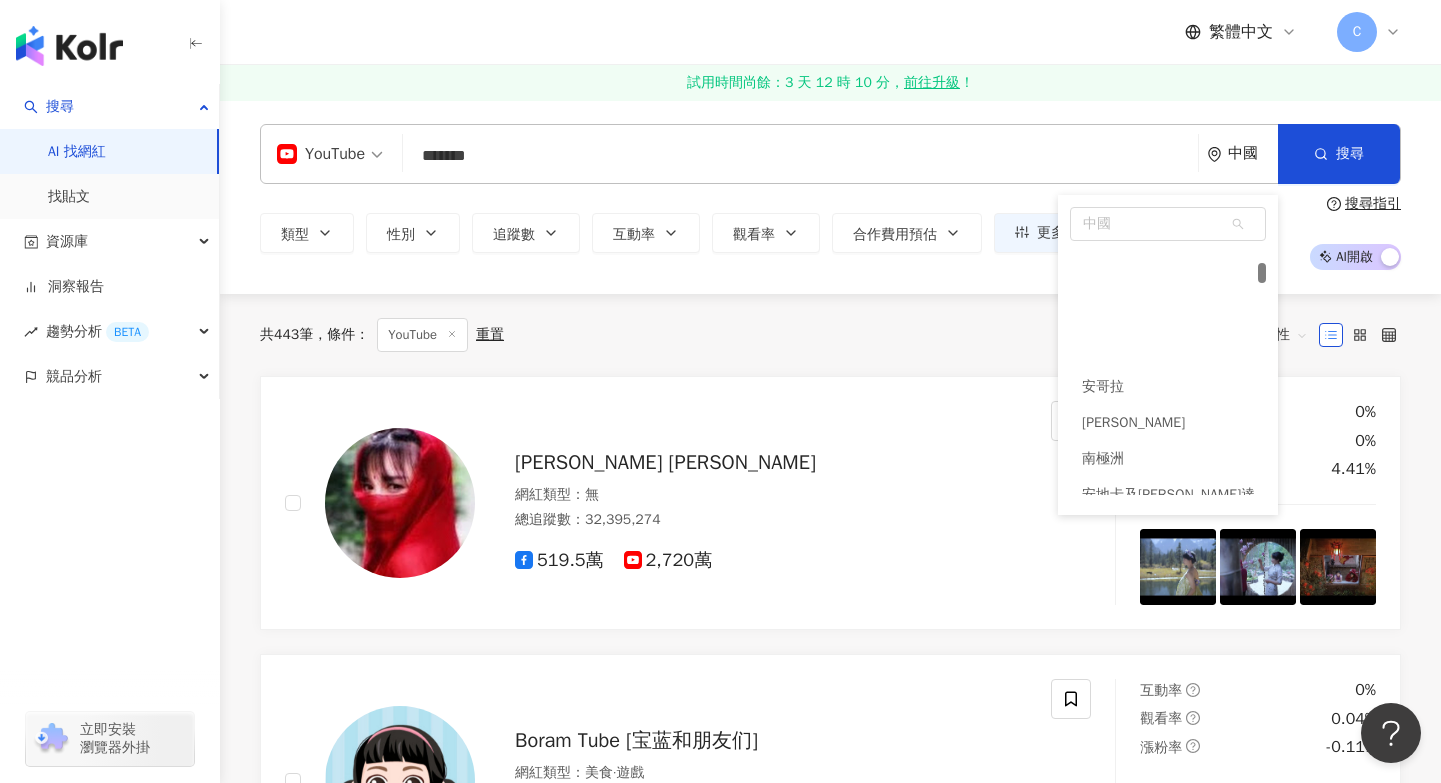 scroll, scrollTop: 0, scrollLeft: 0, axis: both 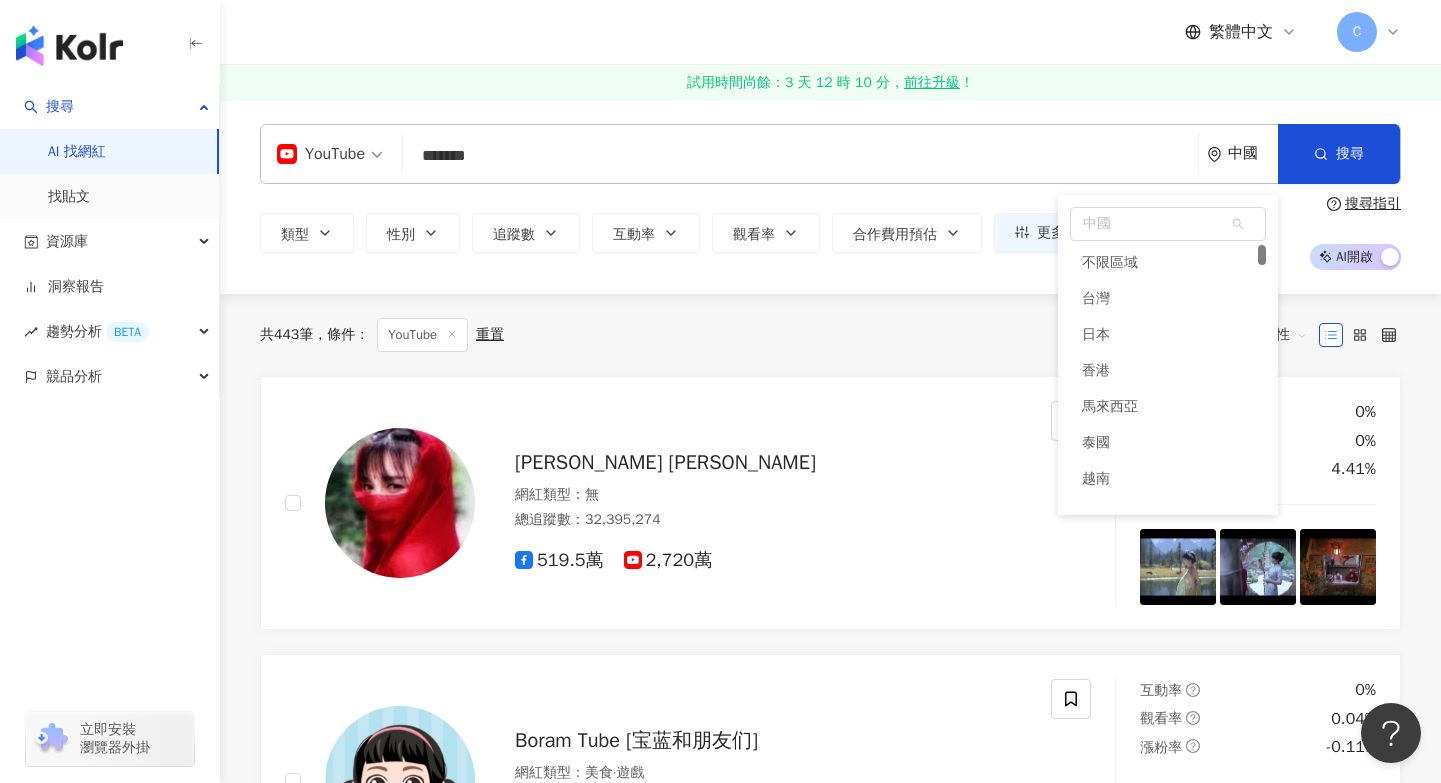 drag, startPoint x: 1260, startPoint y: 311, endPoint x: 1269, endPoint y: 242, distance: 69.58448 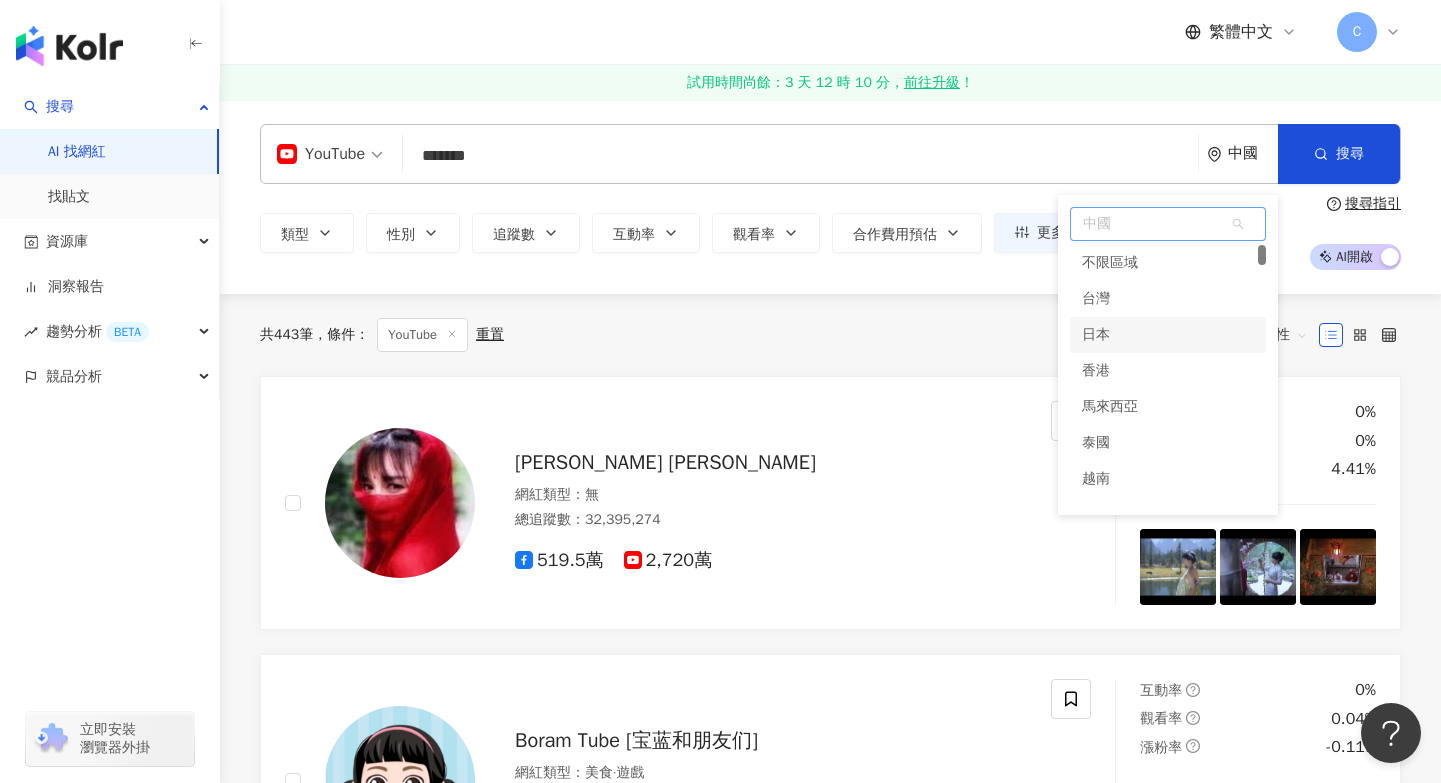 click on "日本" at bounding box center [1168, 335] 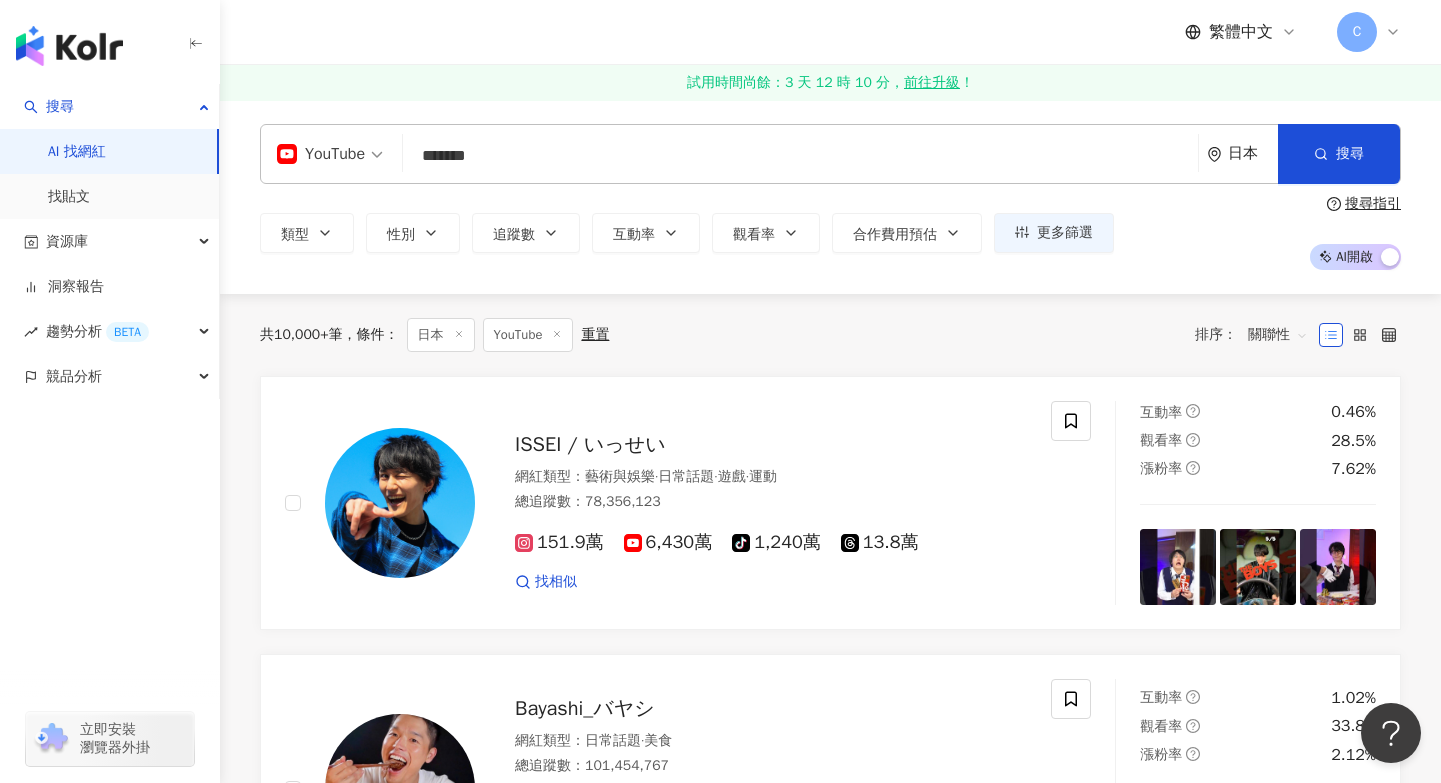click on "YouTube ******* 日本 搜尋 ebfc9c50-a121-4264-b4ce-24afe380e1d9 028e9967-28a9-4ac8-8c73-f3c709ed4dc8 9b70d103-b69d-4a24-9044-79d7f755ad5a Cycling366 16,958   追蹤者 Cycling Race 3,810   追蹤者 Crypto News Rocket 14,600   追蹤者 Cycling Hit : Baseball Highlights 5,190   追蹤者 Cyclic 36,100   追蹤者 類型 性別 追蹤數 互動率 觀看率 合作費用預估  更多篩選 搜尋指引 AI  開啟 AI  關閉" at bounding box center (830, 197) 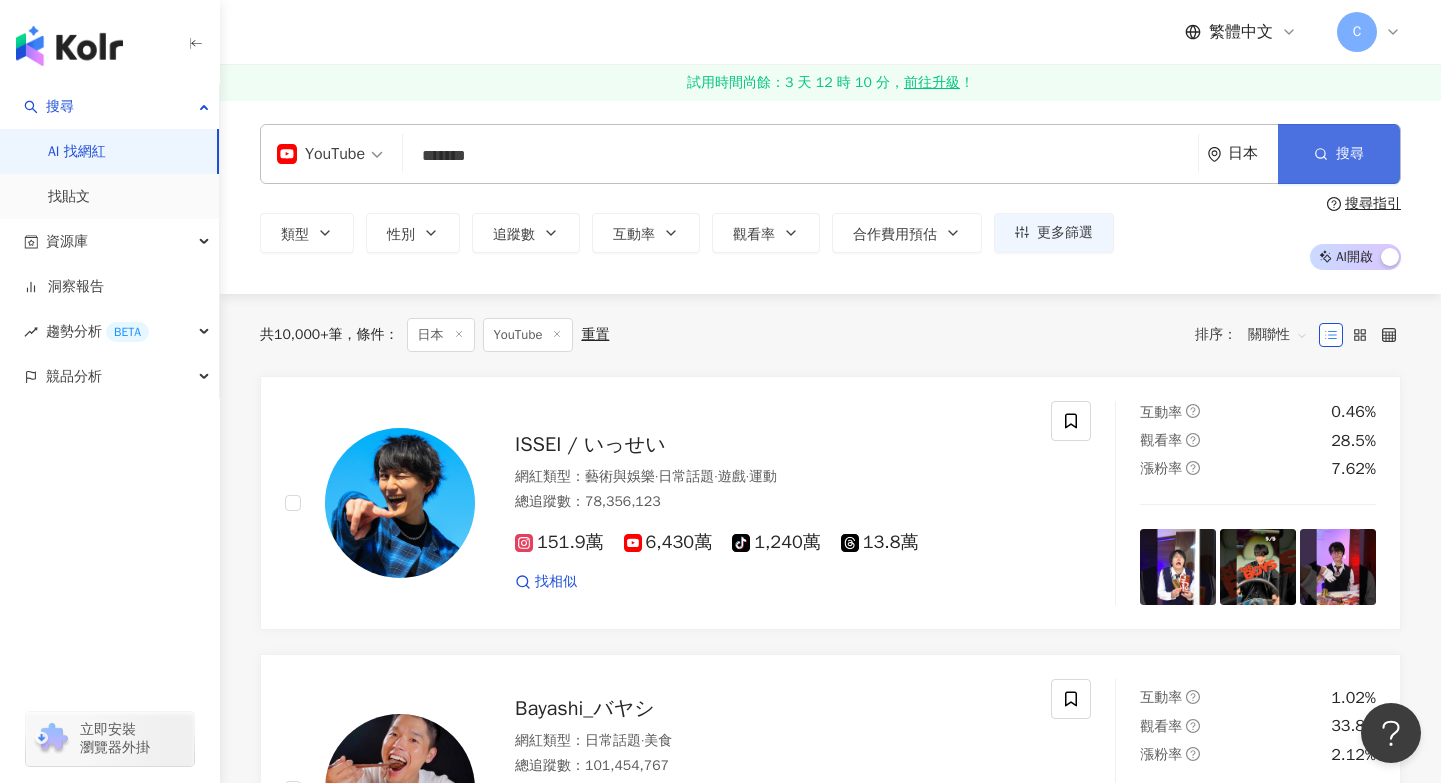 click on "搜尋" at bounding box center (1339, 154) 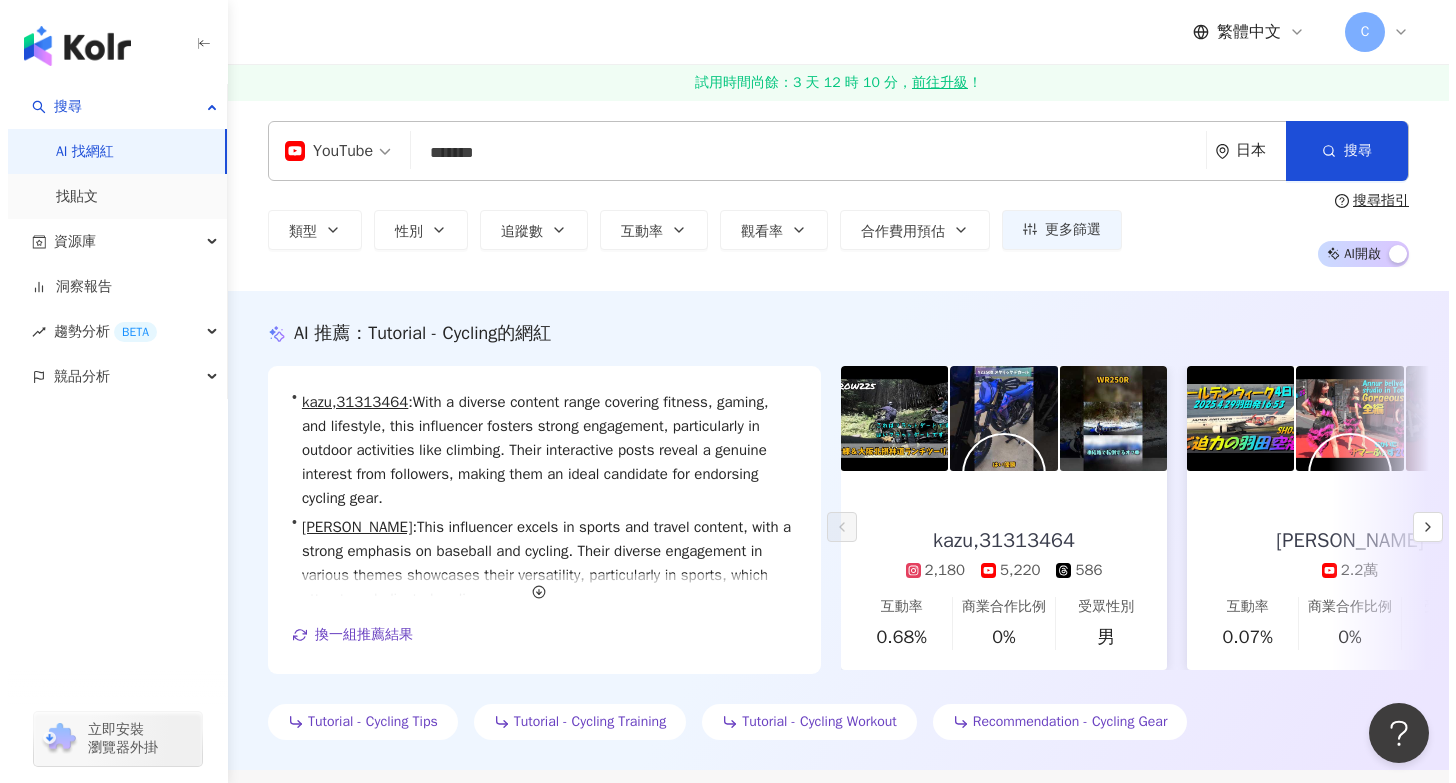 scroll, scrollTop: 0, scrollLeft: 0, axis: both 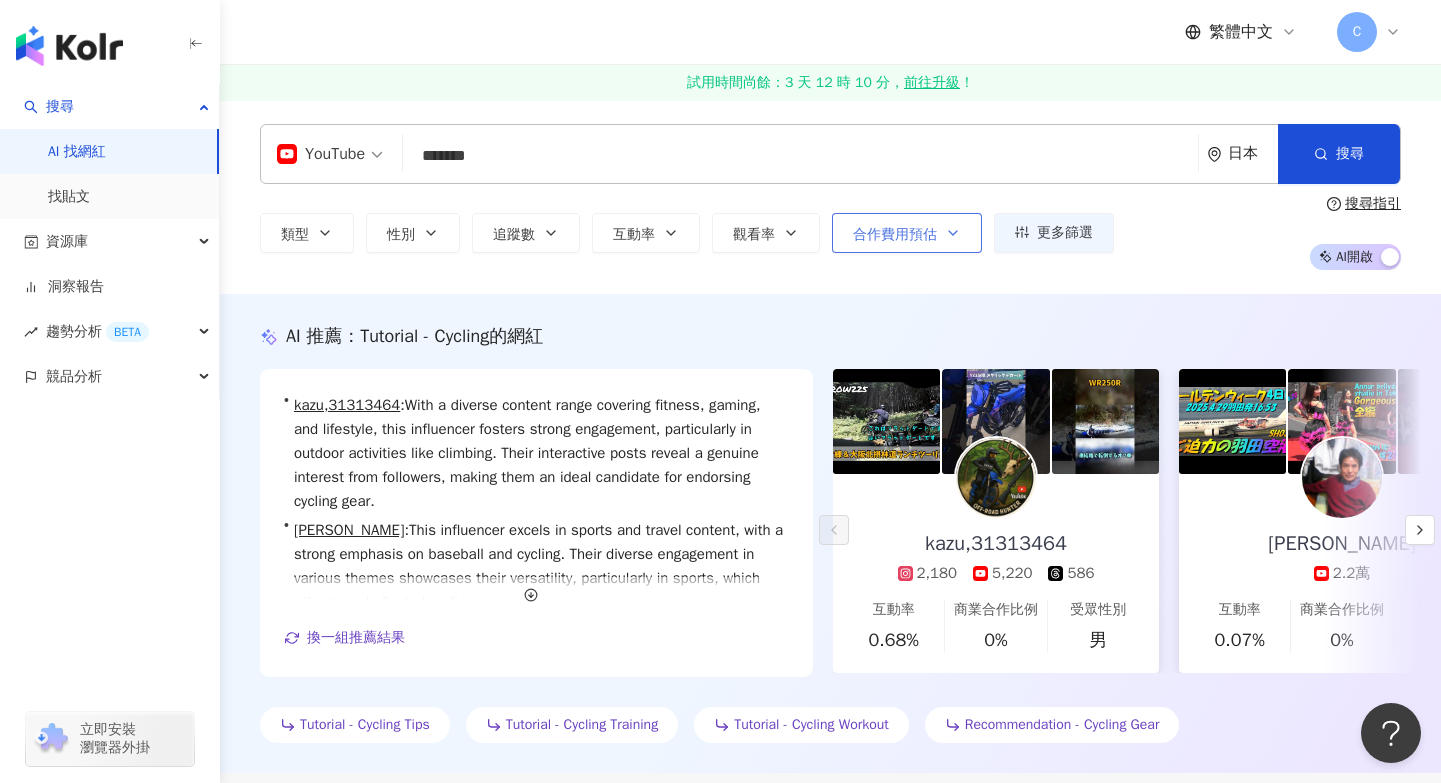 click on "合作費用預估" at bounding box center (895, 235) 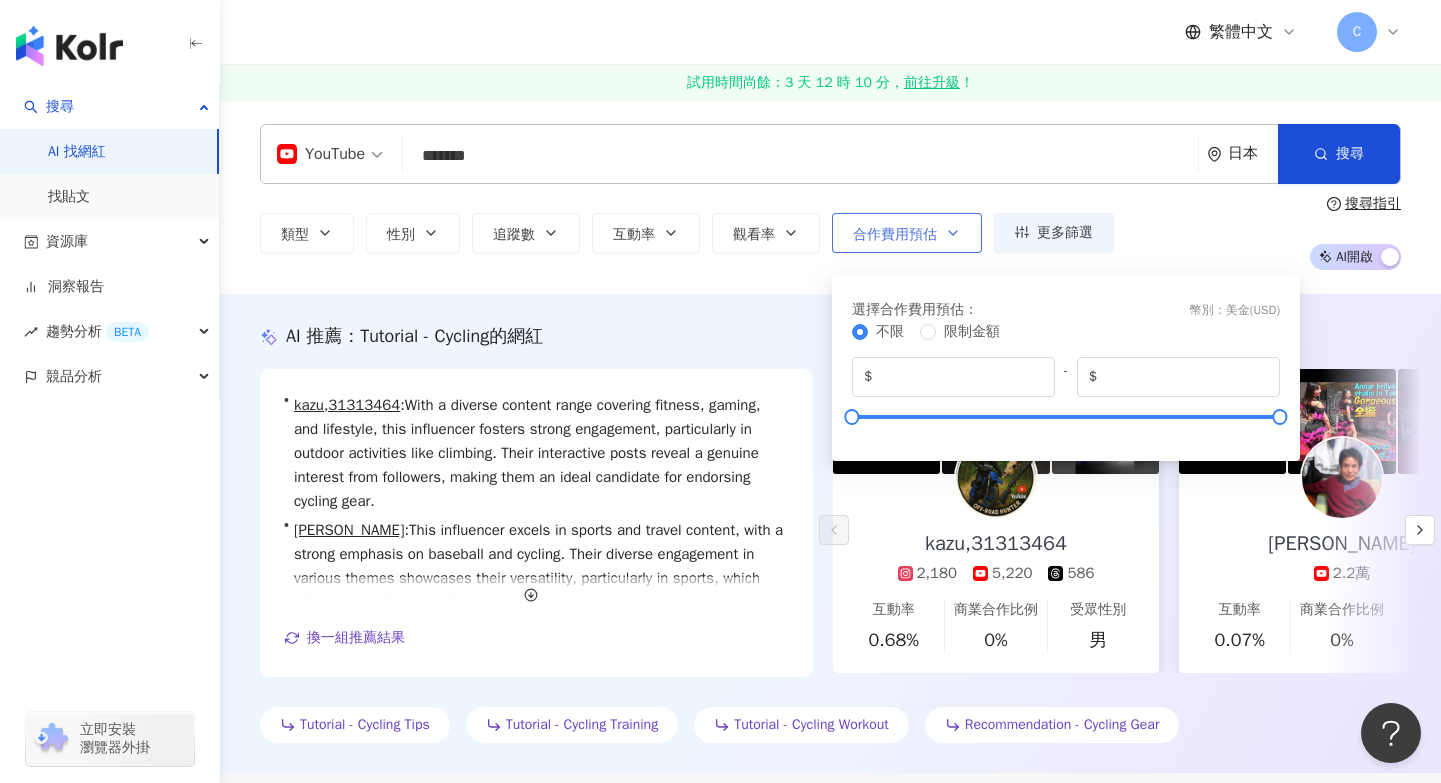 click on "合作費用預估" at bounding box center (895, 235) 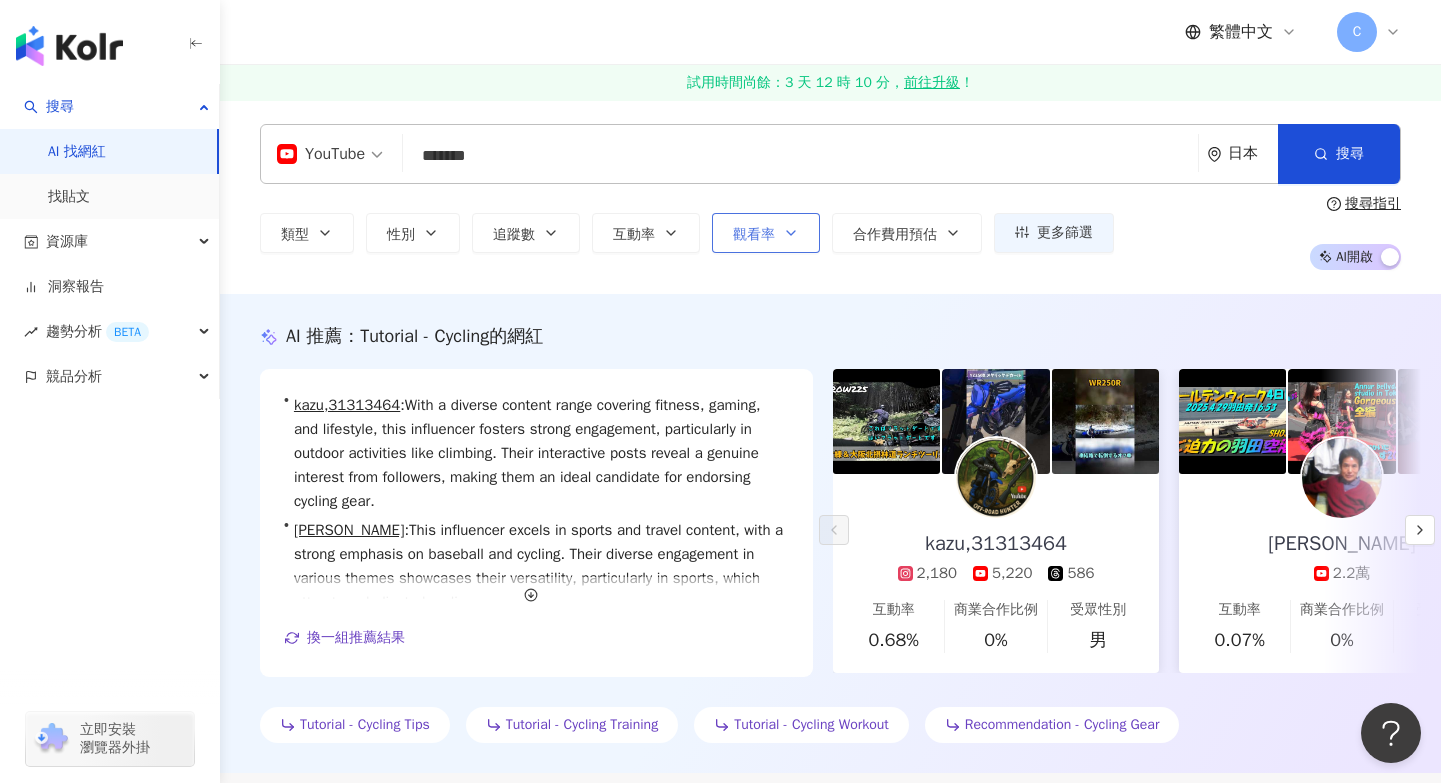 click on "觀看率" at bounding box center (754, 235) 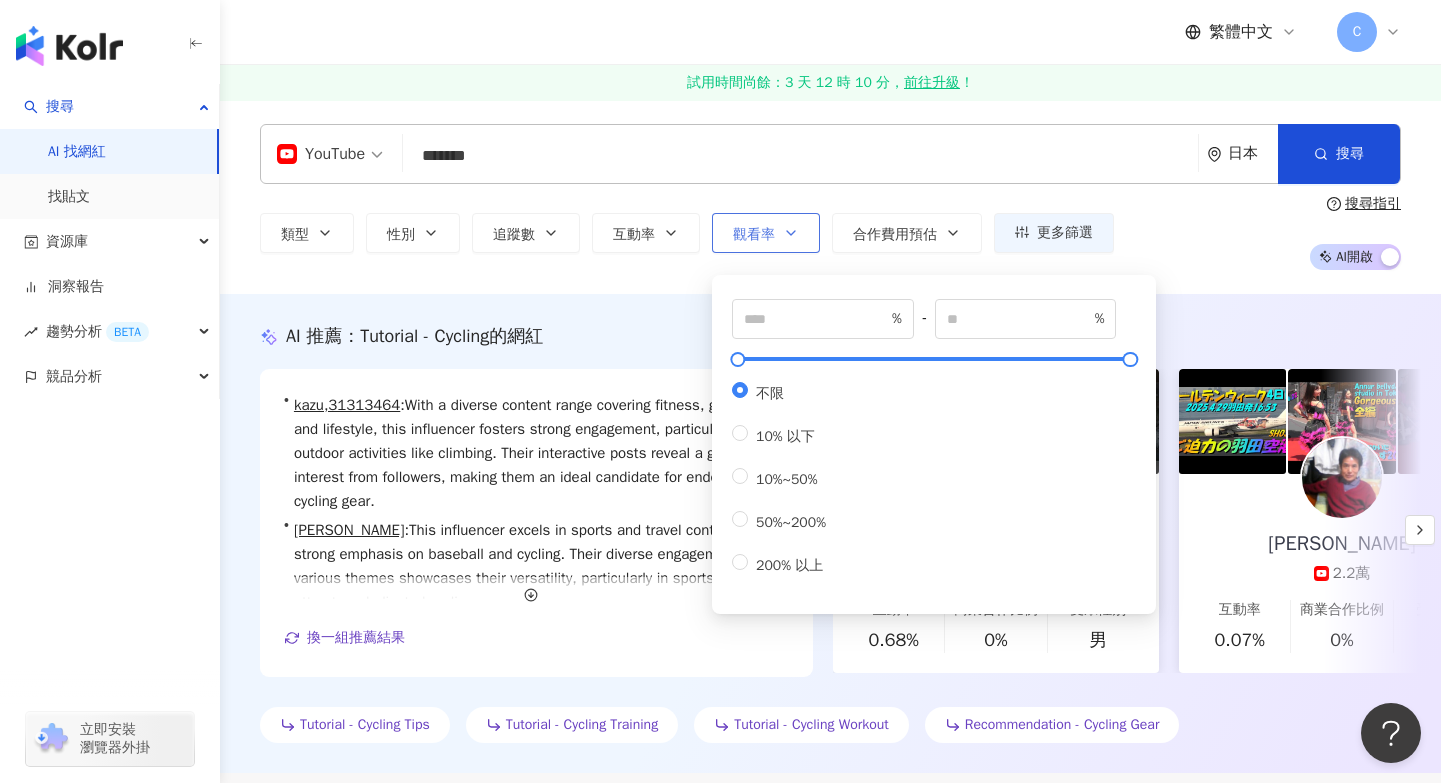 click on "觀看率" at bounding box center [754, 235] 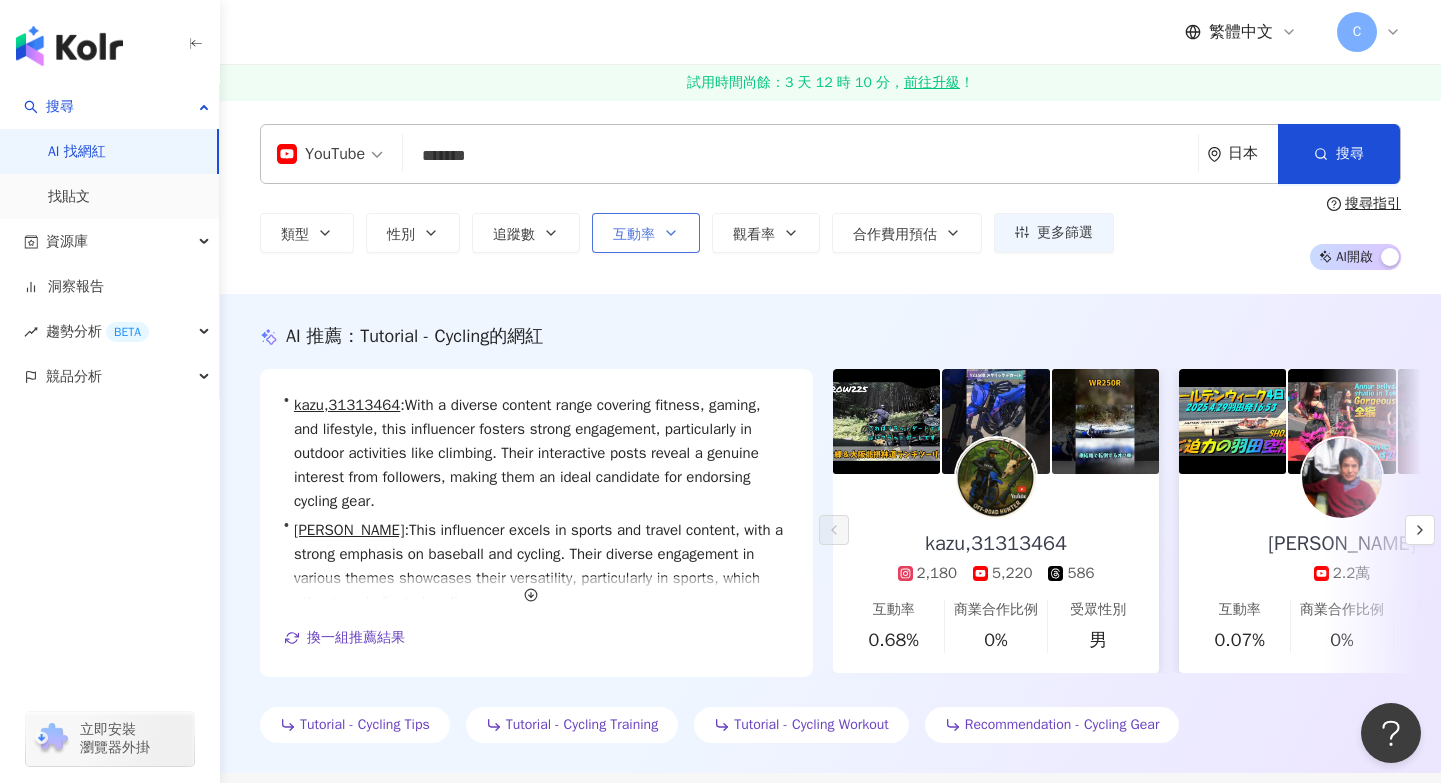 click on "互動率" at bounding box center (634, 235) 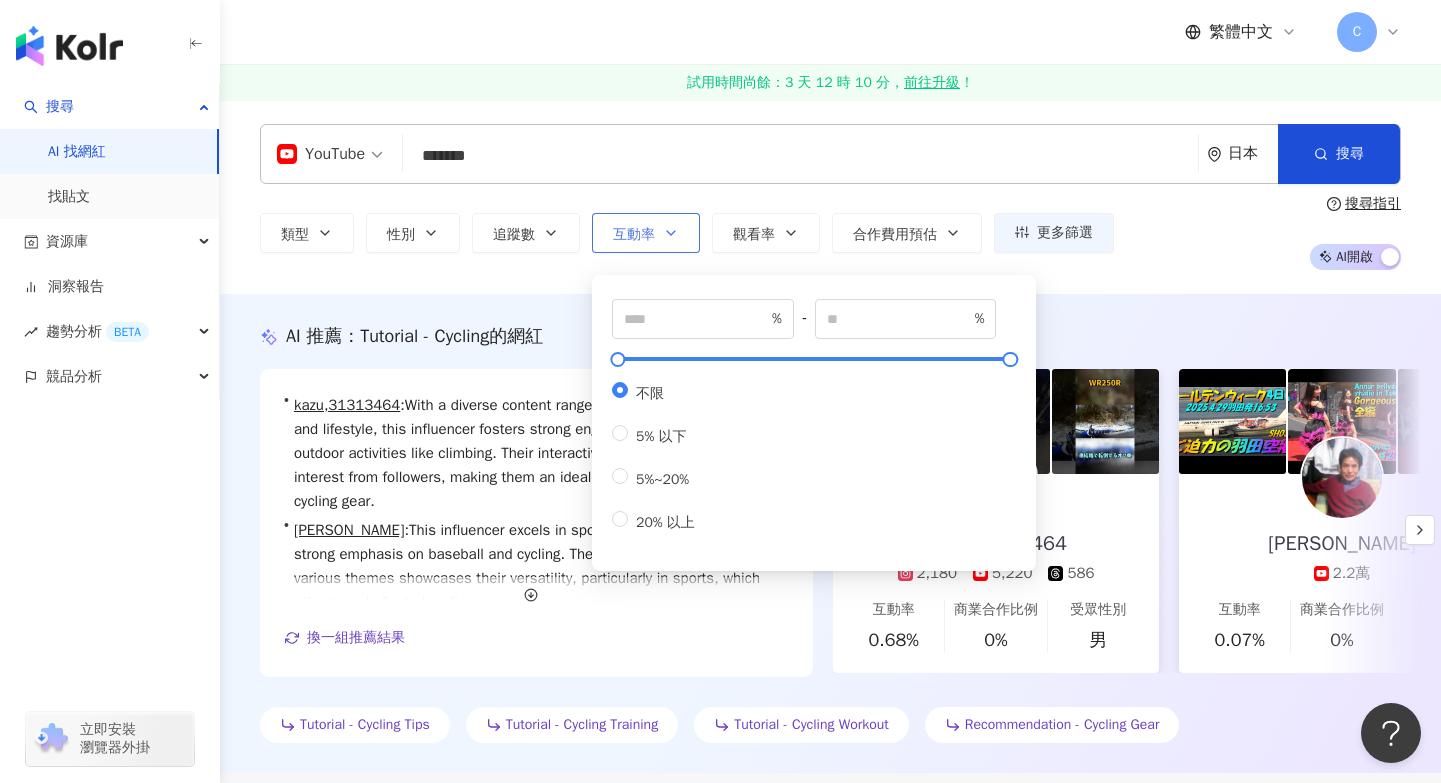 click on "互動率" at bounding box center (634, 235) 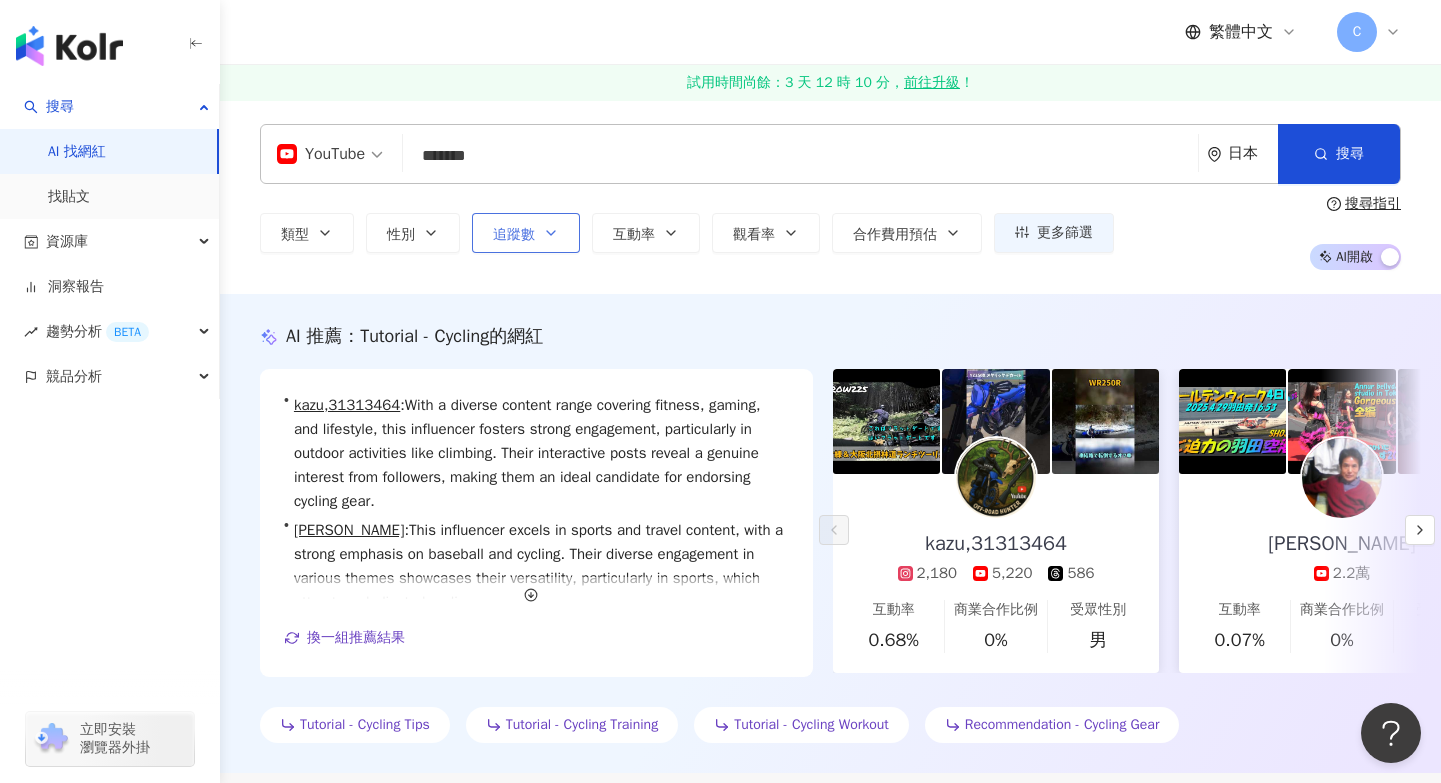 click on "追蹤數" at bounding box center [526, 233] 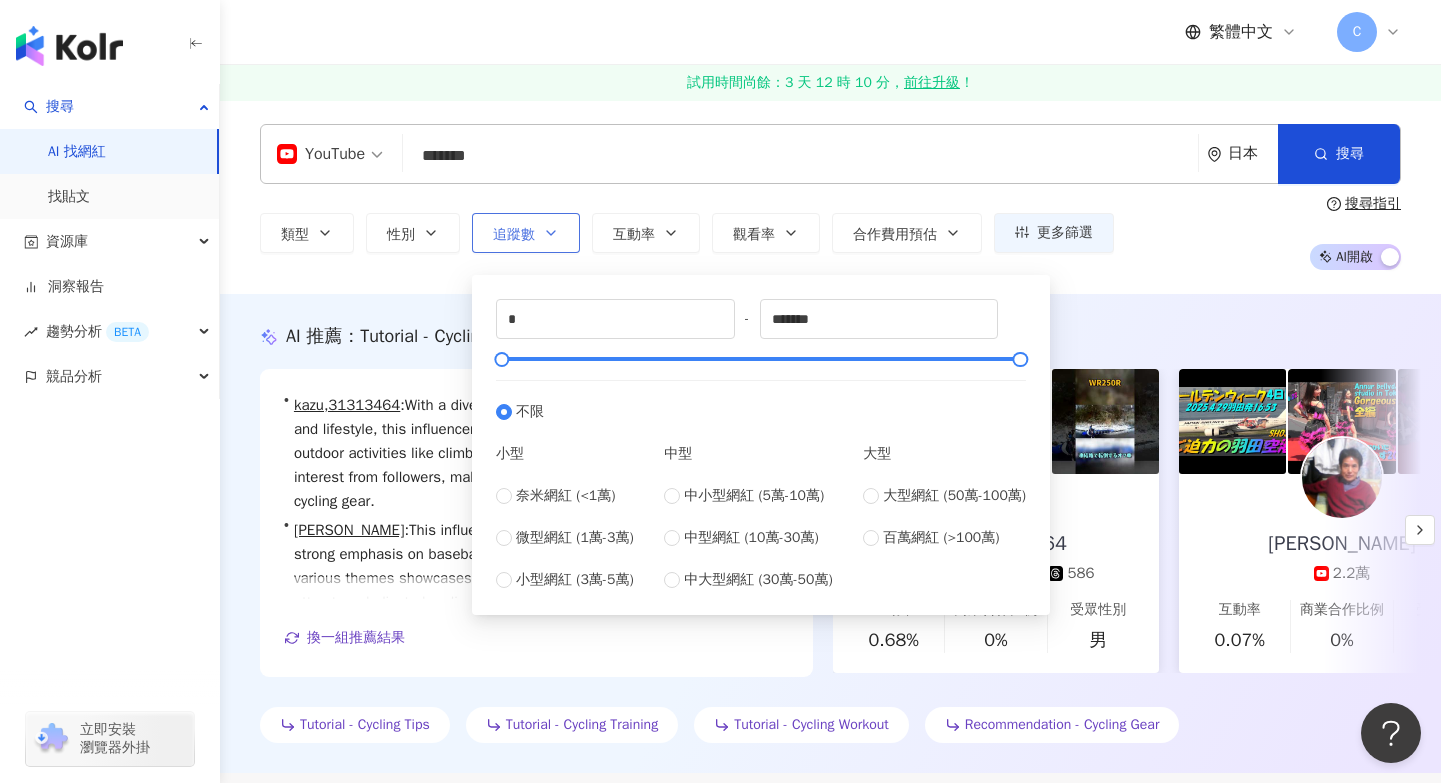 click on "追蹤數" at bounding box center (514, 235) 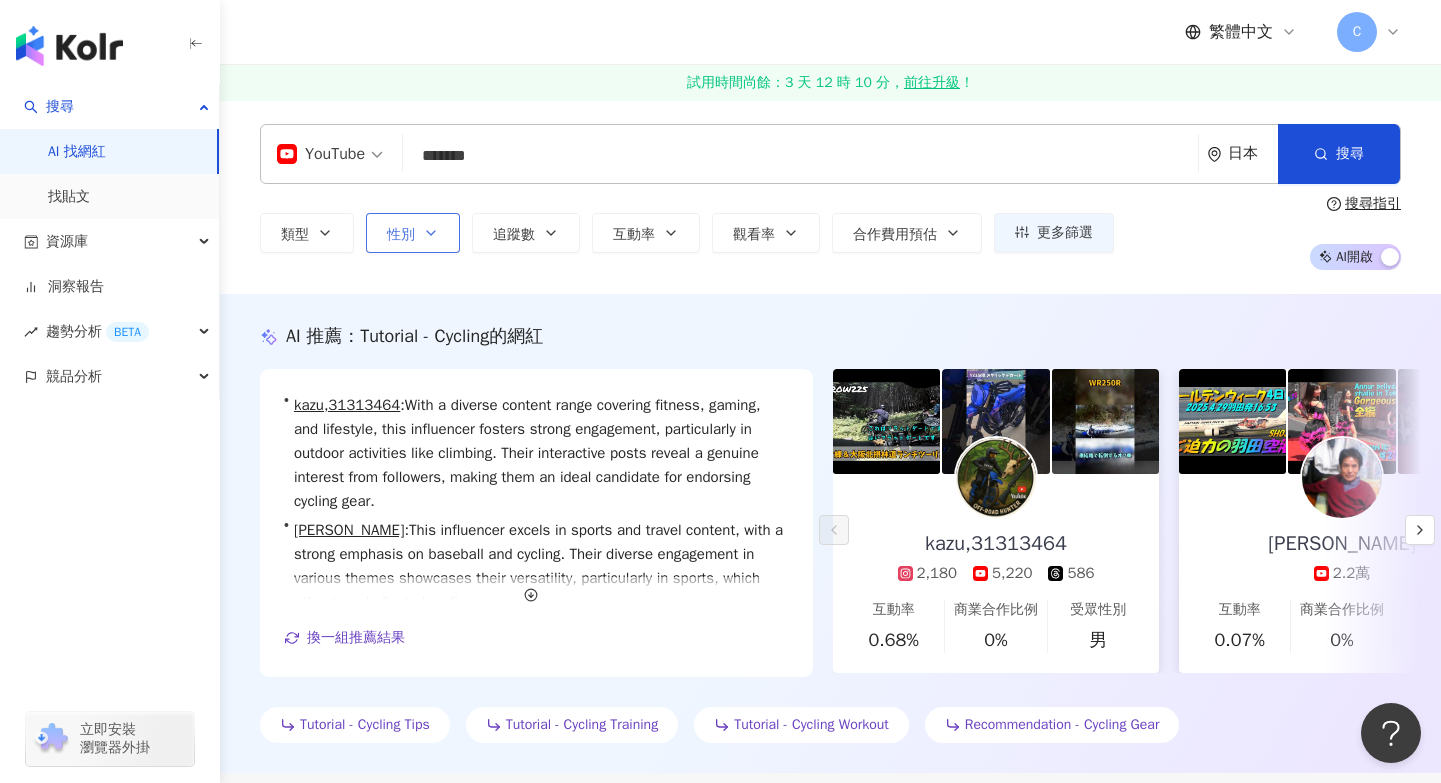 click on "性別" at bounding box center [401, 235] 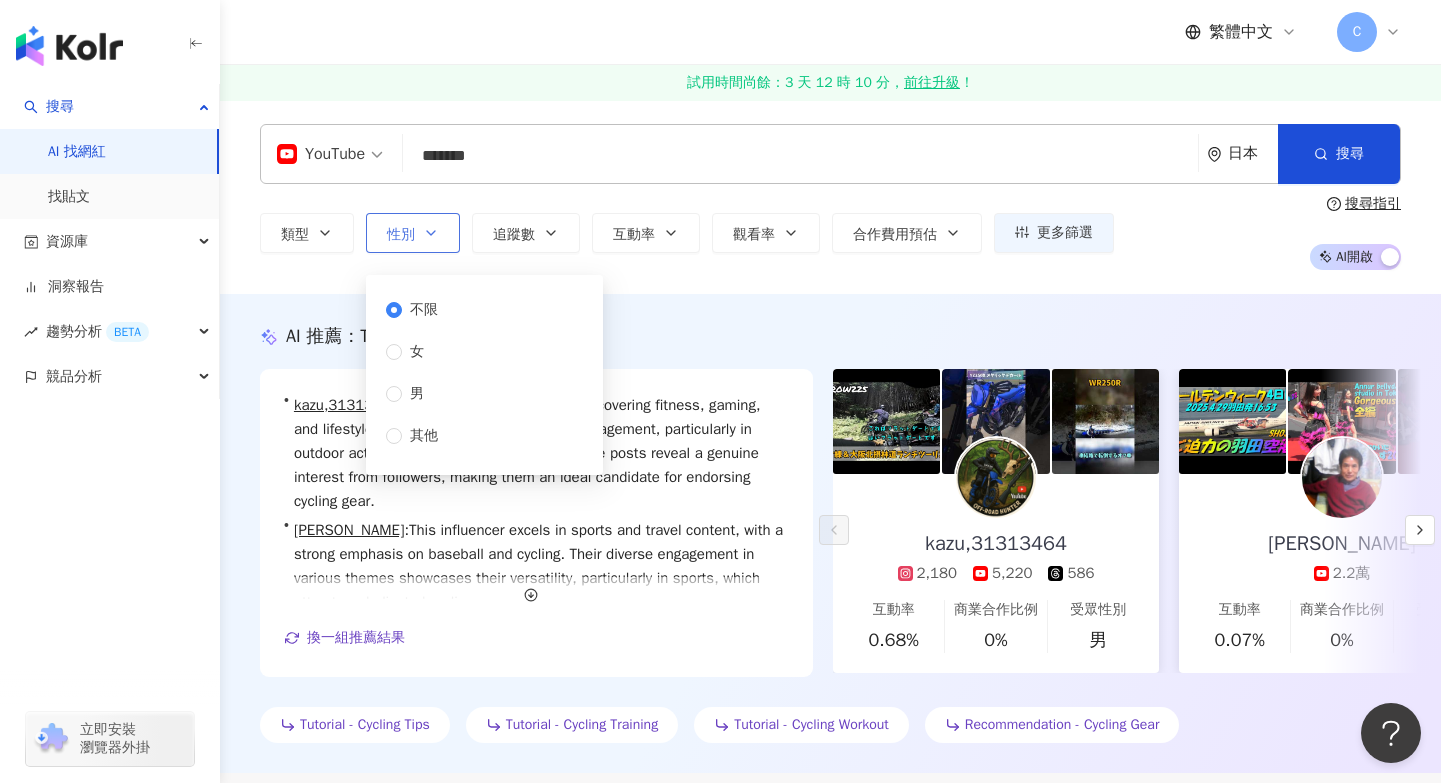 click on "性別" at bounding box center (401, 235) 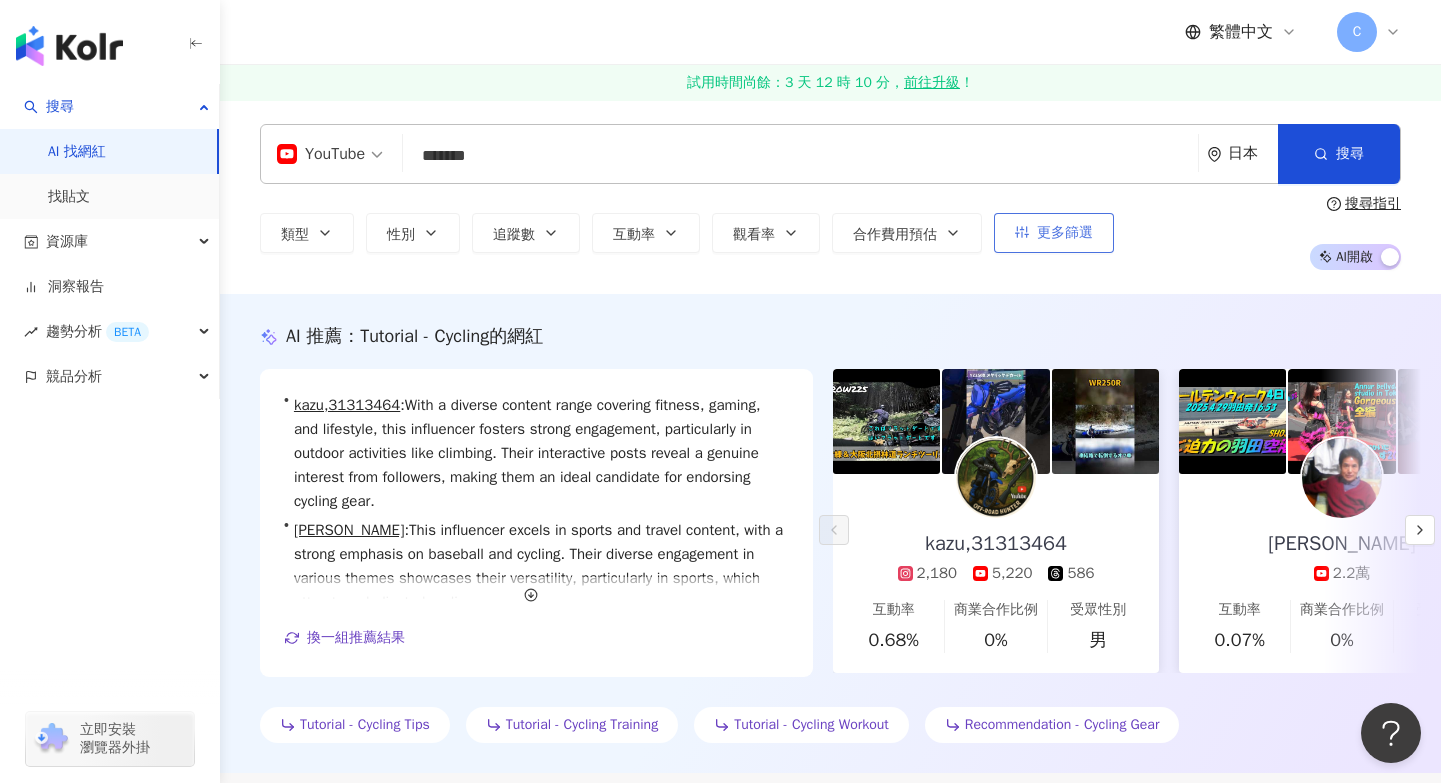 click on "更多篩選" at bounding box center (1054, 233) 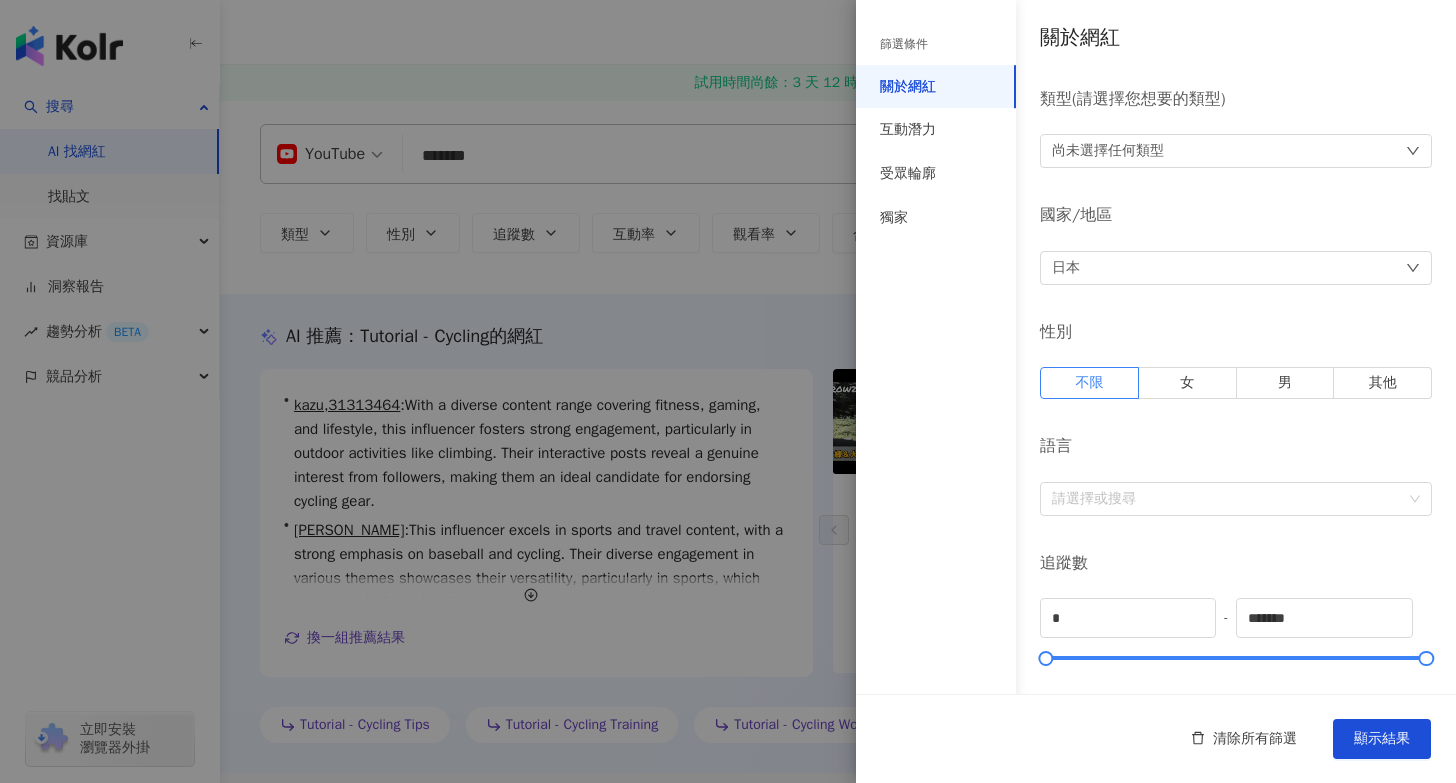 click on "尚未選擇任何類型" at bounding box center (1236, 151) 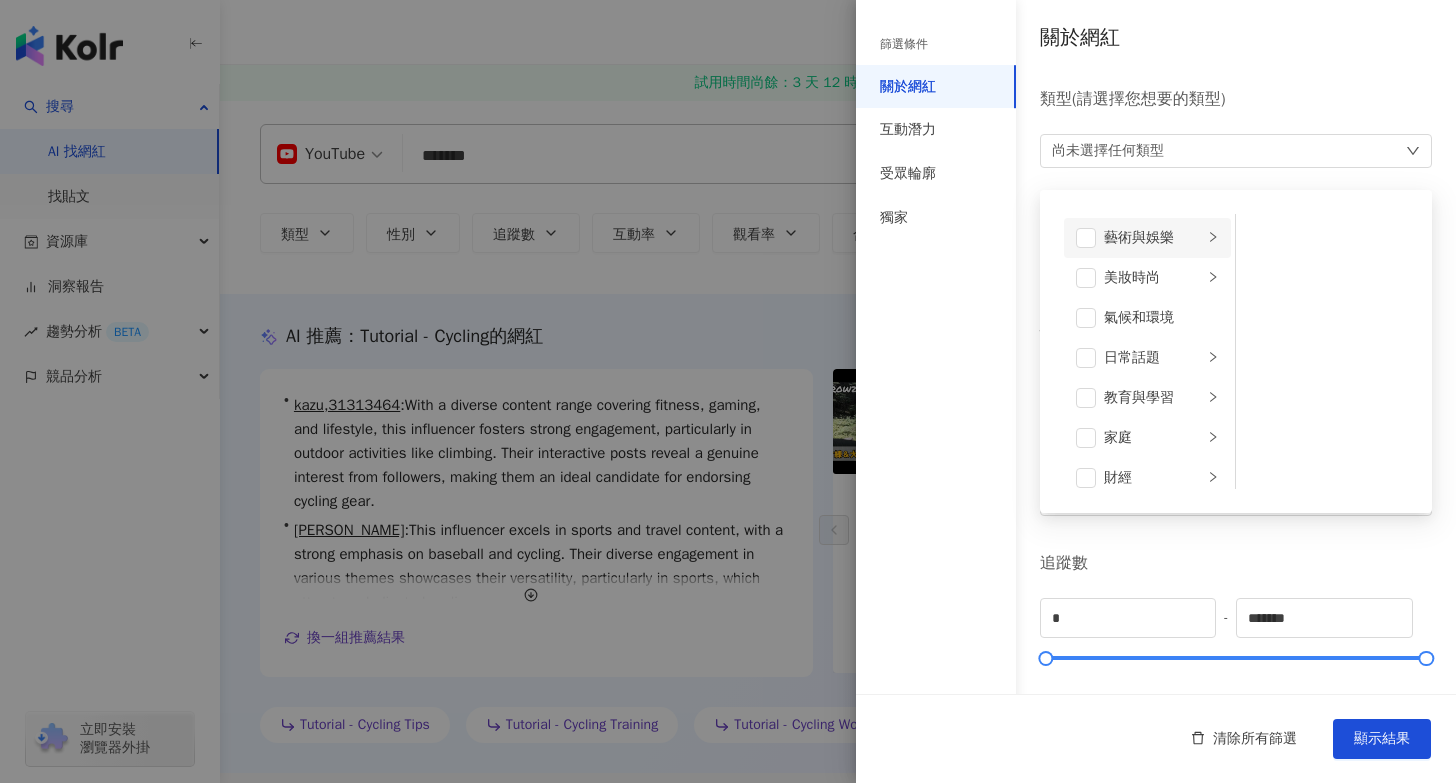 click 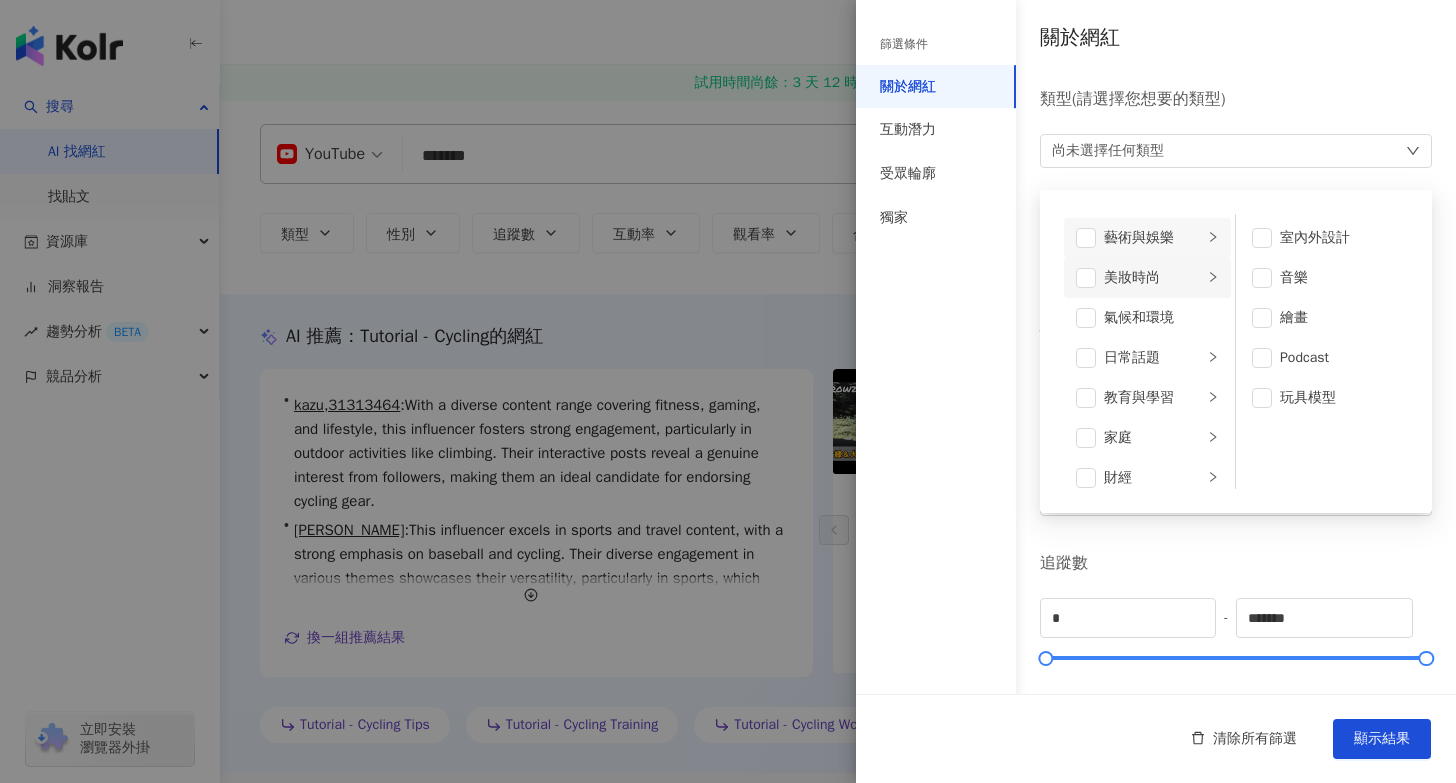 click on "美妝時尚" at bounding box center (1153, 278) 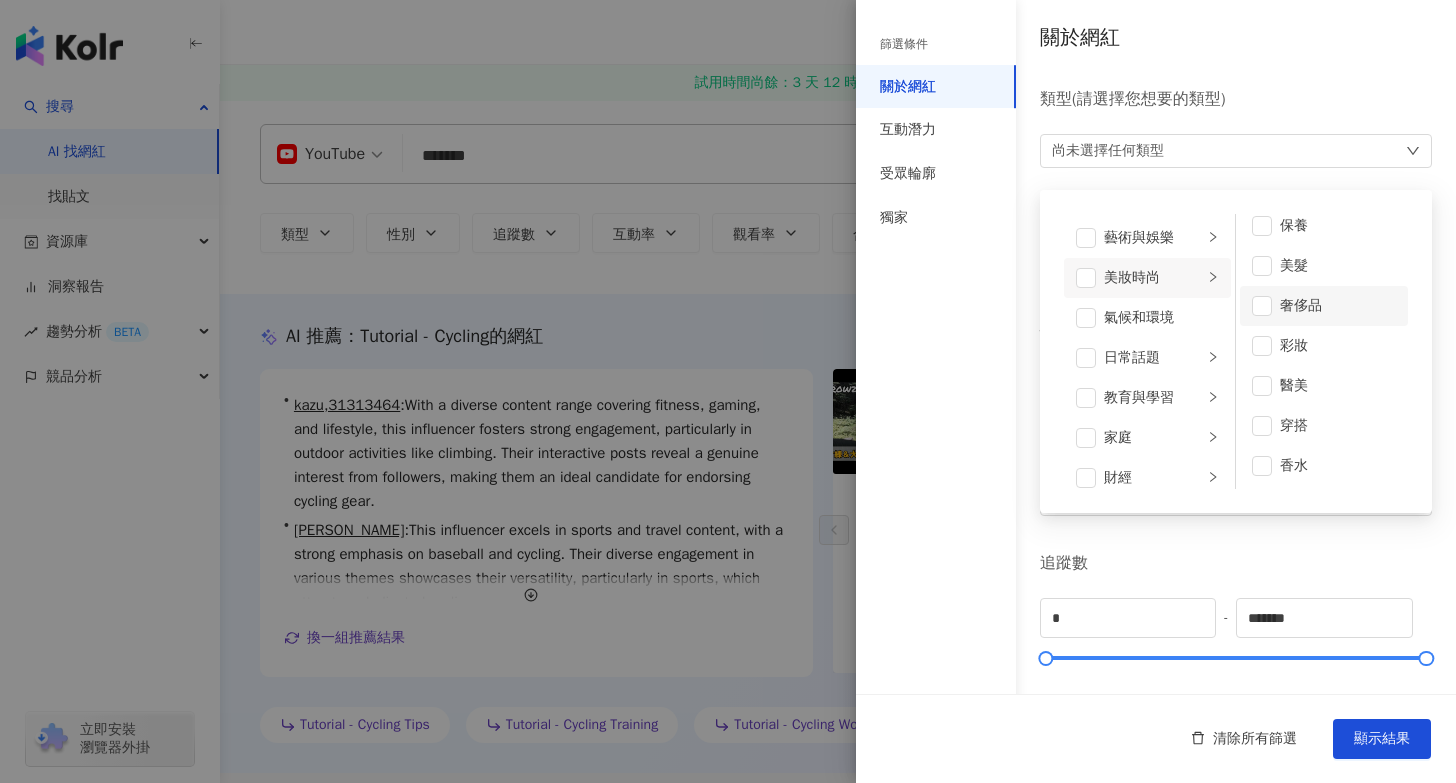 scroll, scrollTop: 13, scrollLeft: 0, axis: vertical 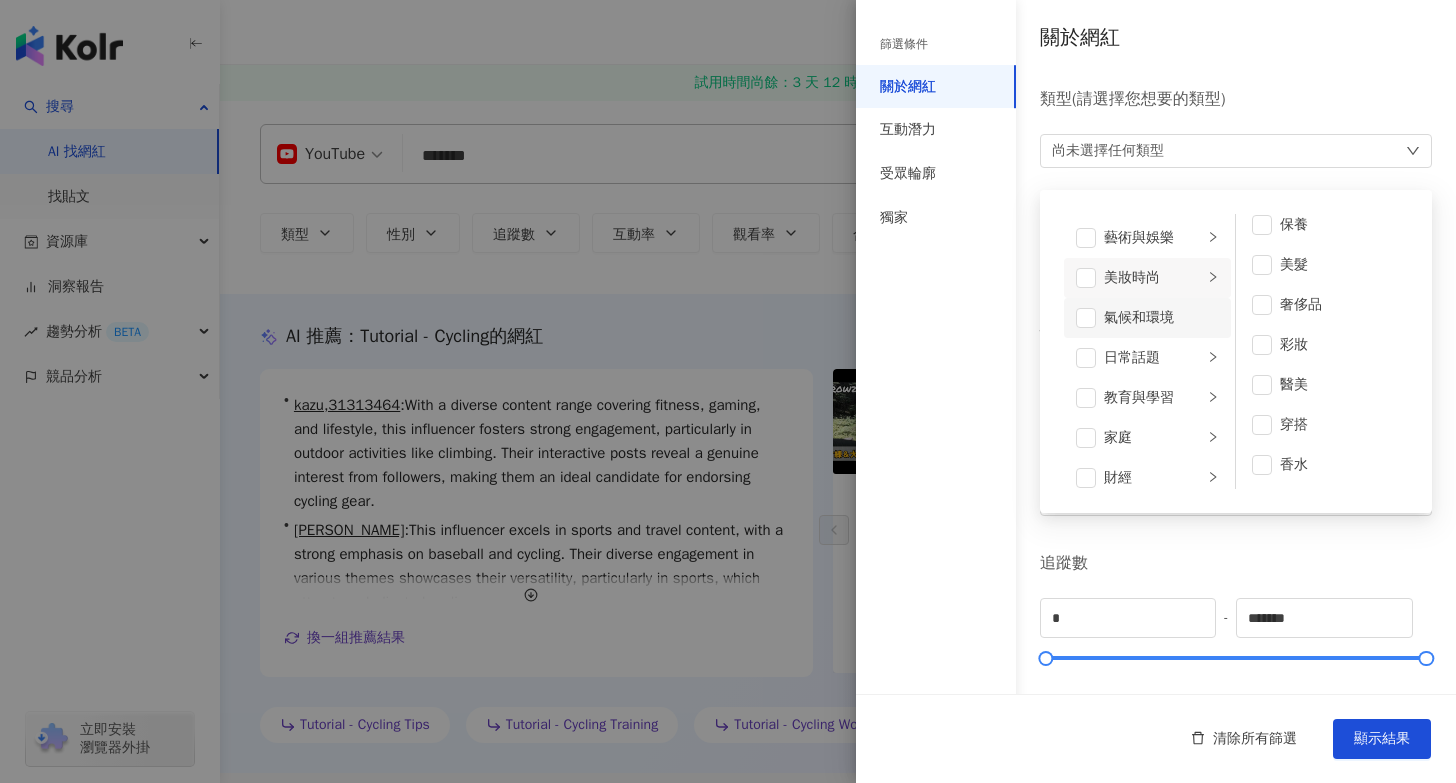 click on "氣候和環境" at bounding box center [1161, 318] 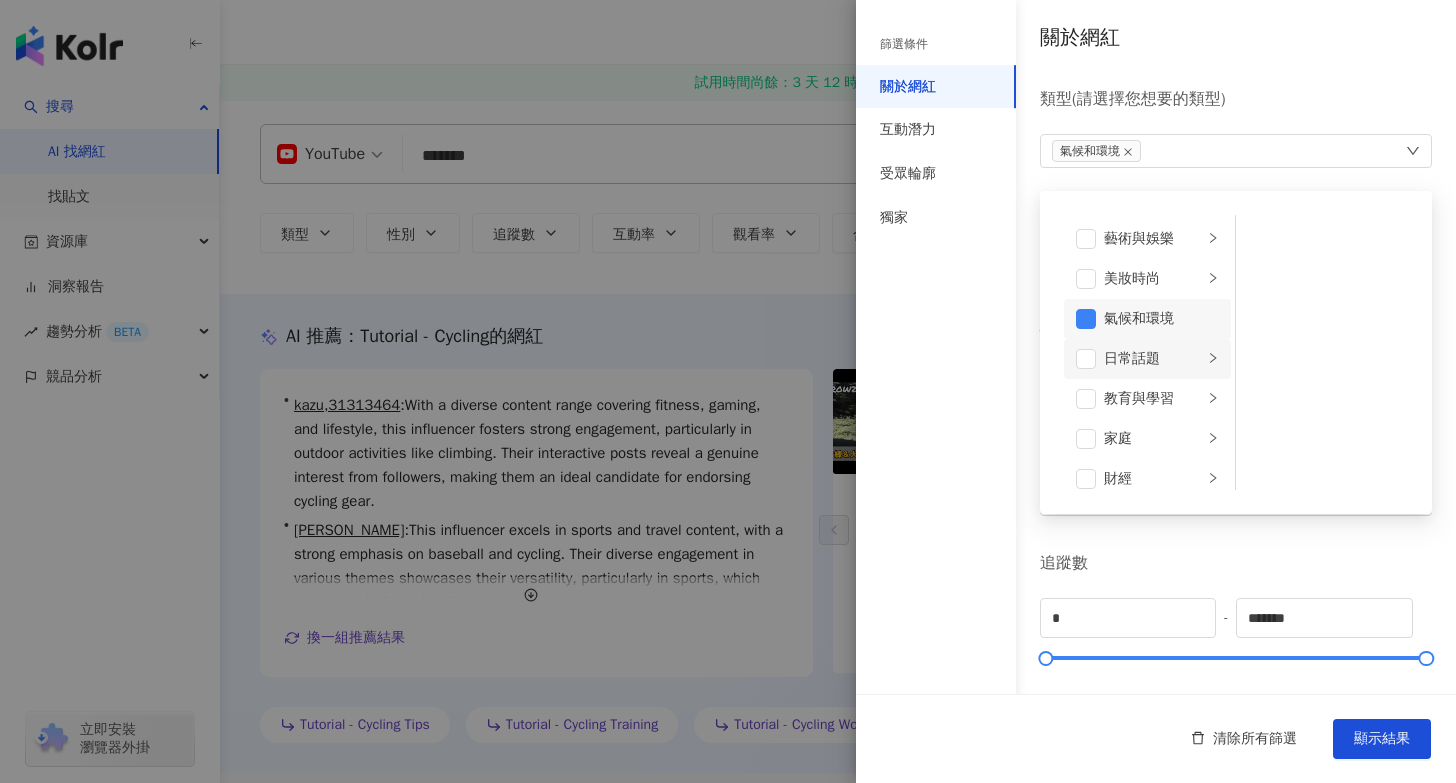 click on "日常話題" at bounding box center (1153, 359) 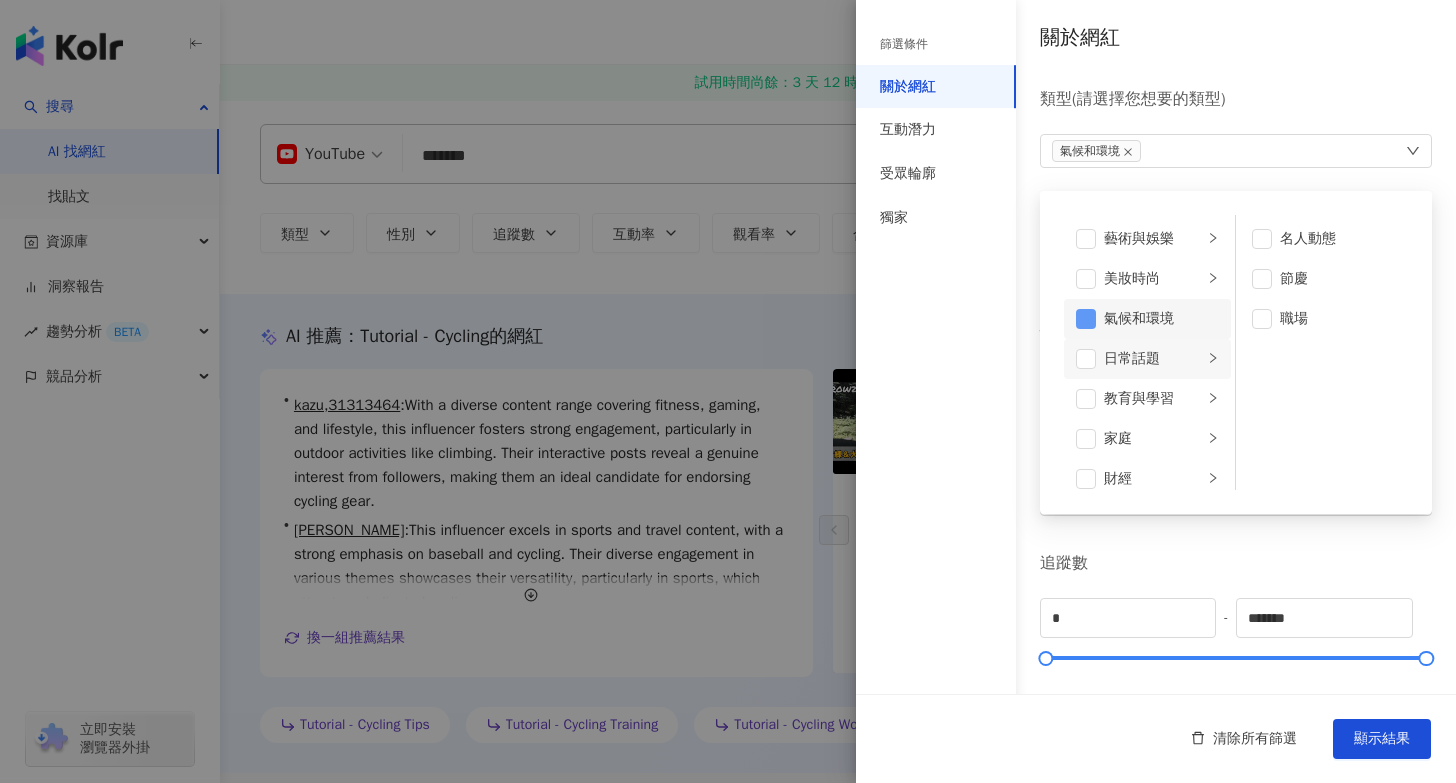 click at bounding box center [1086, 319] 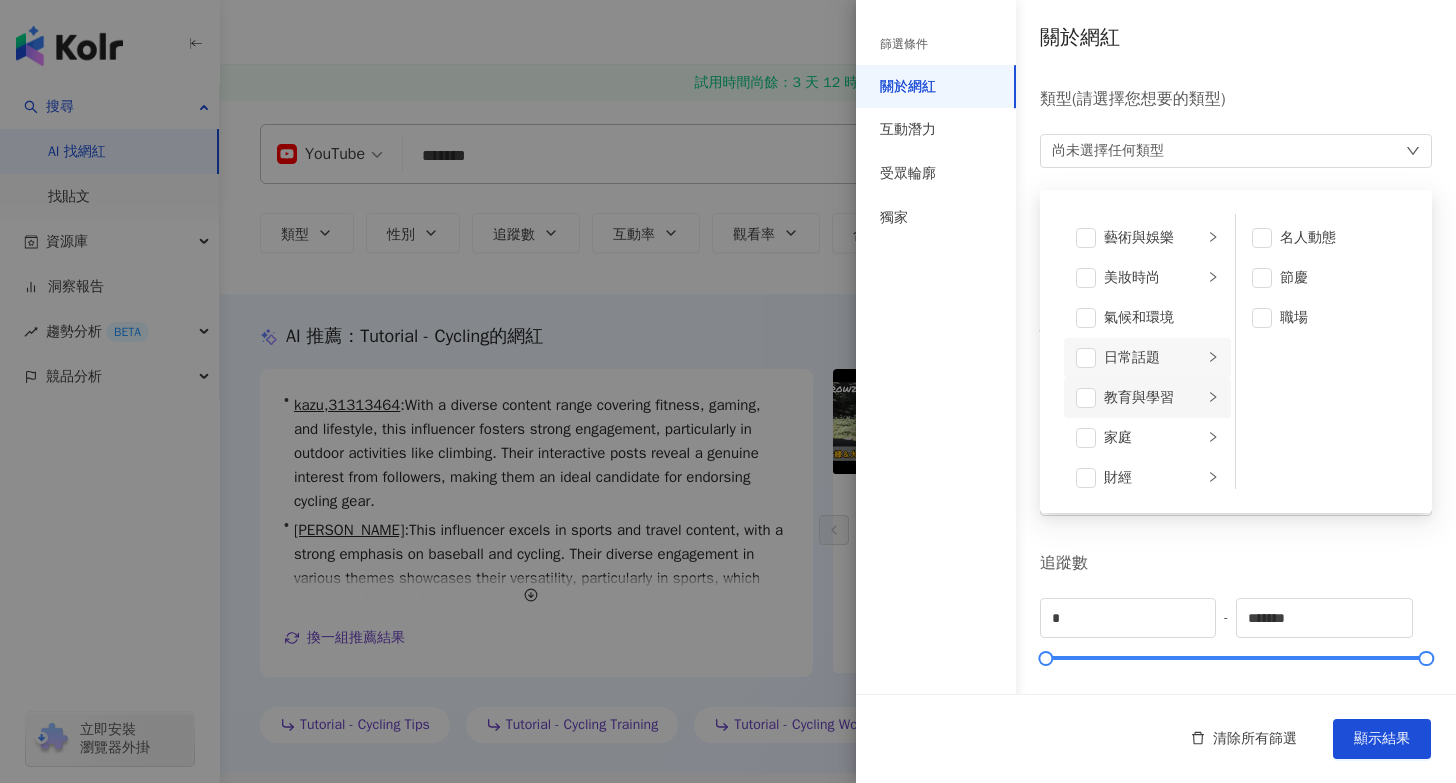 click on "教育與學習" at bounding box center (1147, 398) 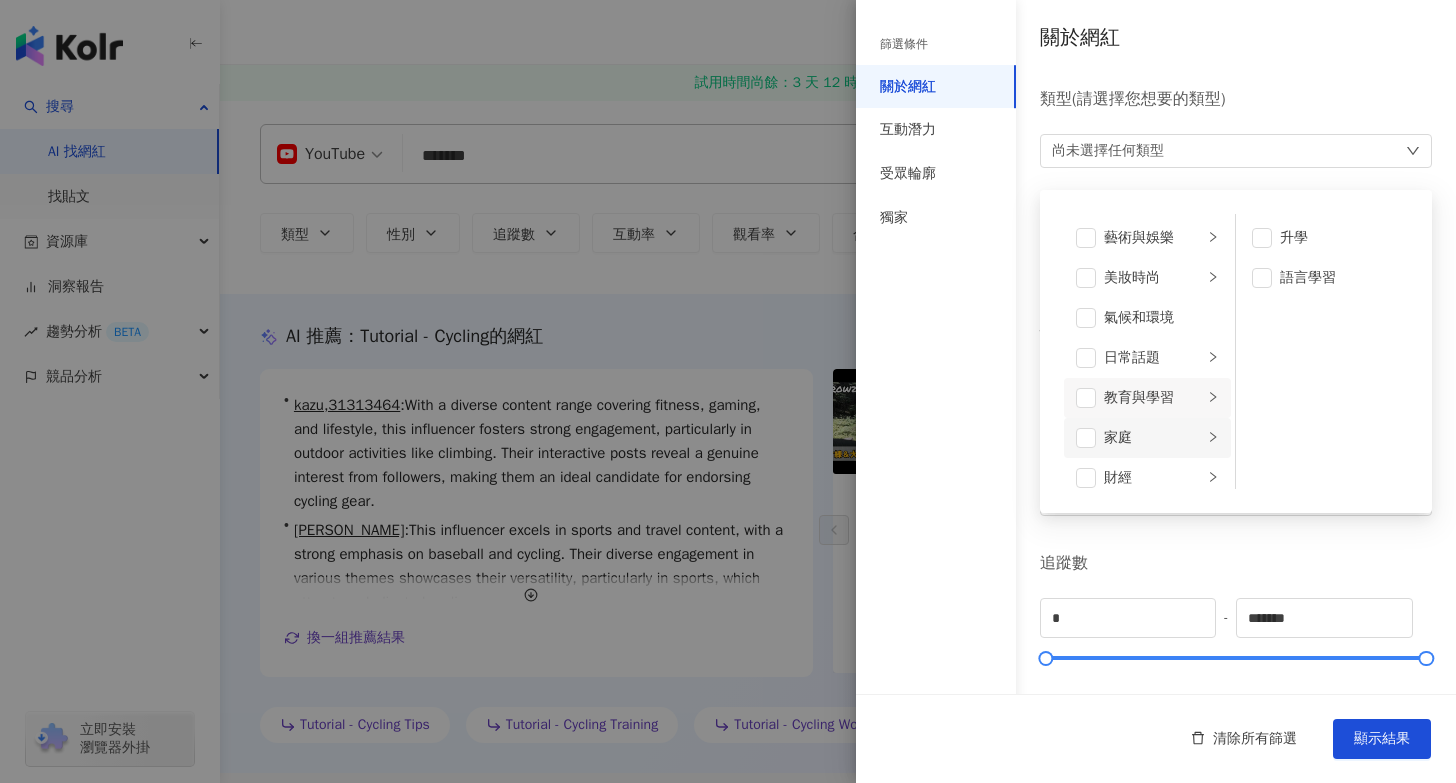 click 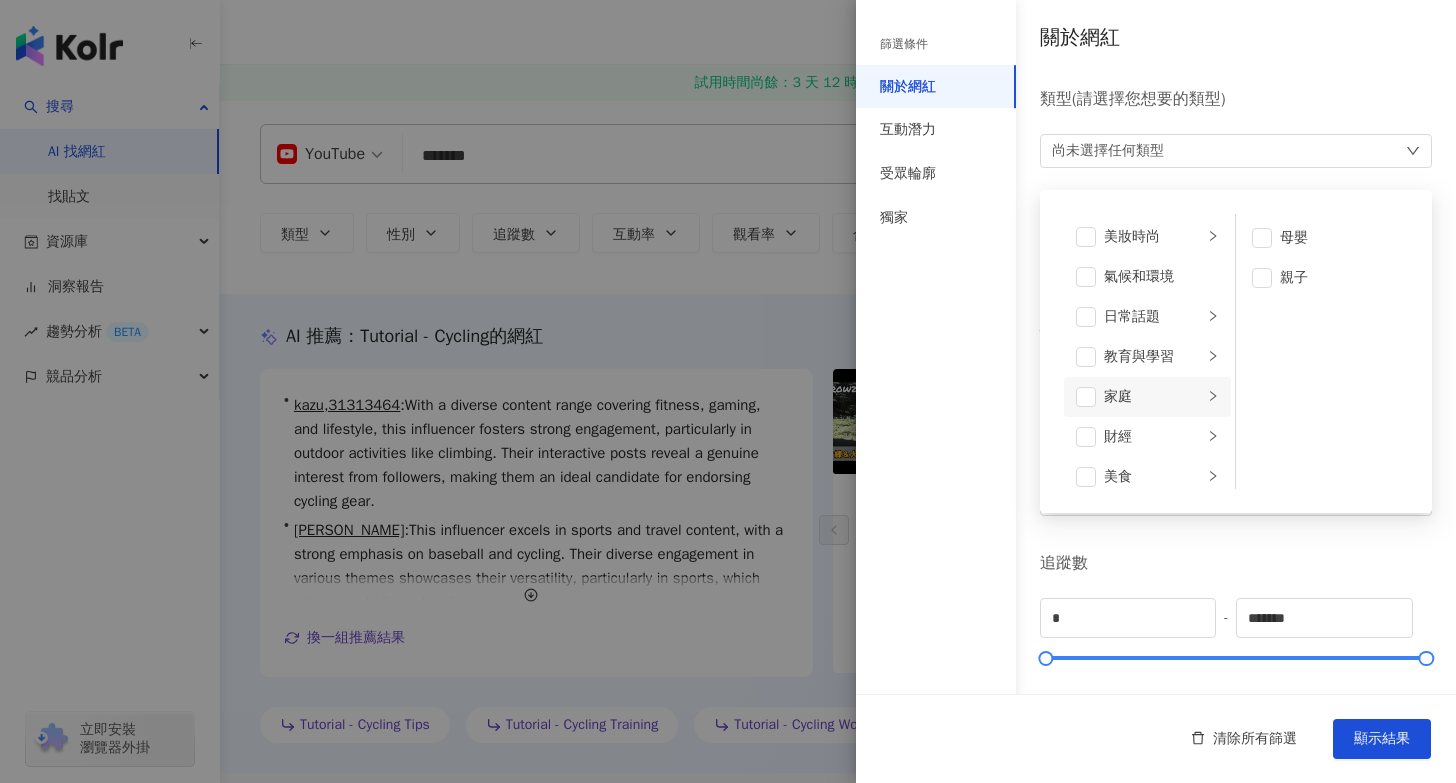 scroll, scrollTop: 100, scrollLeft: 0, axis: vertical 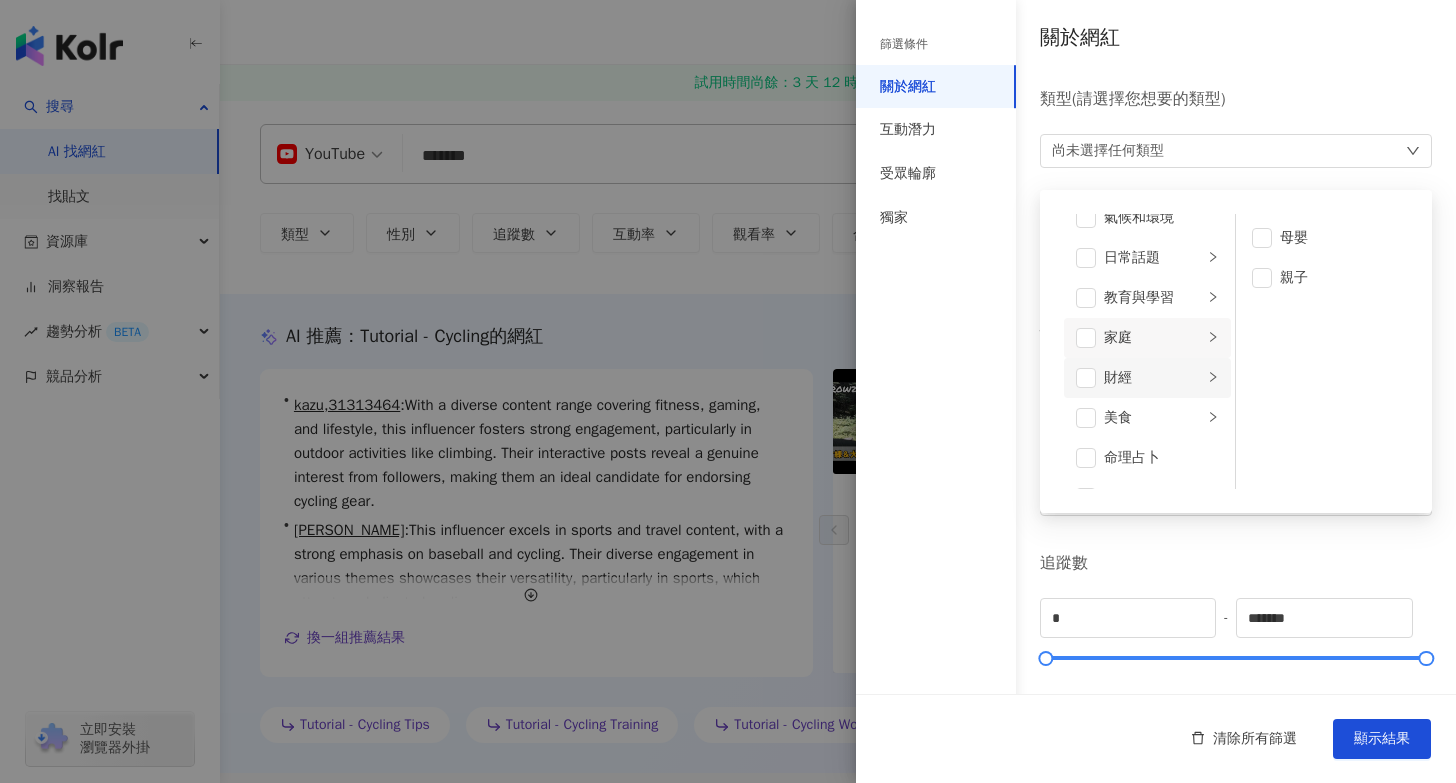 click on "財經" at bounding box center [1147, 378] 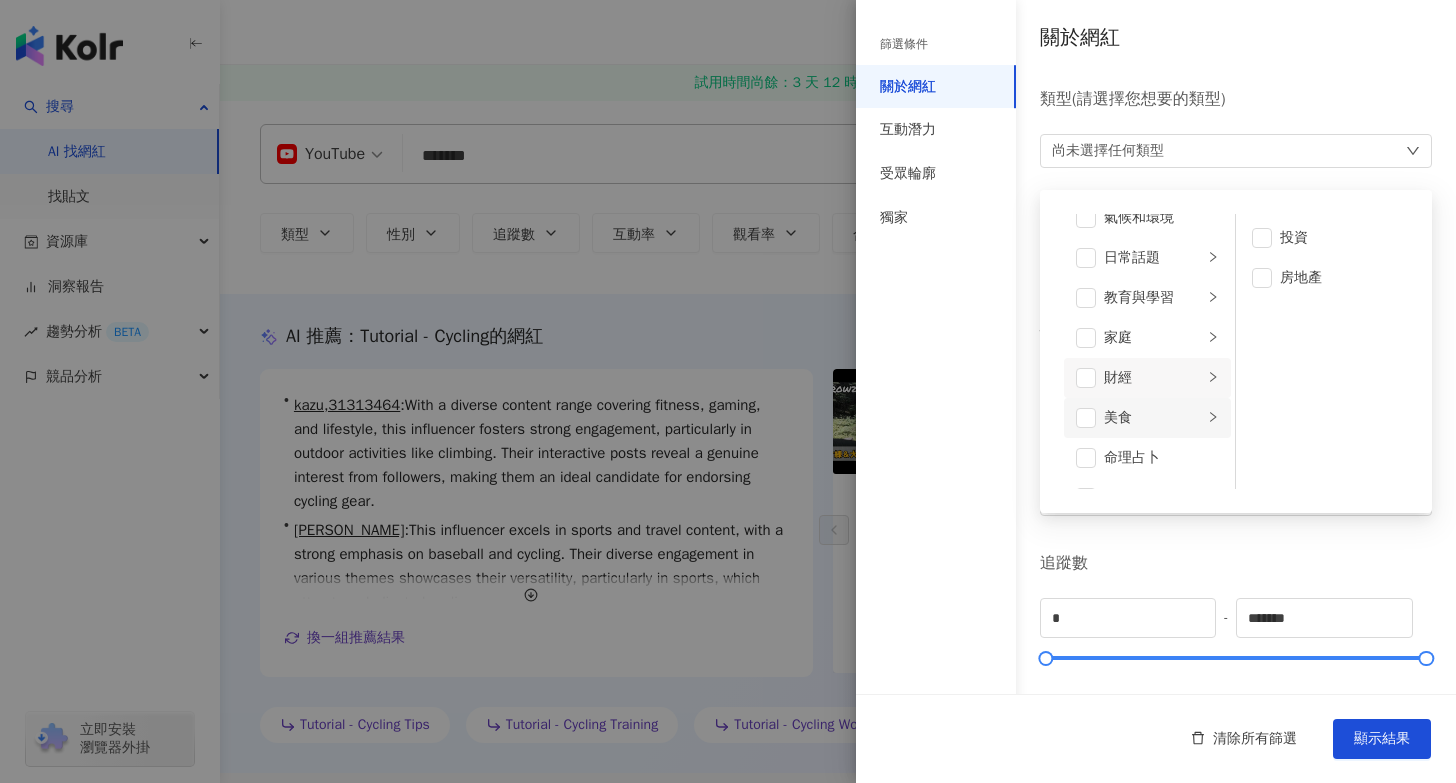 click 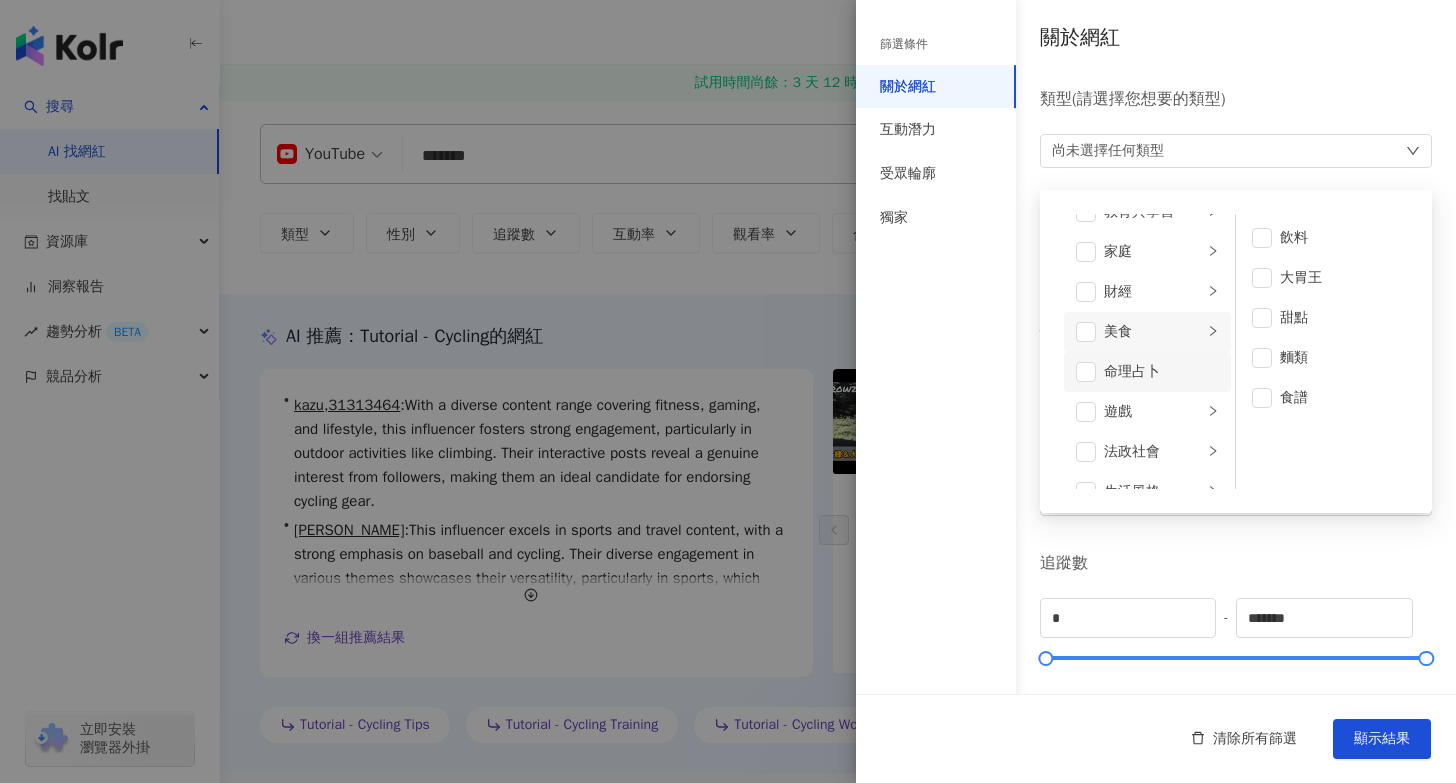 scroll, scrollTop: 293, scrollLeft: 0, axis: vertical 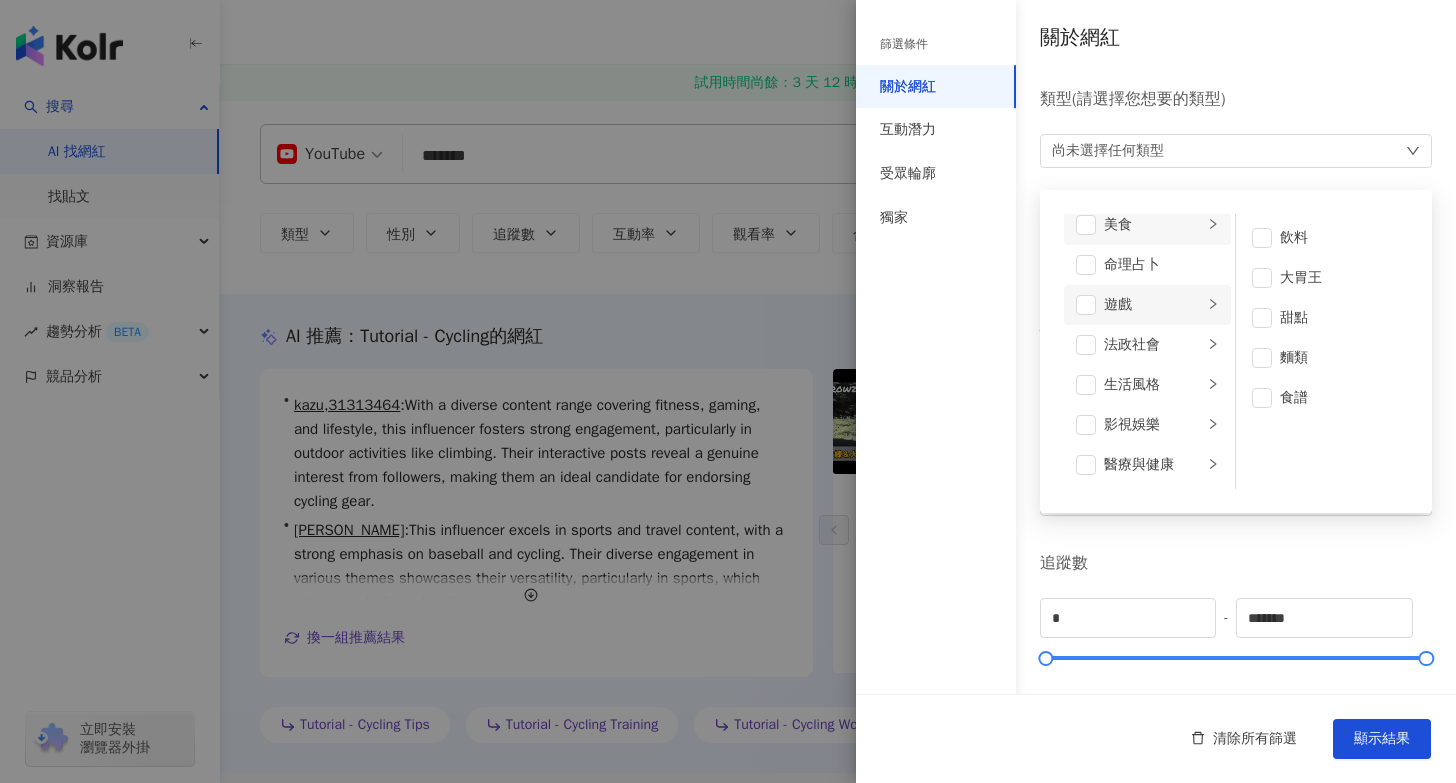 click on "遊戲" at bounding box center (1153, 305) 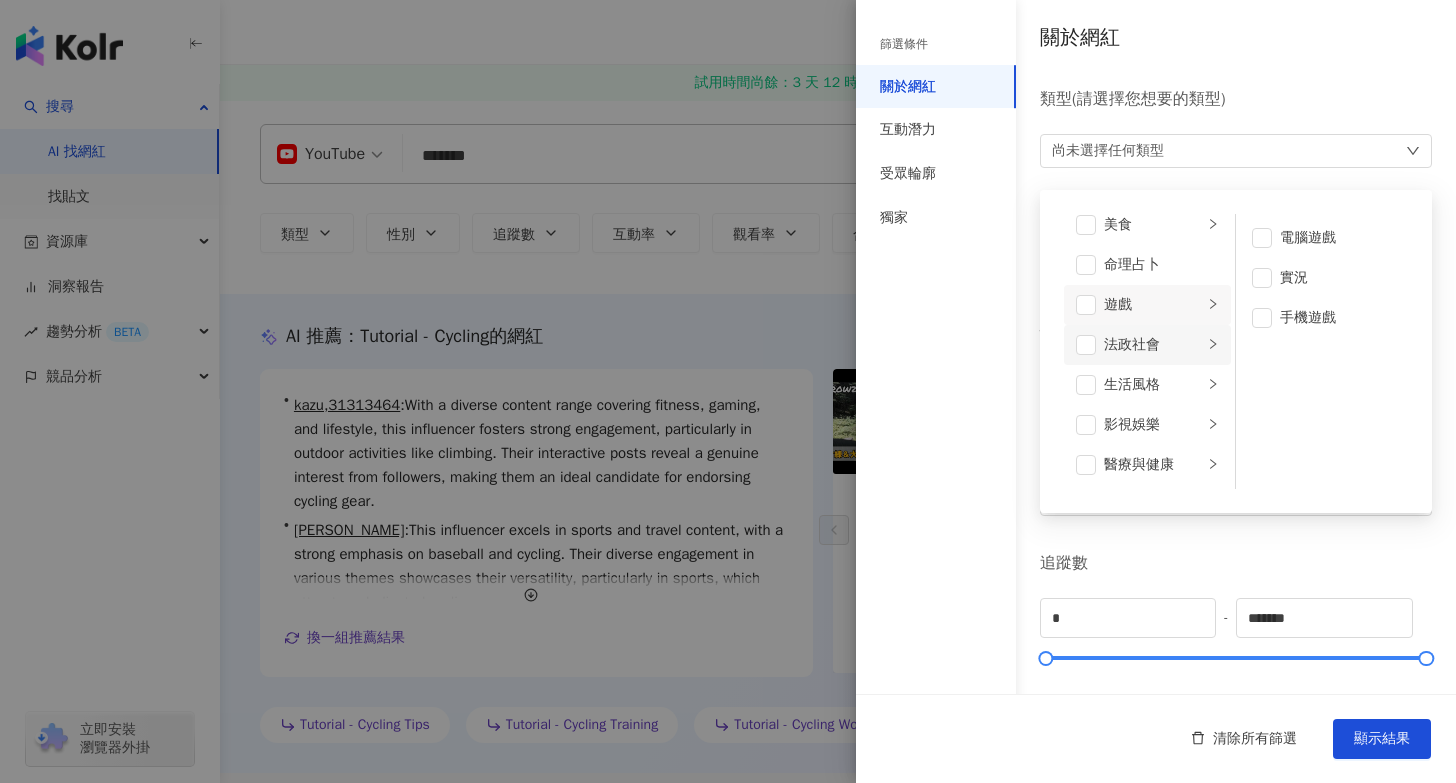 click on "法政社會" at bounding box center [1153, 345] 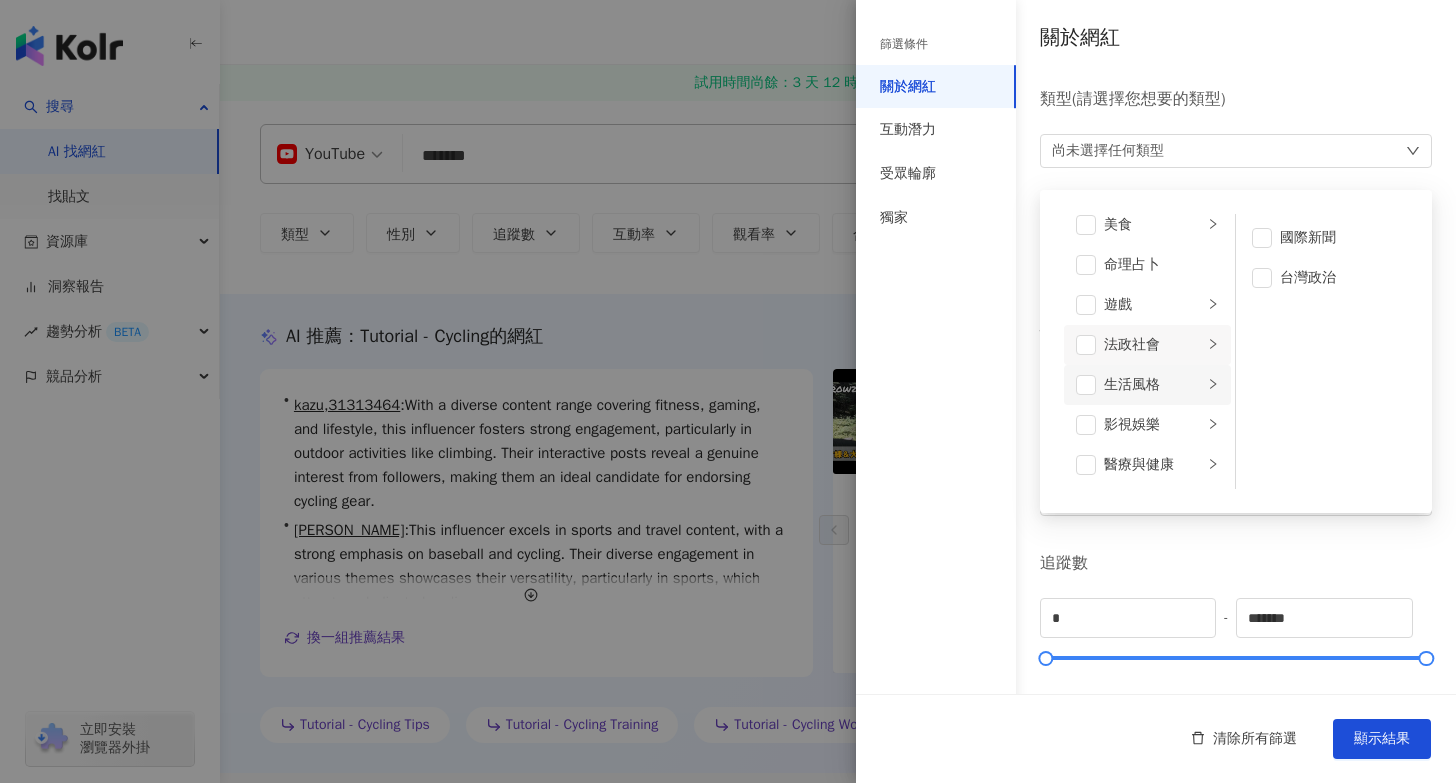 click 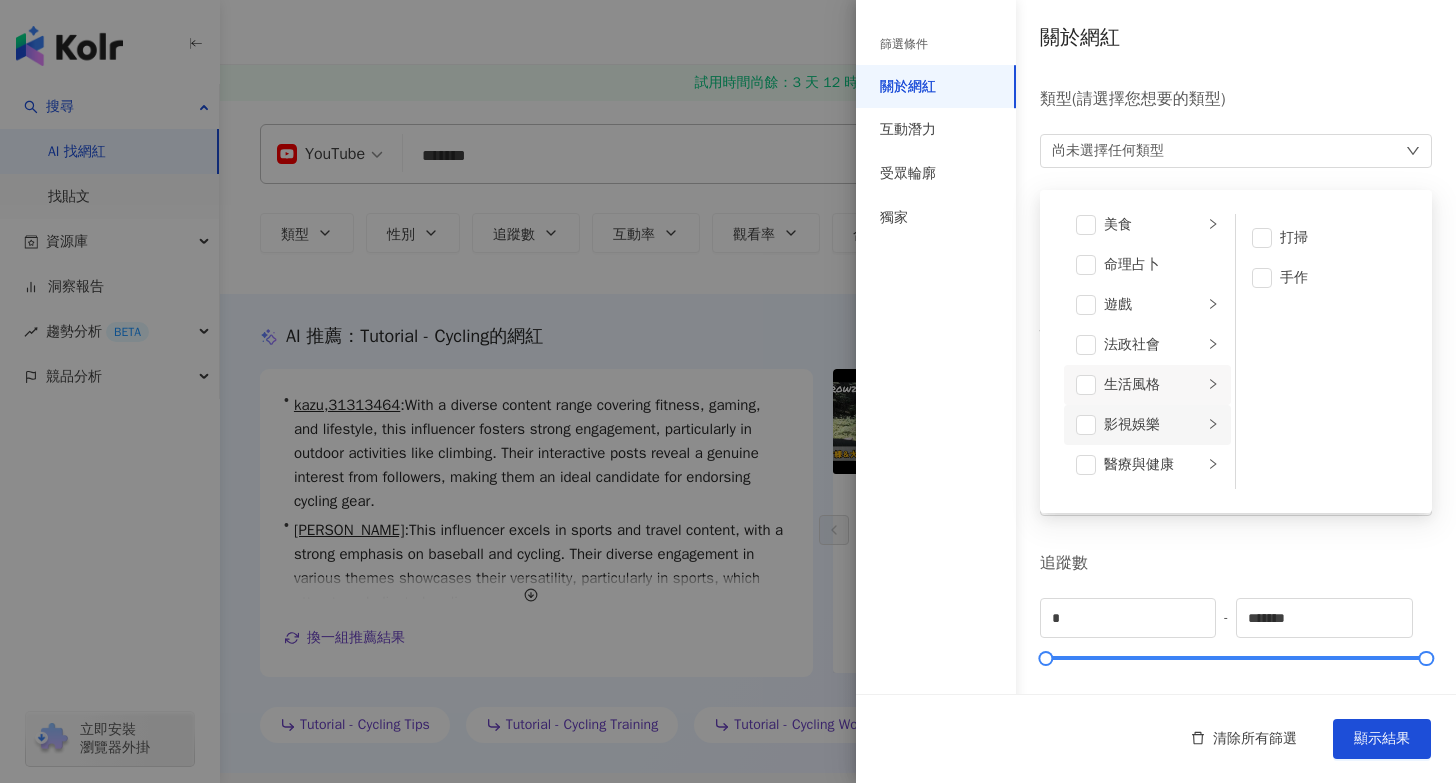 click on "影視娛樂" at bounding box center [1147, 425] 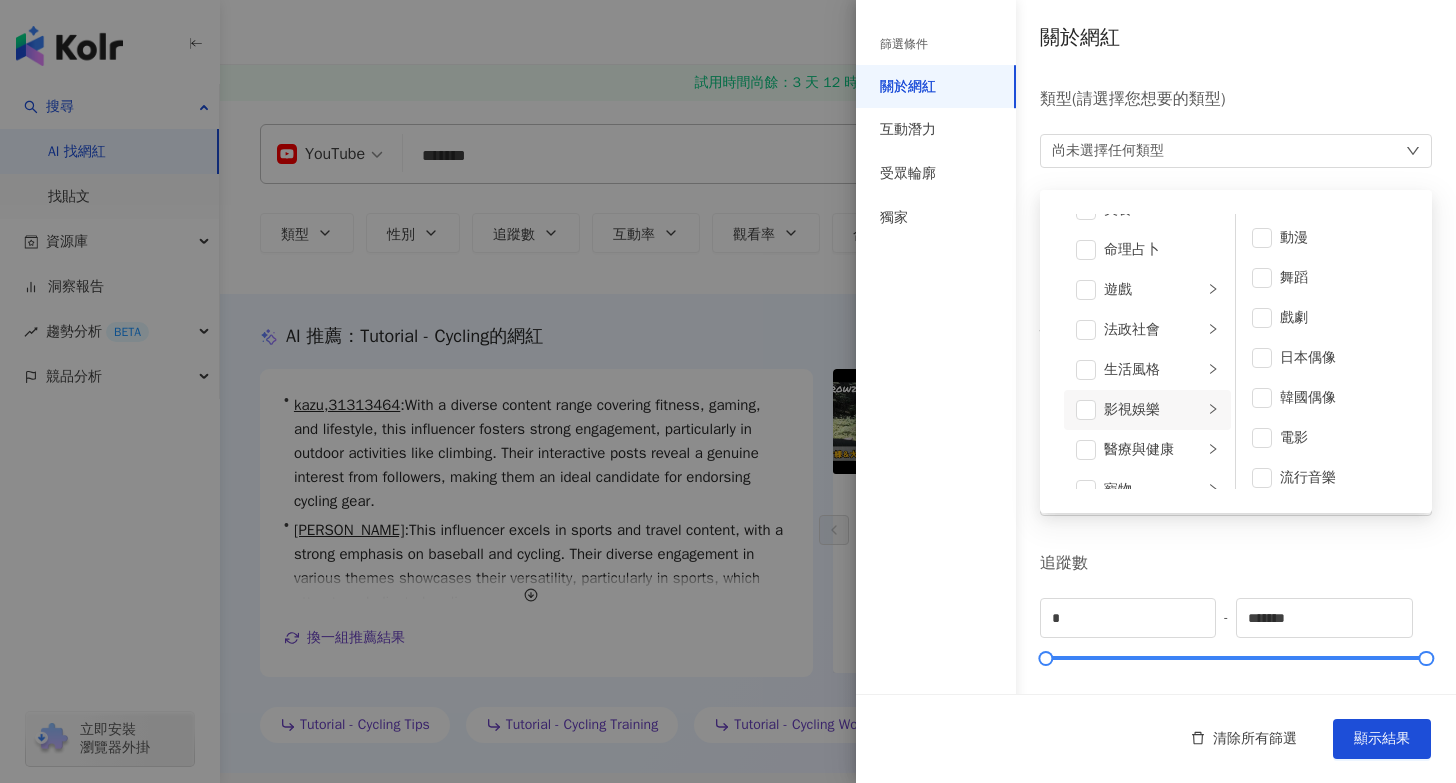 scroll, scrollTop: 313, scrollLeft: 0, axis: vertical 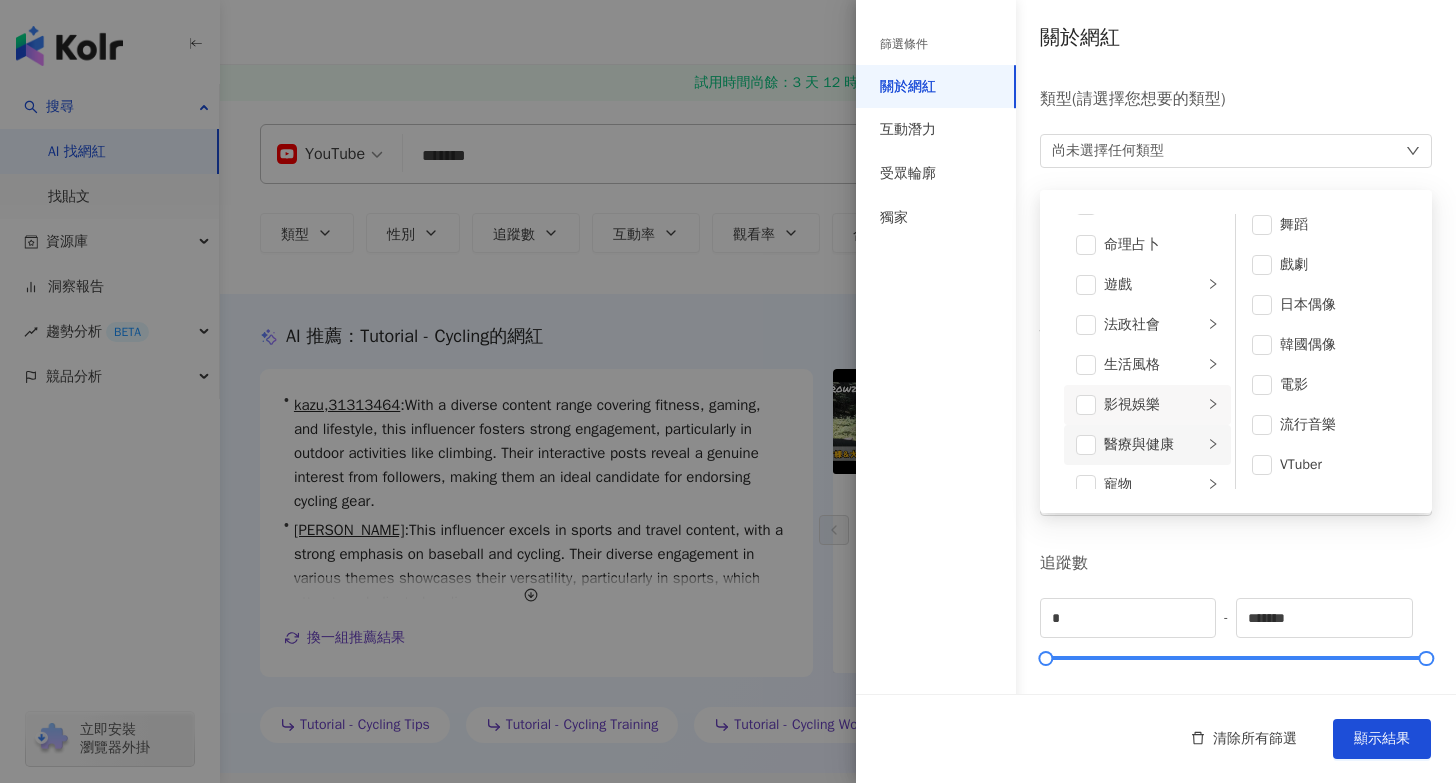 click on "醫療與健康" at bounding box center [1147, 445] 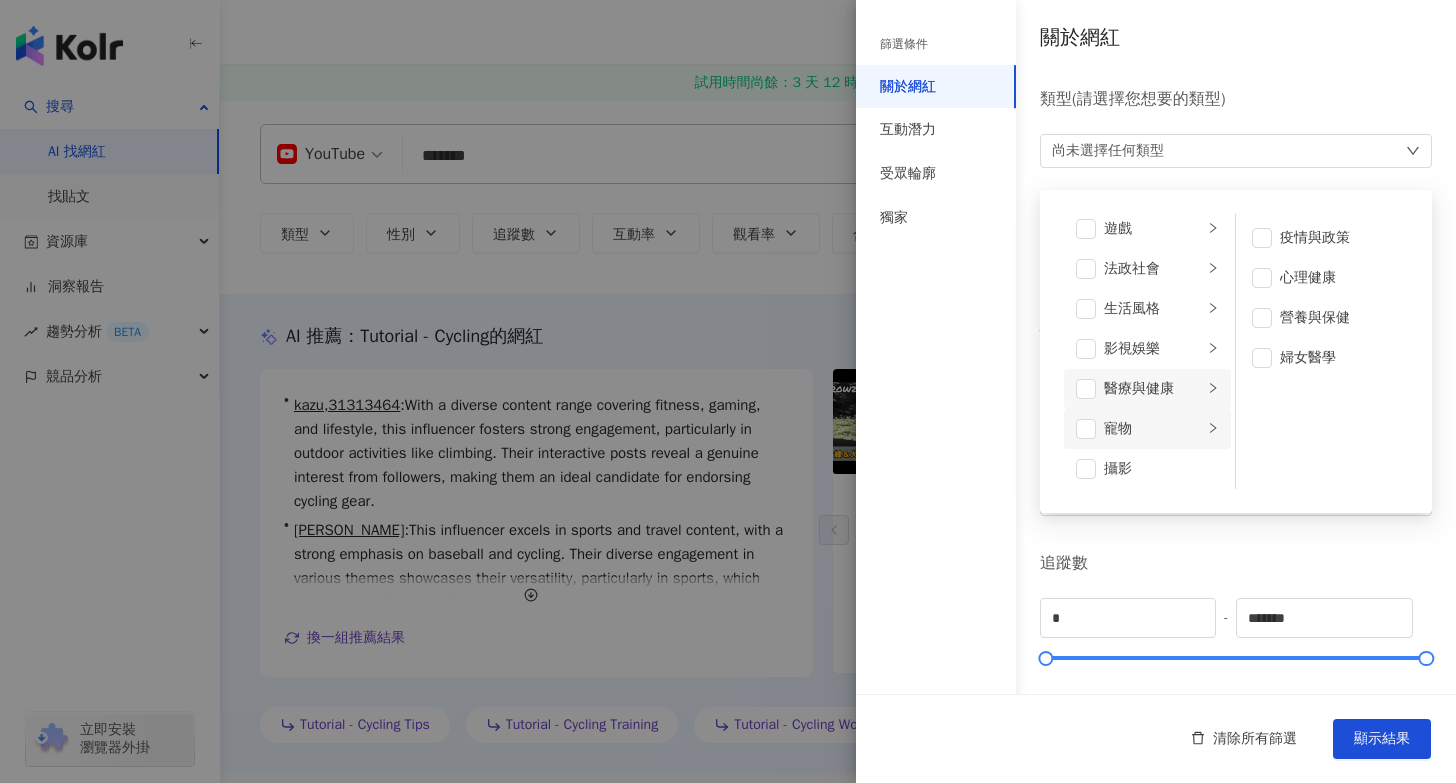 click on "寵物" at bounding box center [1153, 429] 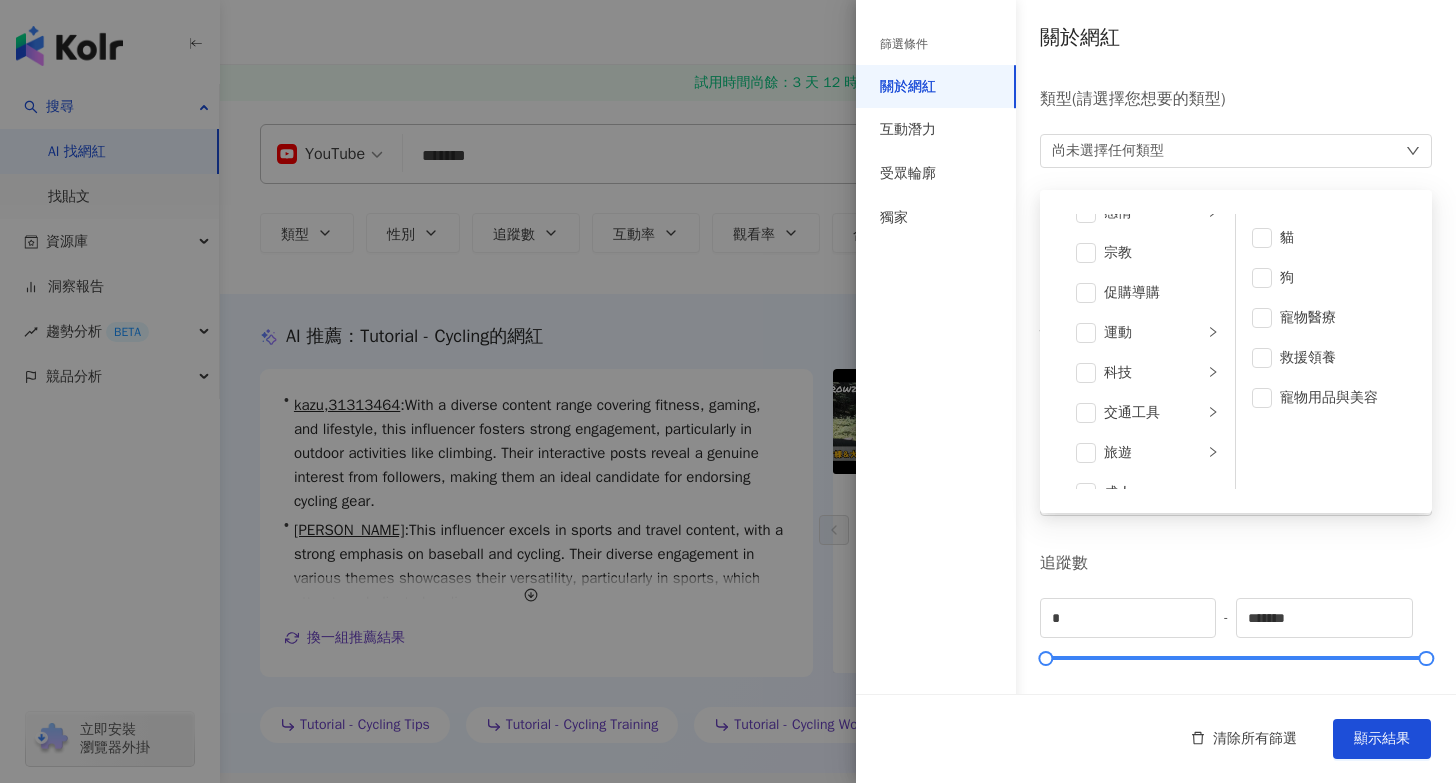 scroll, scrollTop: 693, scrollLeft: 0, axis: vertical 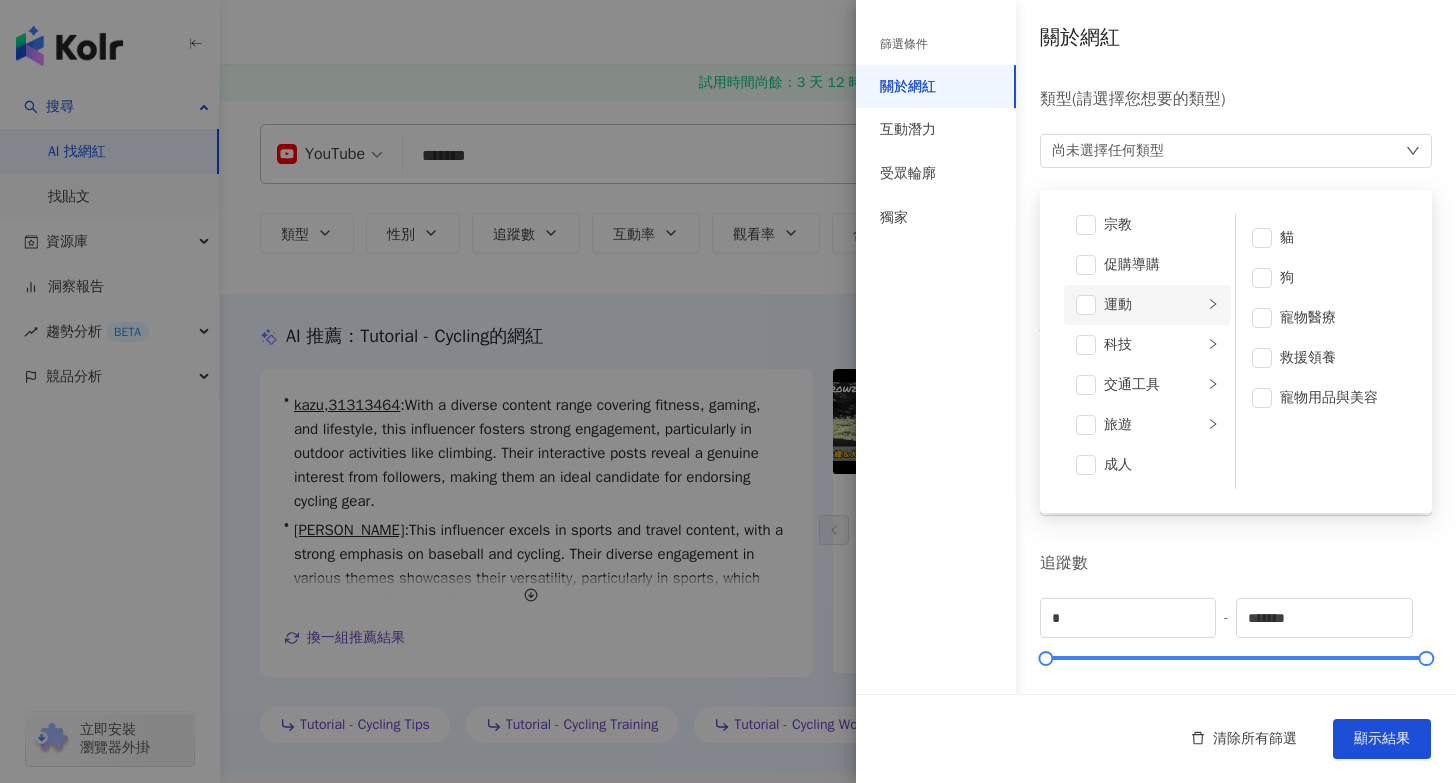 click on "運動" at bounding box center (1147, 305) 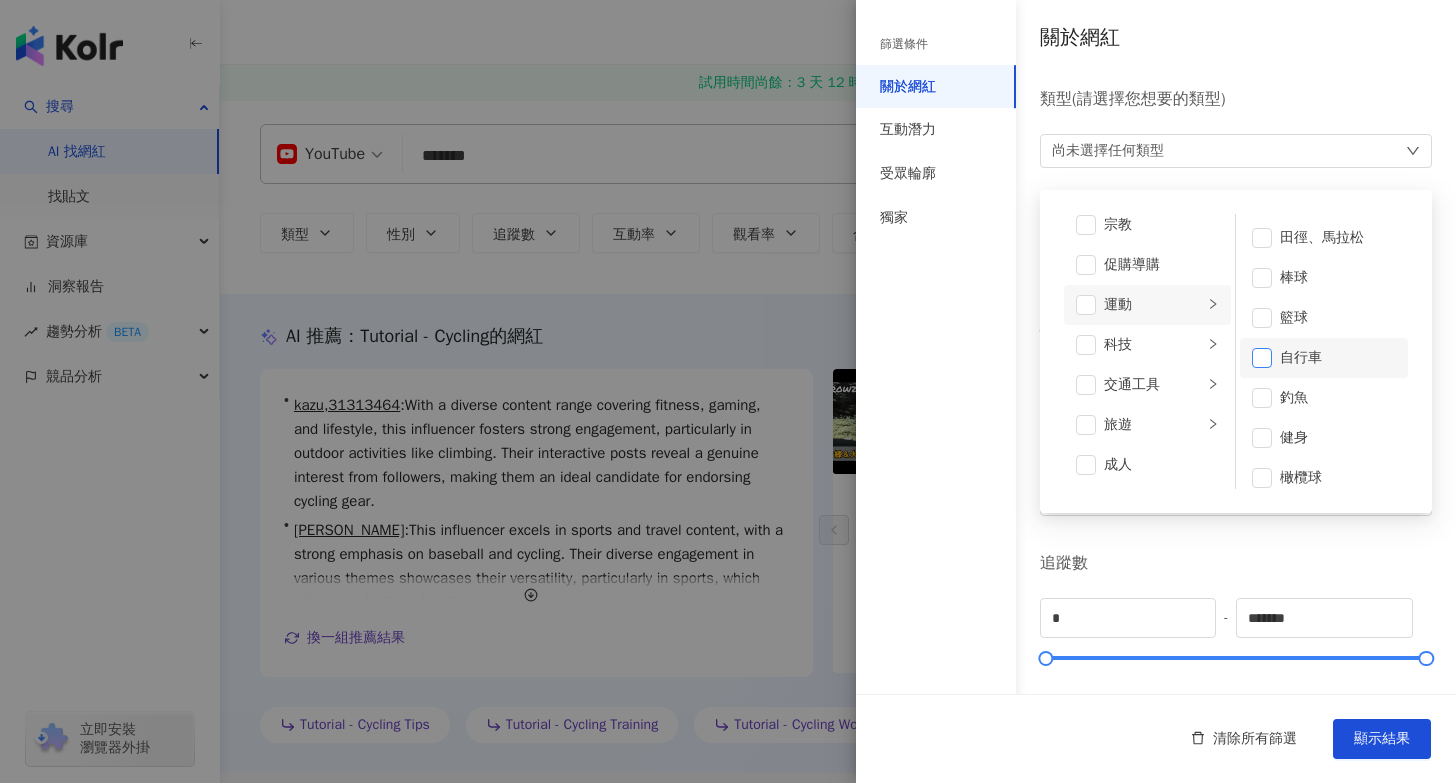 click at bounding box center (1262, 358) 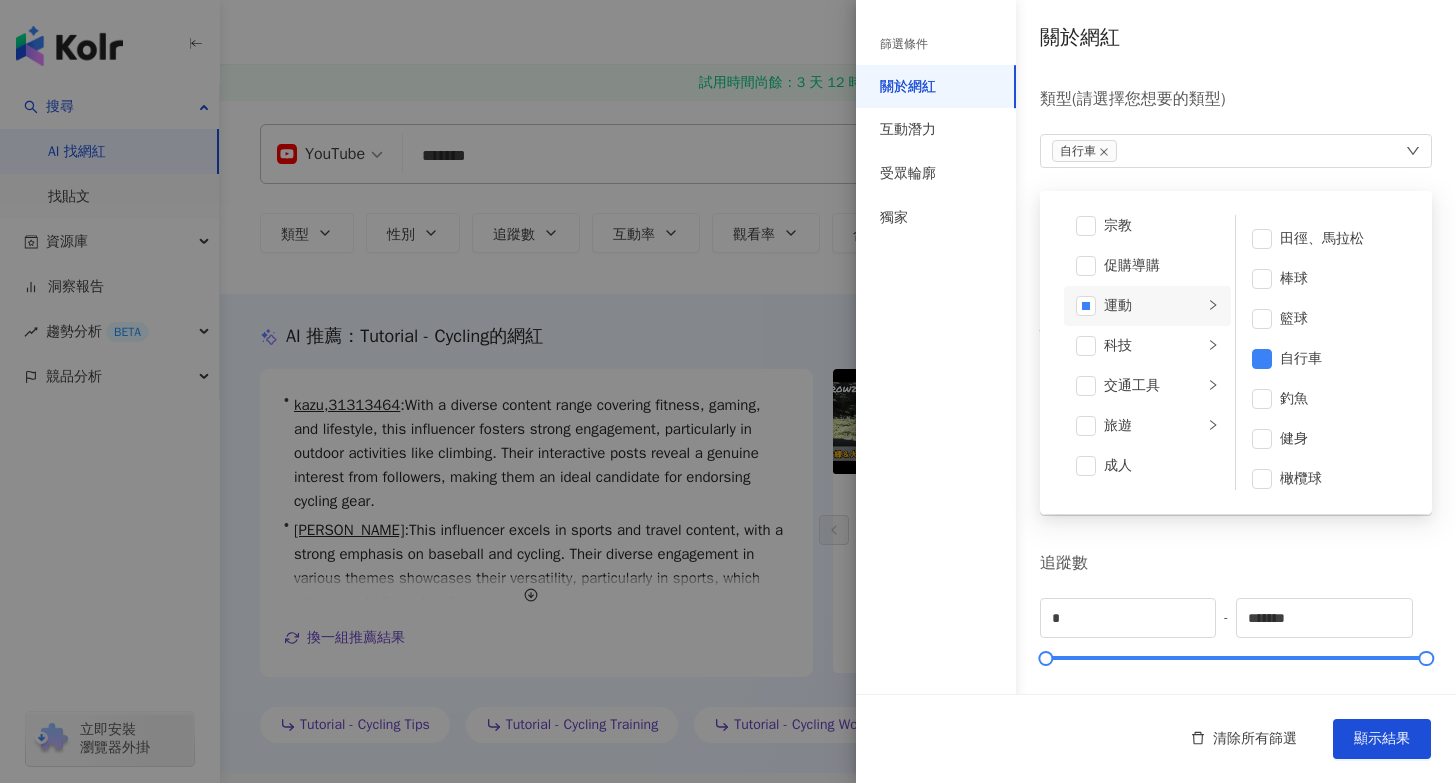 click on "關於網紅 類型  ( 請選擇您想要的類型 ) 自行車 藝術與娛樂 美妝時尚 氣候和環境 日常話題 教育與學習 家庭 財經 美食 命理占卜 遊戲 法政社會 生活風格 影視娛樂 醫療與健康 寵物 攝影 感情 宗教 促購導購 運動 科技 交通工具 旅遊 成人 田徑、馬拉松 棒球 籃球 自行車 釣魚 健身 橄欖球 高爾夫 登山攀岩 足球 游泳 網球 瑜珈 國家/地區 日本 性別 不限 女 男 其他 語言     請選擇或搜尋 追蹤數 *  -  ******* 不限 小型 奈米網紅 (<1萬) 微型網紅 (1萬-3萬) 小型網紅 (3萬-5萬) 中型 中小型網紅 (5萬-10萬) 中型網紅 (10萬-30萬) 中大型網紅 (30萬-50萬) 大型 大型網紅 (50萬-100萬) 百萬網紅 (>100萬) 合作費用預估 不限 限制金額 $ *  -  $ ***** 幣別 : 美金 USD" at bounding box center (1156, 711) 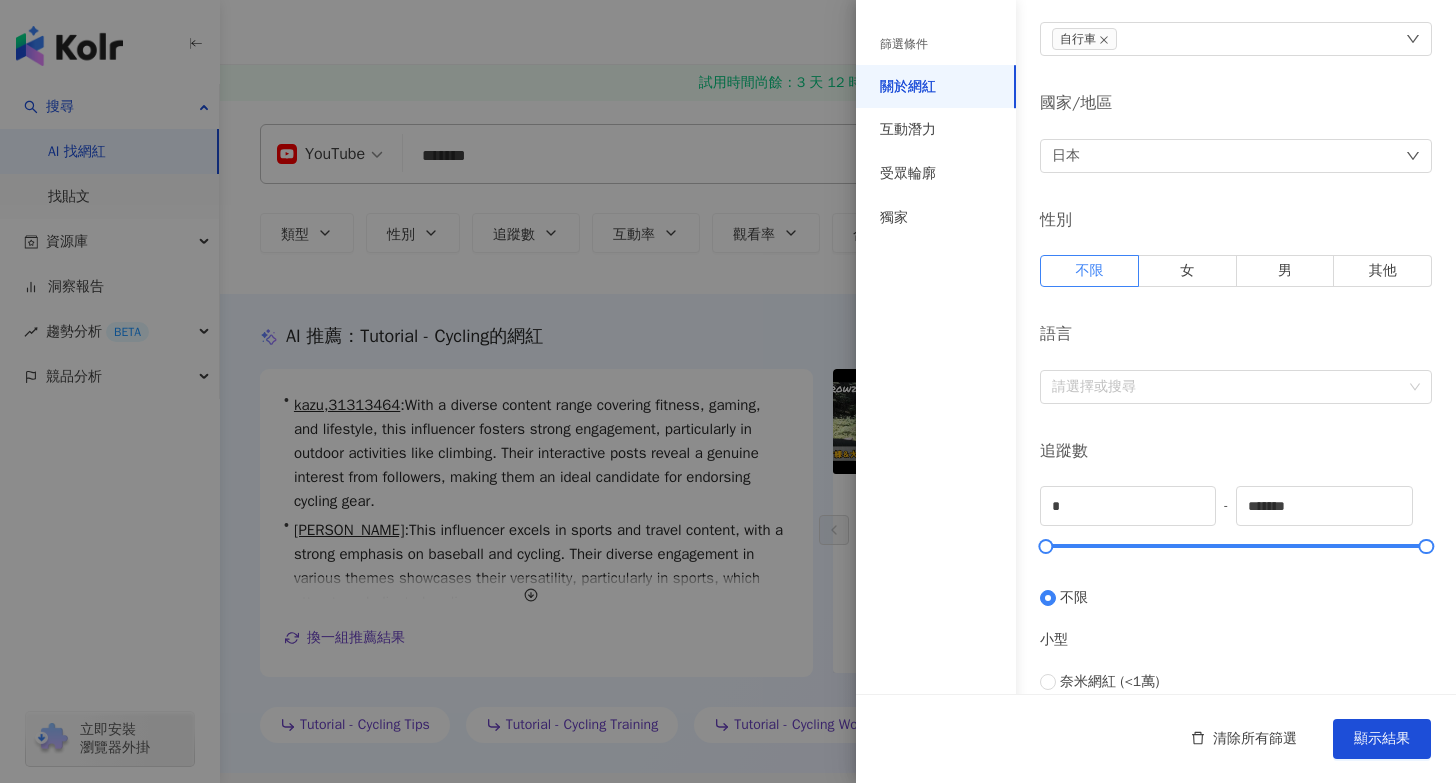 scroll, scrollTop: 145, scrollLeft: 0, axis: vertical 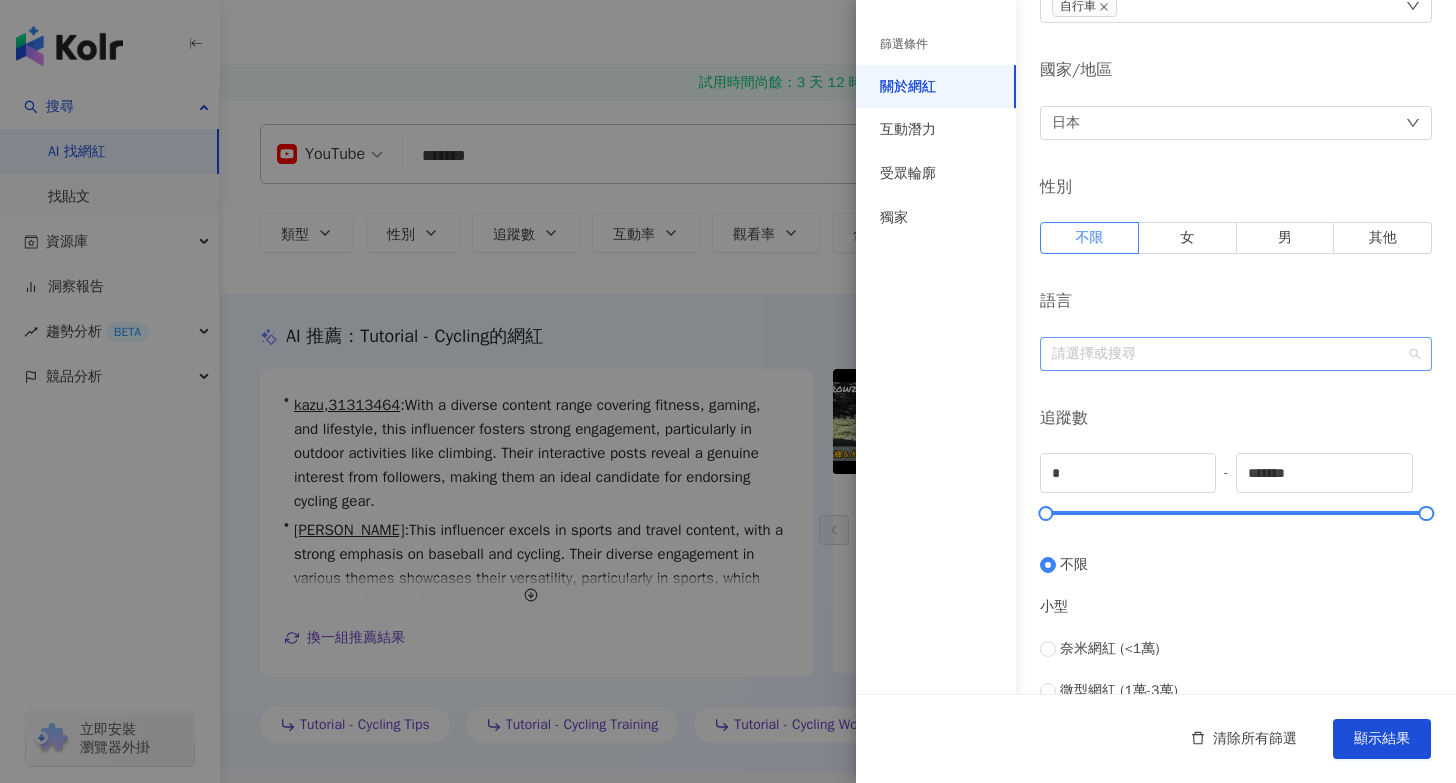 click on "請選擇或搜尋" at bounding box center [1236, 354] 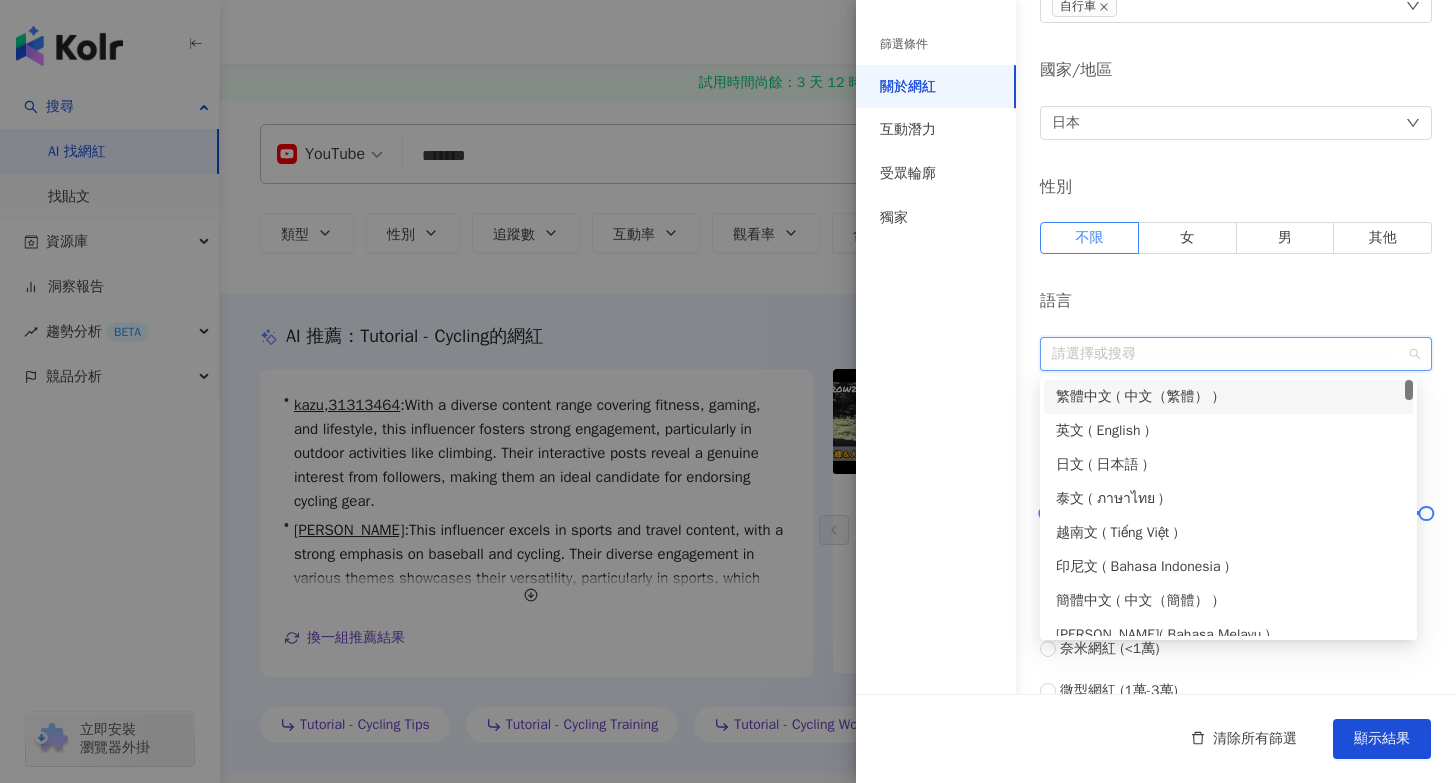 click on "請選擇或搜尋" at bounding box center (1236, 354) 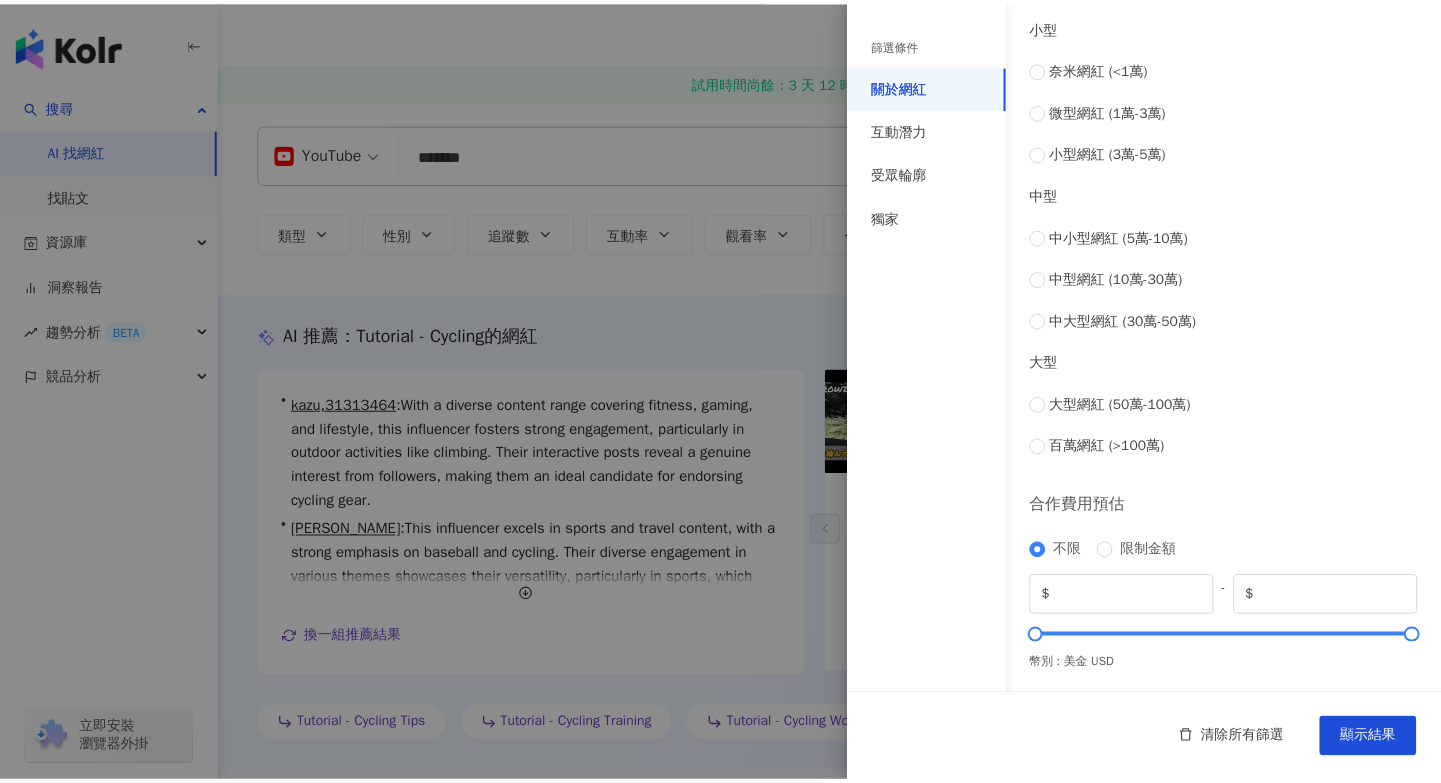 scroll, scrollTop: 728, scrollLeft: 0, axis: vertical 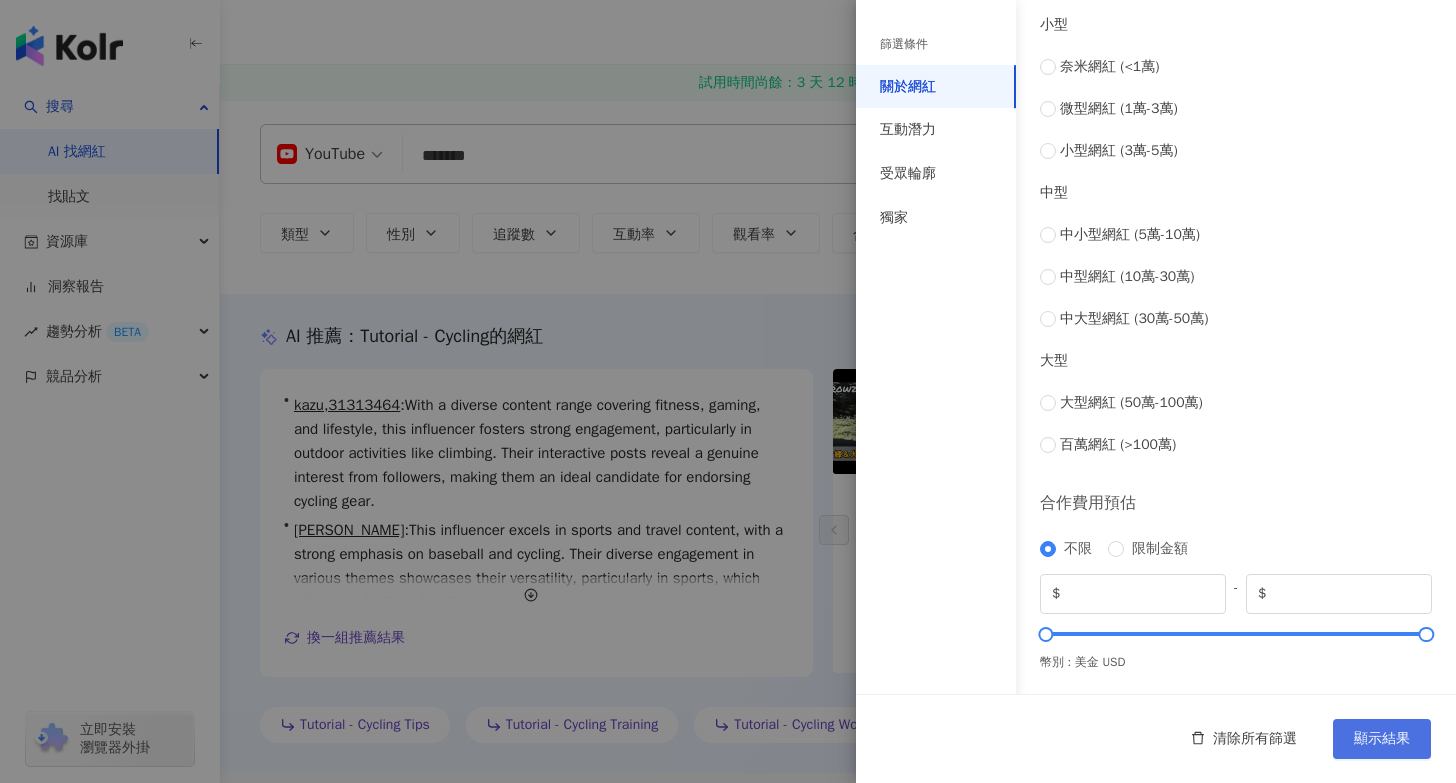 click on "顯示結果" at bounding box center [1382, 739] 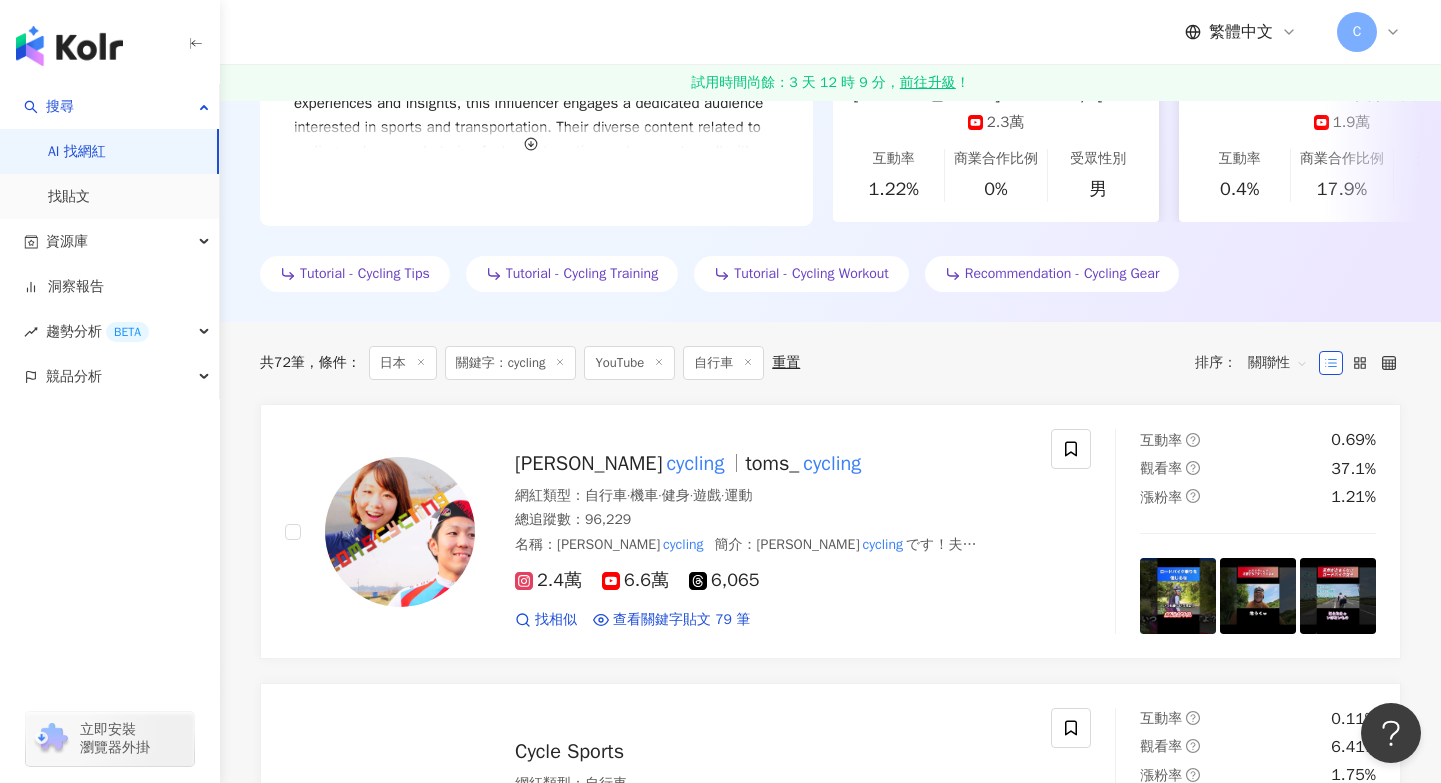 scroll, scrollTop: 458, scrollLeft: 0, axis: vertical 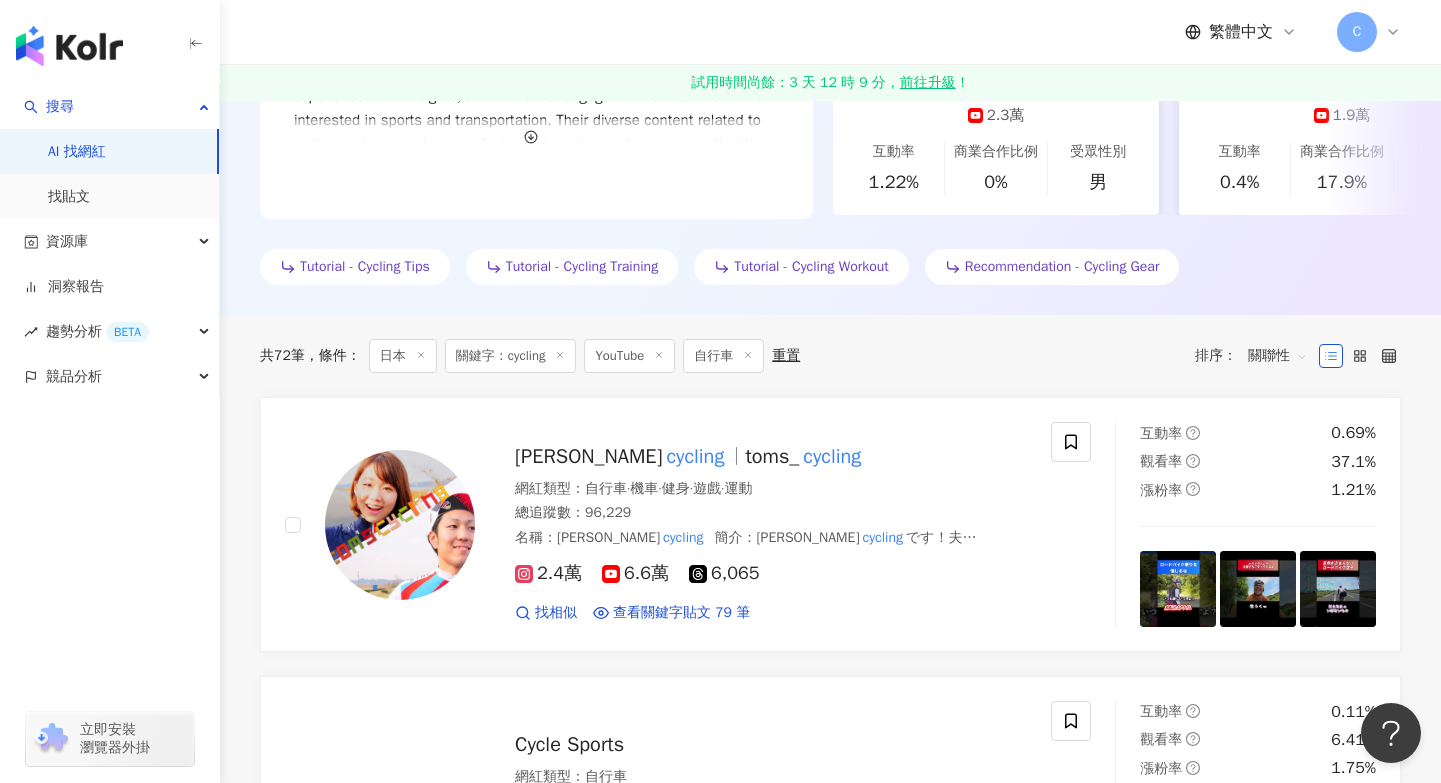 click on "共  72  筆 條件 ： 日本 關鍵字：cycling YouTube 自行車 重置 排序： 關聯性 tom's  cycling toms_ cycling 網紅類型 ： 自行車  ·  機車  ·  健身  ·  遊戲  ·  運動 總追蹤數 ： 96,229 名稱 ： tom's  cycling 簡介 ： tom's  cycling です！夫（TOMI)と嫁（YOPI）の二人でお送りします！ ロードバイクに関する動画をupしていきます！ これからいろんなことにチャレンジして行きたいと思いますのでよろしくお願いします！  Twitter：https://twitter.com/toms_cycle?lang=ja instagram：https://www.instagram.com/toms_ cycling /?hl=ja 2.4萬 6.6萬 6,065 找相似 查看關鍵字貼文 79 筆 互動率 0.69% 觀看率 37.1% 漲粉率 1.21% Cycle Sports 網紅類型 ： 自行車 總追蹤數 ： 51,400 5.1萬 查看關鍵字貼文 39 筆 互動率 0.11% 觀看率 6.41% 漲粉率 1.75% サイクルウォーク / Cycle Walk 網紅類型 ： 自行車  ·  機車  ·  日常話題  ·  遊戲  ·  運動 ： 26,200" at bounding box center (830, 2505) 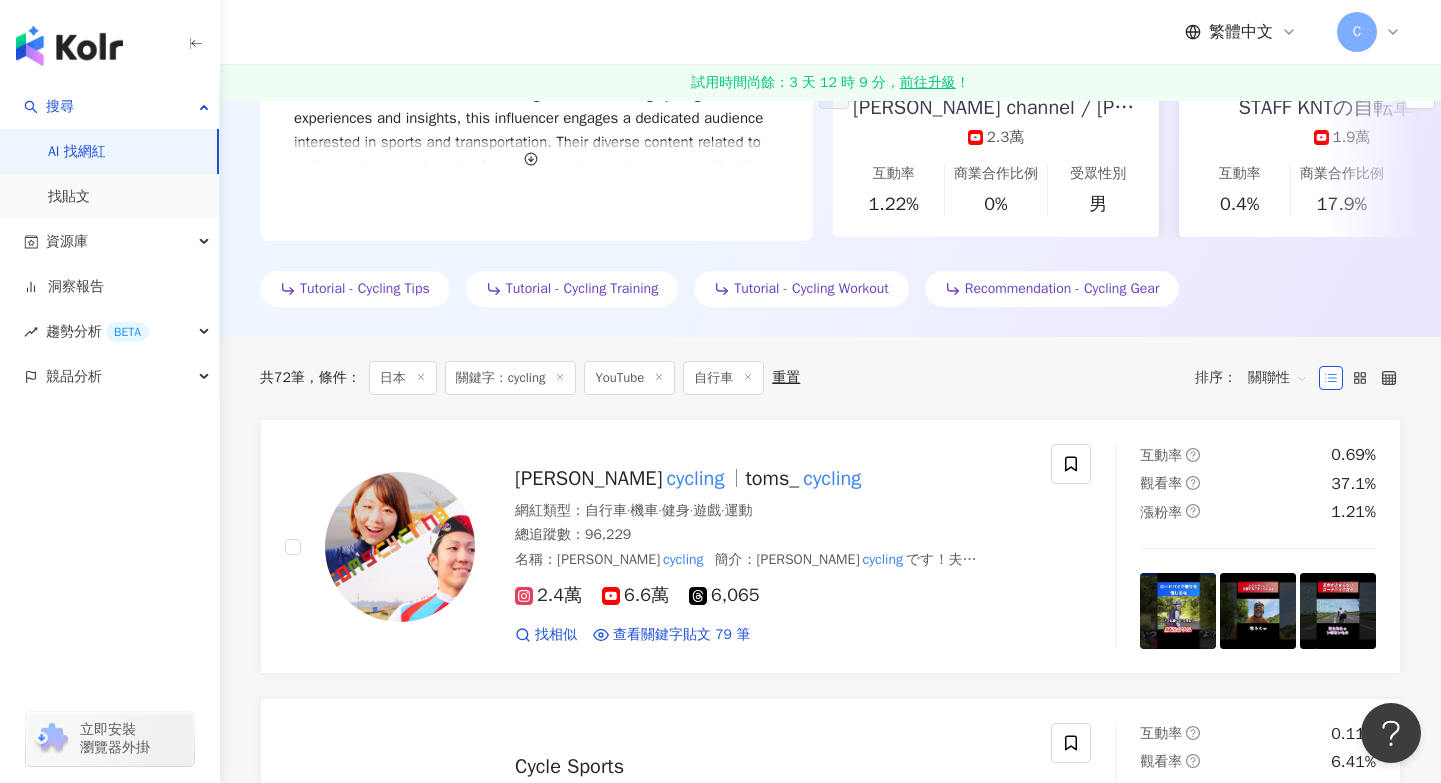 scroll, scrollTop: 463, scrollLeft: 0, axis: vertical 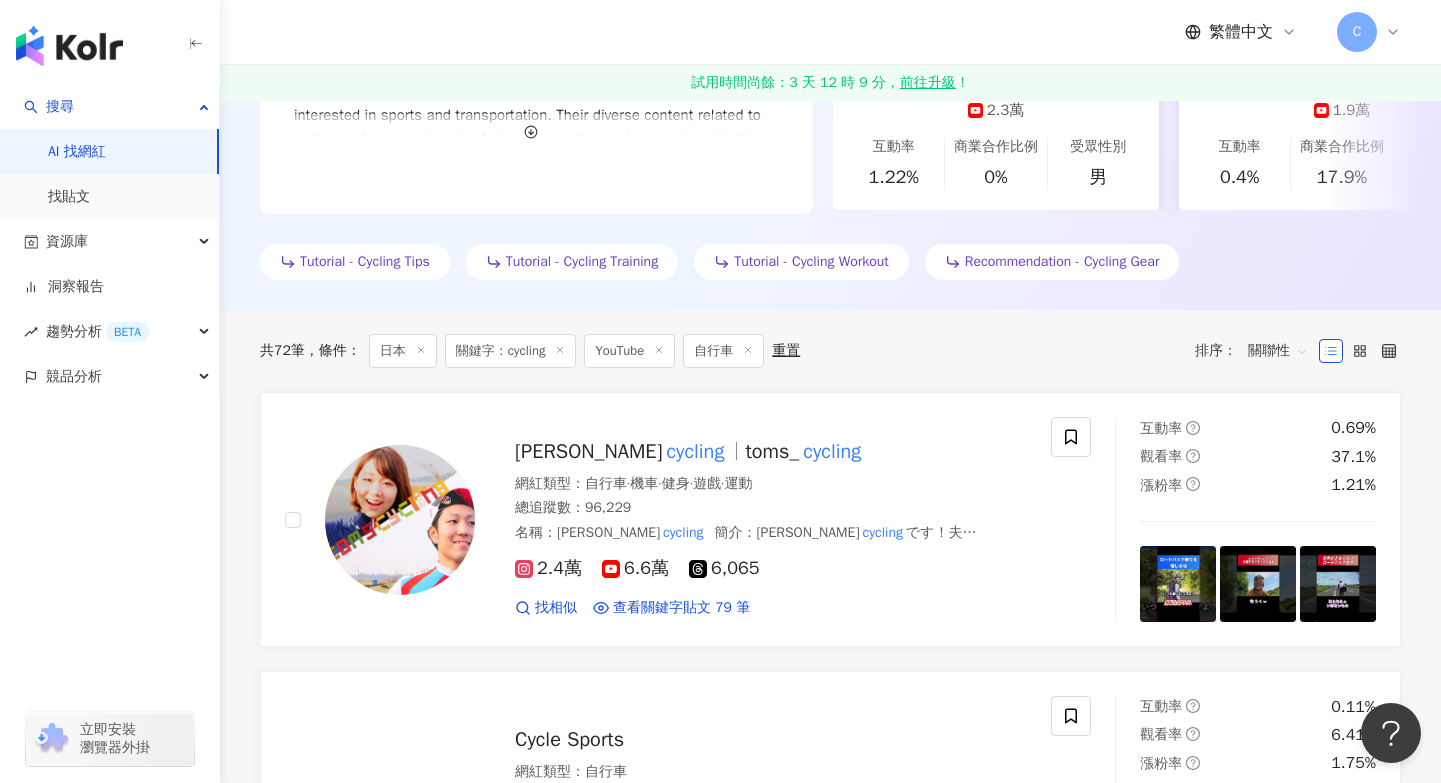 click on "共  72  筆 條件 ： 日本 關鍵字：cycling YouTube 自行車 重置 排序： 關聯性 tom's  cycling toms_ cycling 網紅類型 ： 自行車  ·  機車  ·  健身  ·  遊戲  ·  運動 總追蹤數 ： 96,229 名稱 ： tom's  cycling 簡介 ： tom's  cycling です！夫（TOMI)と嫁（YOPI）の二人でお送りします！ ロードバイクに関する動画をupしていきます！ これからいろんなことにチャレンジして行きたいと思いますのでよろしくお願いします！  Twitter：https://twitter.com/toms_cycle?lang=ja instagram：https://www.instagram.com/toms_ cycling /?hl=ja 2.4萬 6.6萬 6,065 找相似 查看關鍵字貼文 79 筆 互動率 0.69% 觀看率 37.1% 漲粉率 1.21% Cycle Sports 網紅類型 ： 自行車 總追蹤數 ： 51,400 5.1萬 查看關鍵字貼文 39 筆 互動率 0.11% 觀看率 6.41% 漲粉率 1.75% サイクルウォーク / Cycle Walk 網紅類型 ： 自行車  ·  機車  ·  日常話題  ·  遊戲  ·  運動 ： 26,200" at bounding box center (830, 2500) 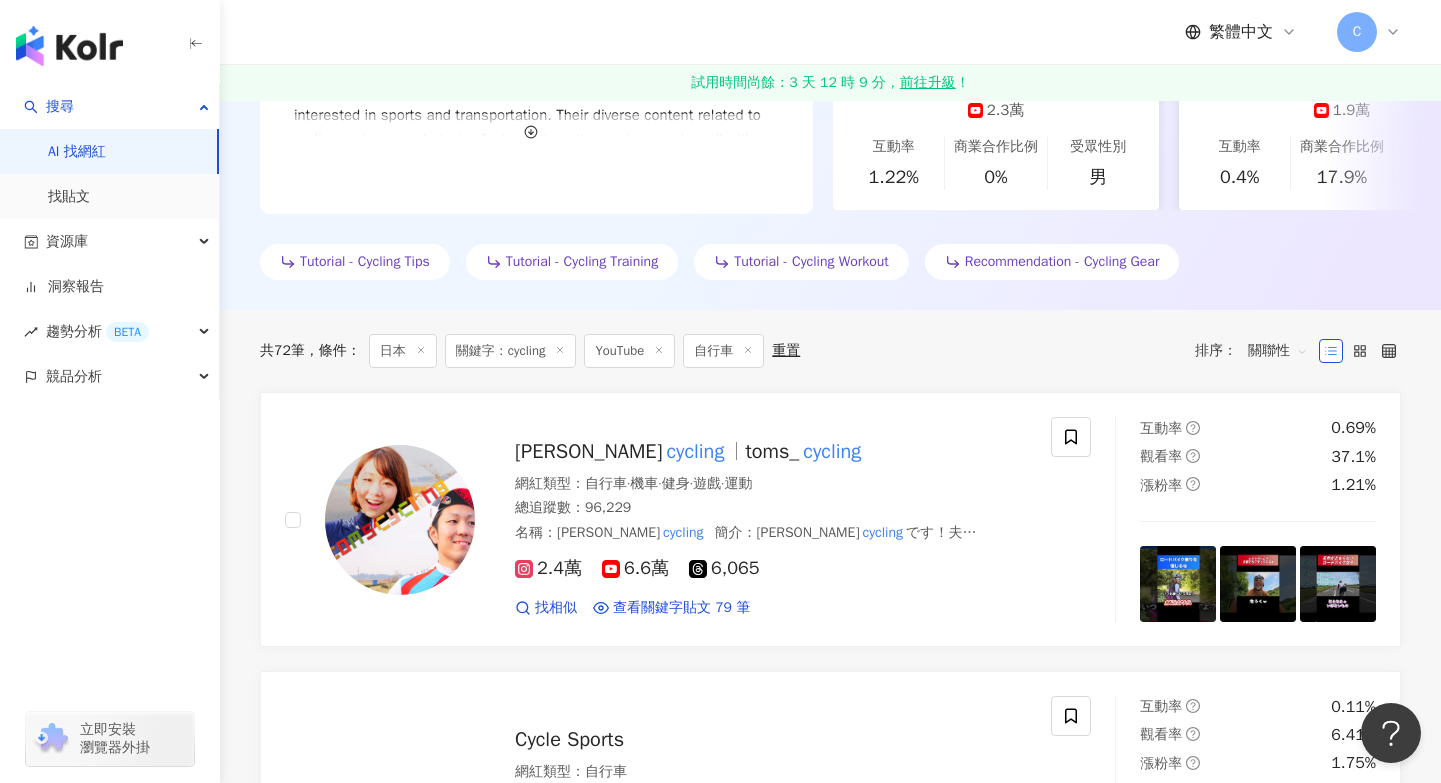 click on "共  72  筆 條件 ： 日本 關鍵字：cycling YouTube 自行車 重置 排序： 關聯性" at bounding box center [830, 351] 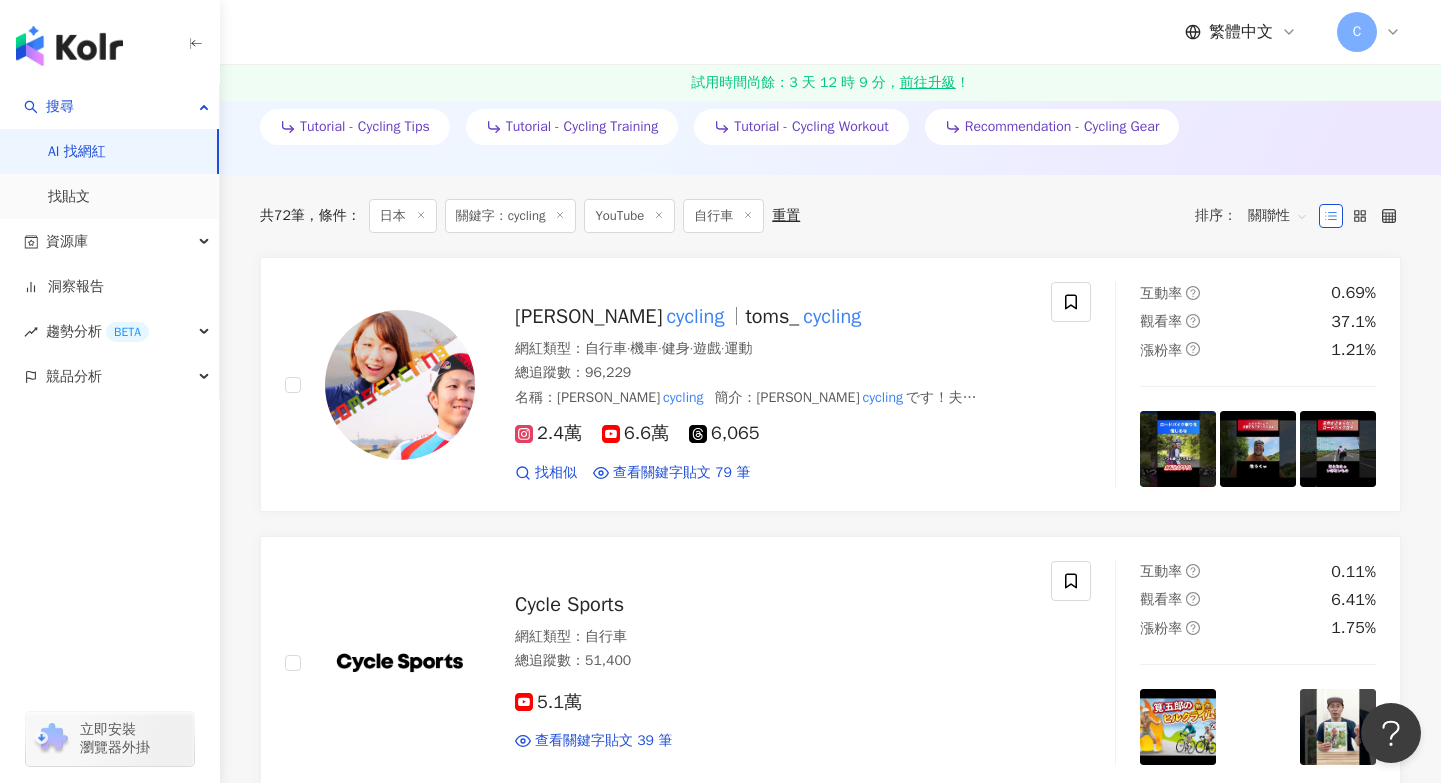 scroll, scrollTop: 622, scrollLeft: 0, axis: vertical 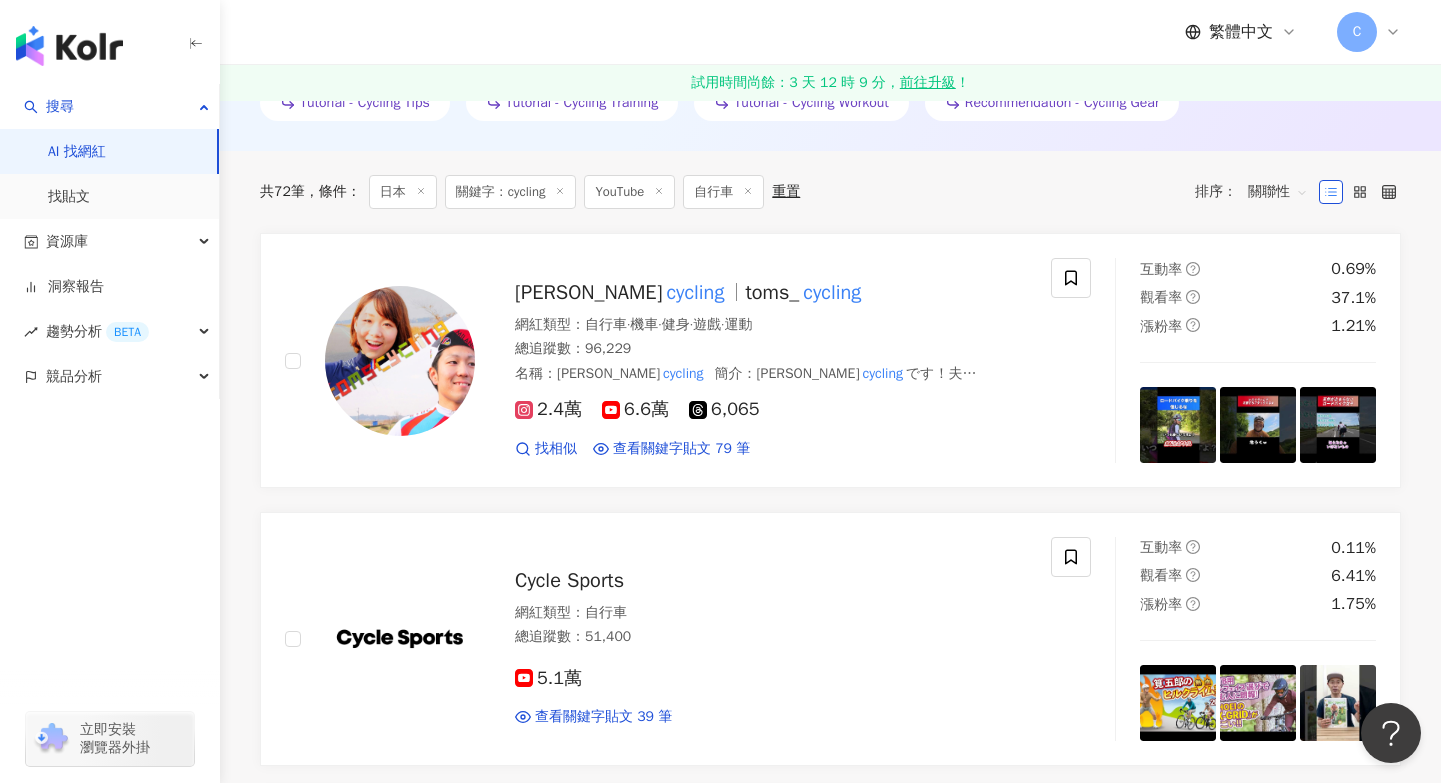 click on "tom's  cycling toms_ cycling 網紅類型 ： 自行車  ·  機車  ·  健身  ·  遊戲  ·  運動 總追蹤數 ： 96,229 名稱 ： tom's  cycling 簡介 ： tom's  cycling です！夫（TOMI)と嫁（YOPI）の二人でお送りします！ ロードバイクに関する動画をupしていきます！ これからいろんなことにチャレンジして行きたいと思いますのでよろしくお願いします！  Twitter：https://twitter.com/toms_cycle?lang=ja instagram：https://www.instagram.com/toms_ cycling /?hl=ja 2.4萬 6.6萬 6,065 找相似 查看關鍵字貼文 79 筆 互動率 0.69% 觀看率 37.1% 漲粉率 1.21% Cycle Sports 網紅類型 ： 自行車 總追蹤數 ： 51,400 5.1萬 查看關鍵字貼文 39 筆 互動率 0.11% 觀看率 6.41% 漲粉率 1.75% サイクルウォーク / Cycle Walk 網紅類型 ： 自行車  ·  機車  ·  日常話題  ·  遊戲  ·  運動 總追蹤數 ： 26,200 2.6萬 查看關鍵字貼文 3 筆 互動率 0.45% 觀看率 22.5% 漲粉率 7.63%" at bounding box center [830, 1890] 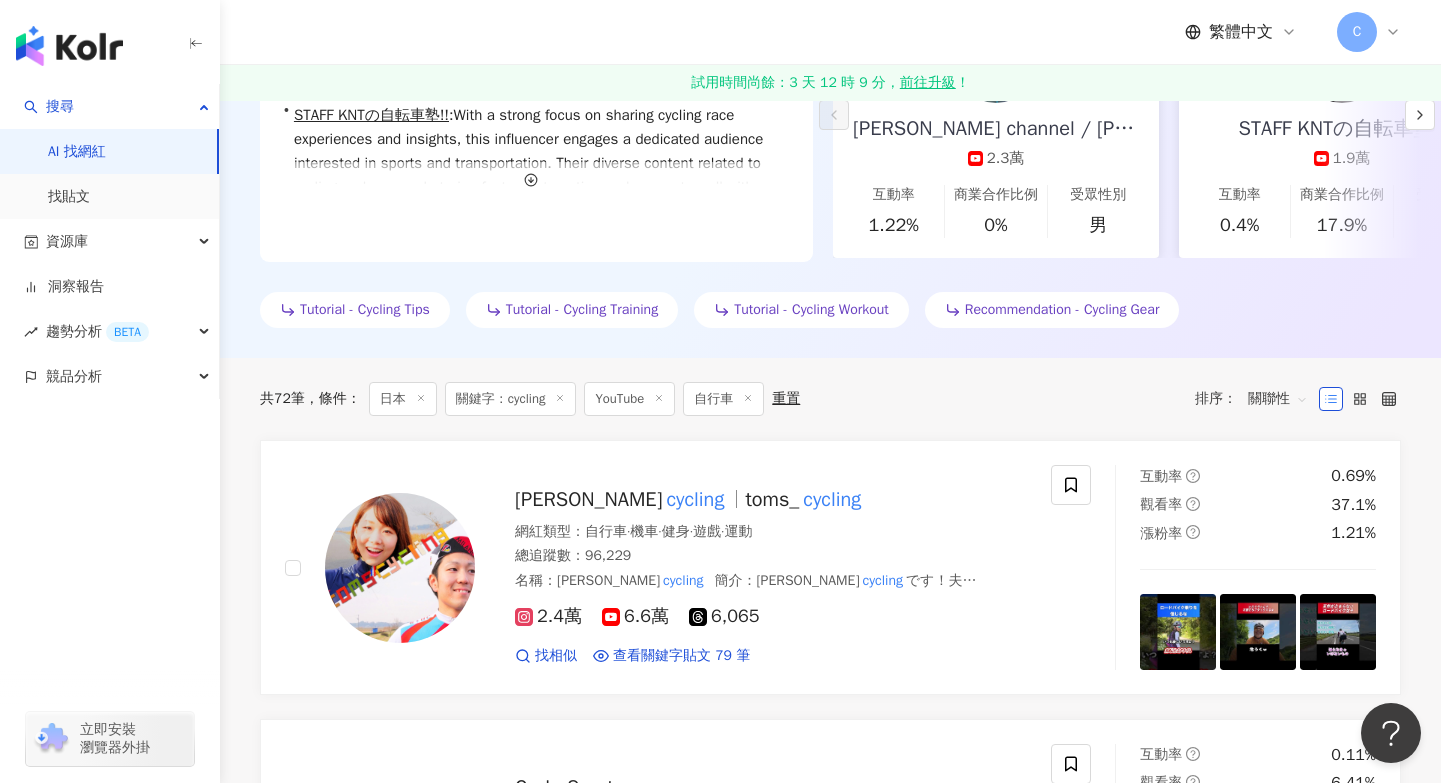 scroll, scrollTop: 416, scrollLeft: 0, axis: vertical 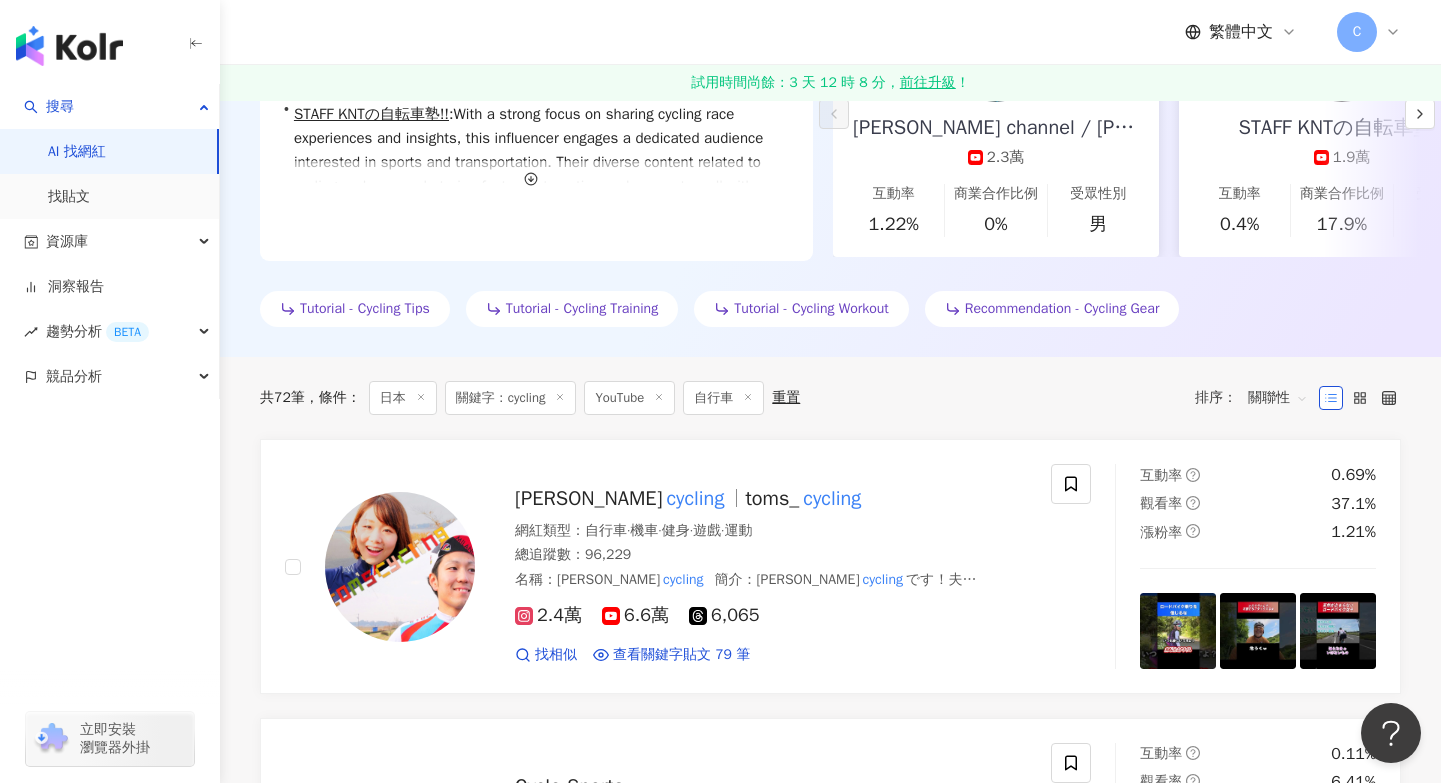 click 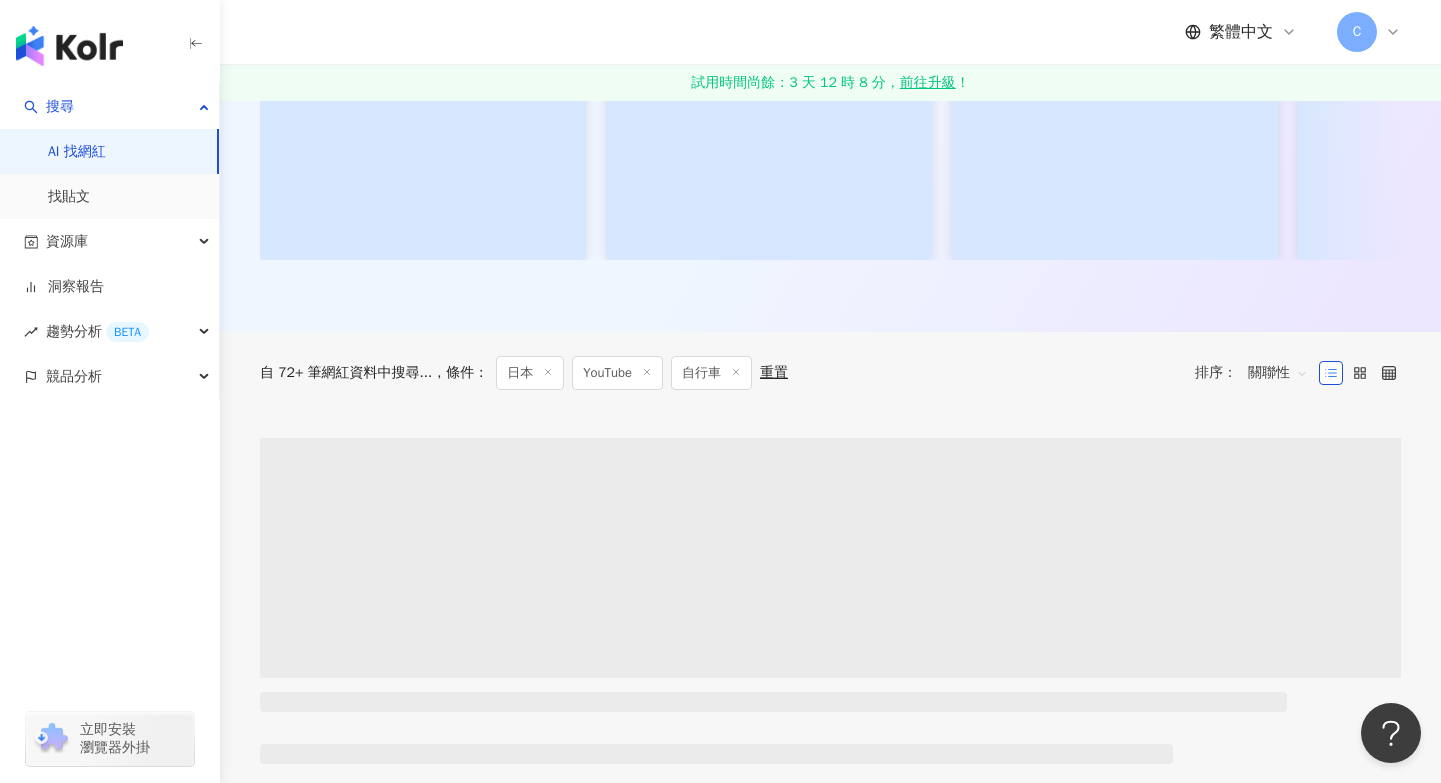type 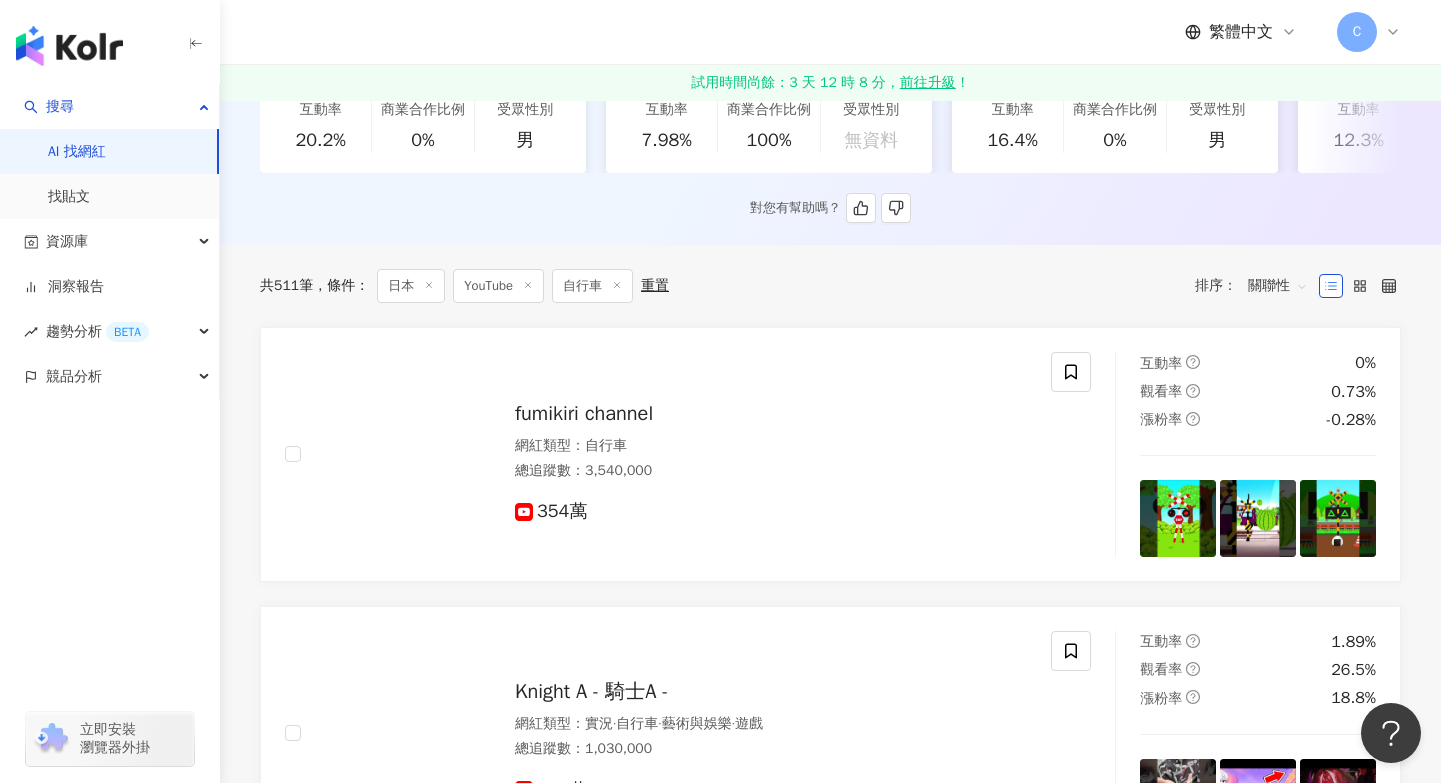 scroll, scrollTop: 516, scrollLeft: 0, axis: vertical 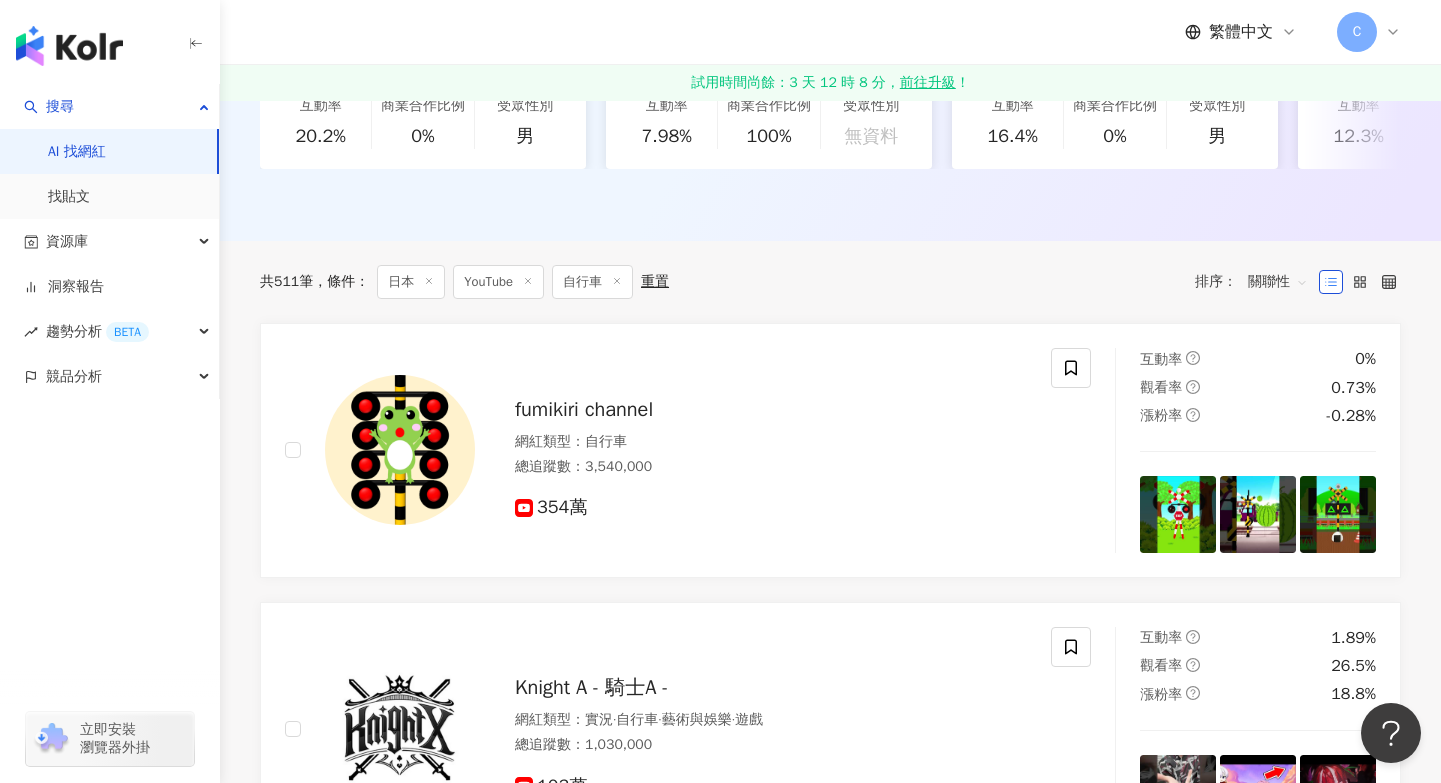 click on "共  511  筆 條件 ： 日本 YouTube 自行車 重置 排序： 關聯性" at bounding box center (830, 282) 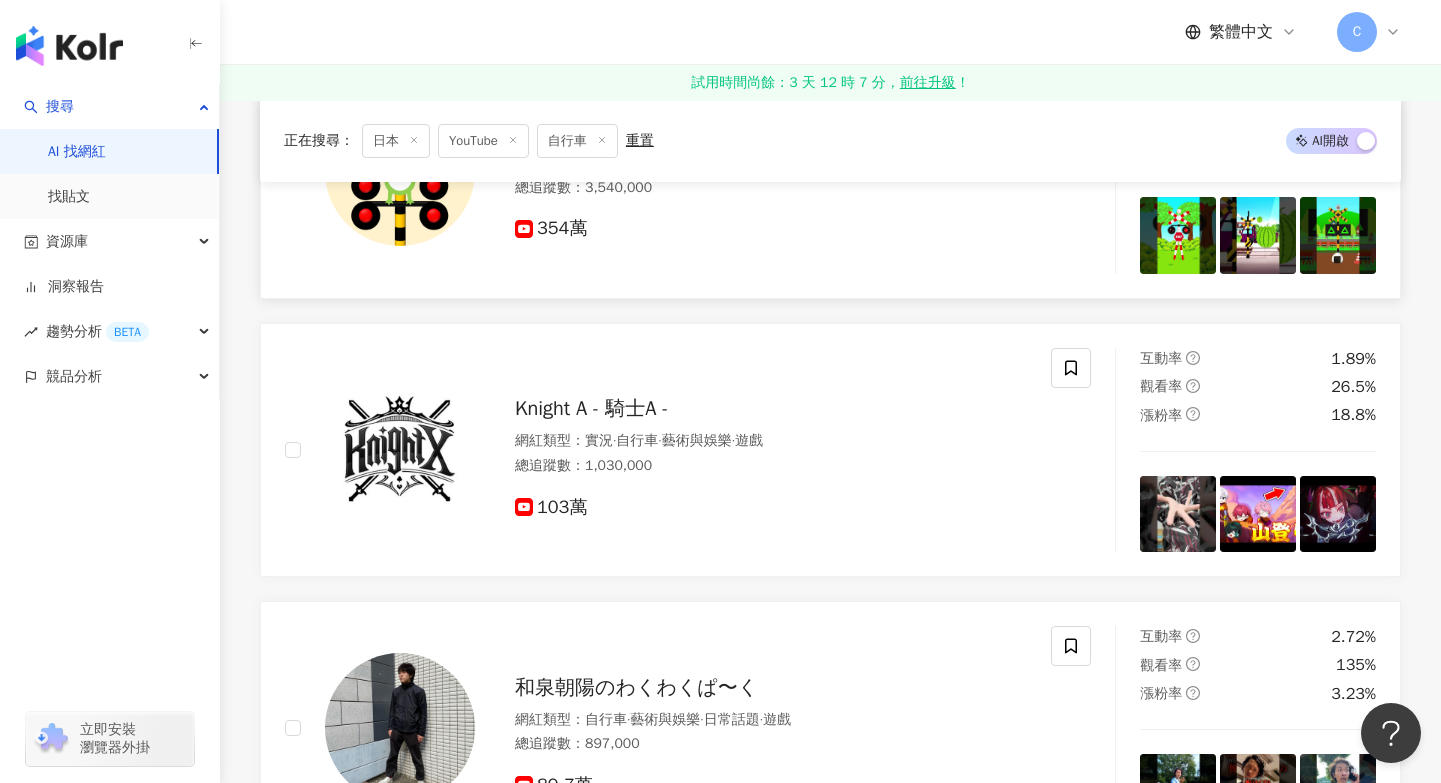 scroll, scrollTop: 819, scrollLeft: 0, axis: vertical 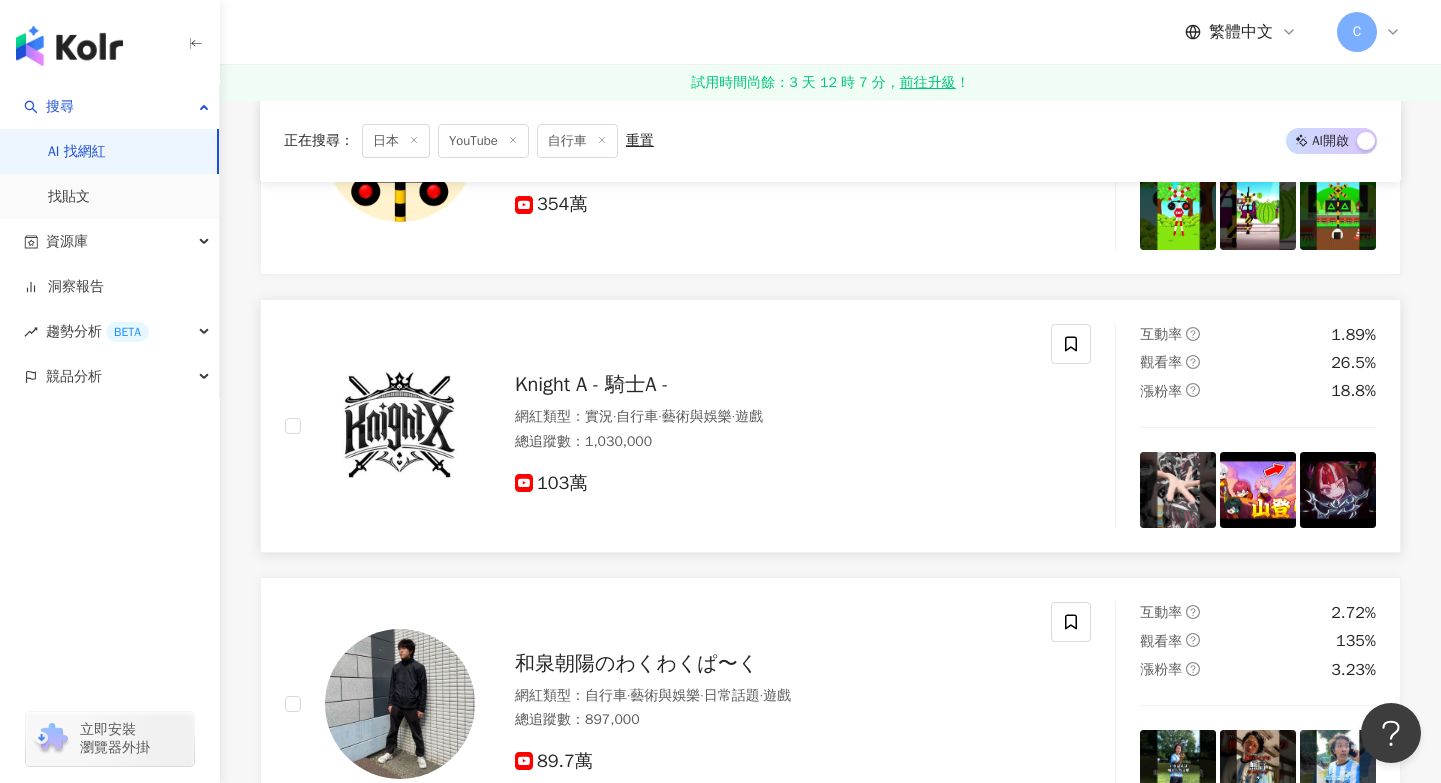 click on "網紅類型 ： 實況  ·  自行車  ·  藝術與娛樂  ·  遊戲" at bounding box center (771, 417) 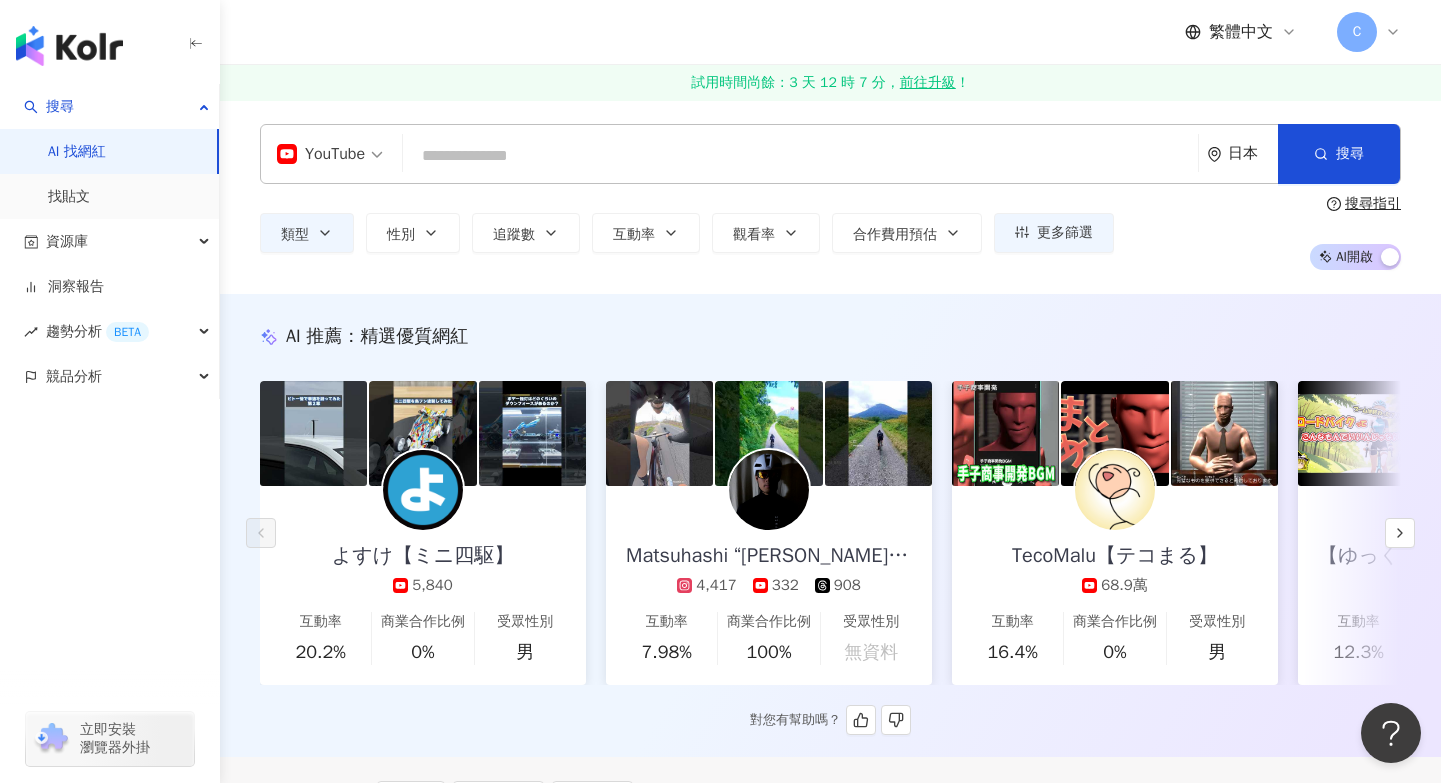 scroll, scrollTop: 418, scrollLeft: 0, axis: vertical 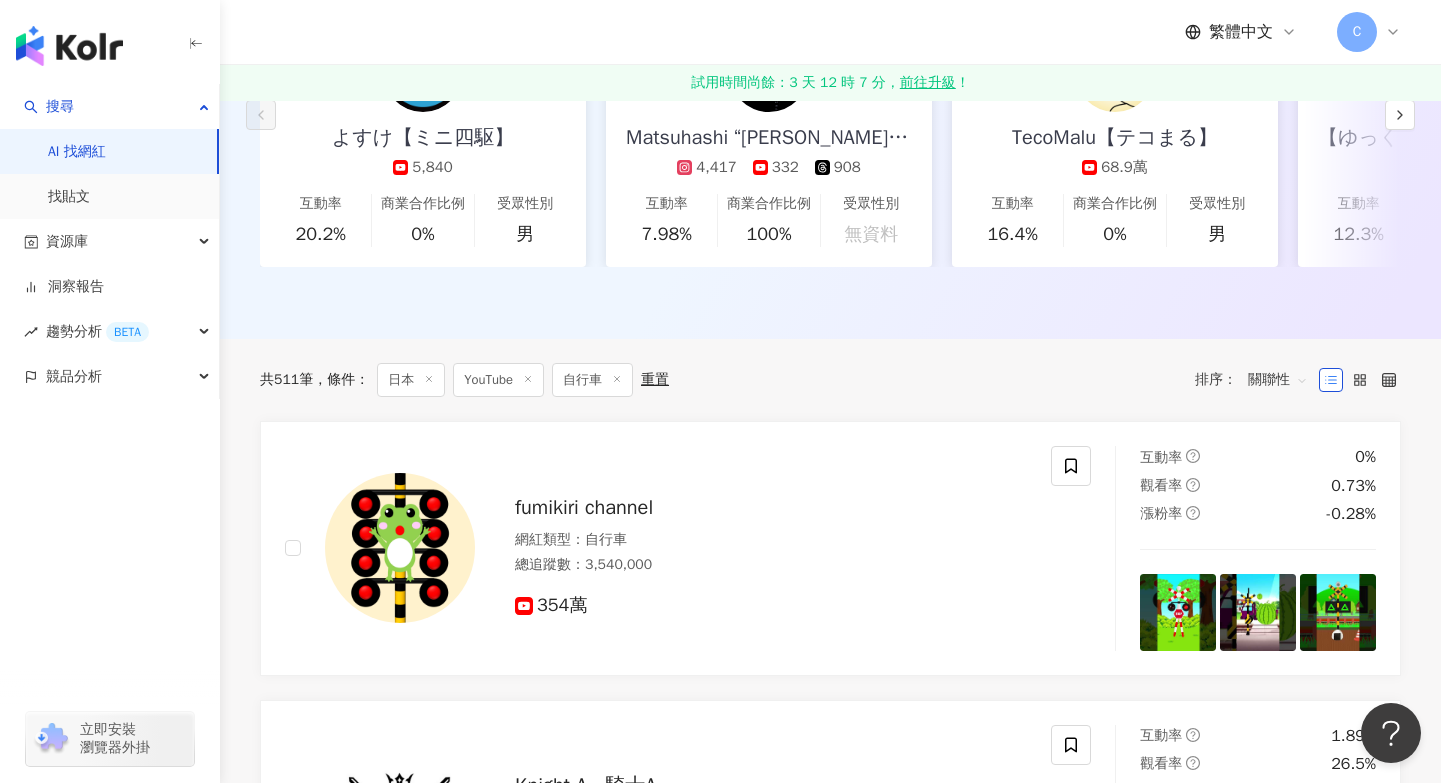 click on "關聯性" at bounding box center (1278, 380) 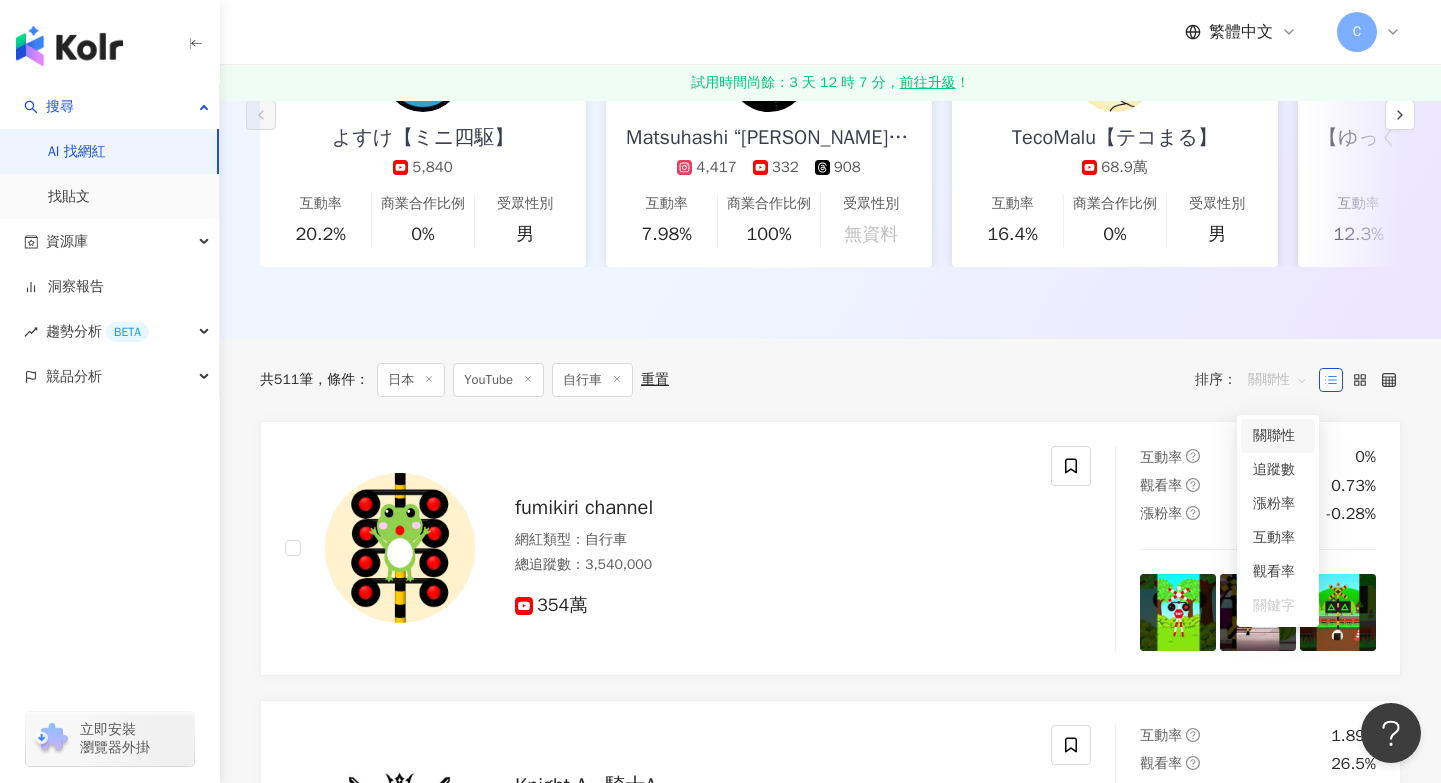 click on "關聯性" at bounding box center (1278, 380) 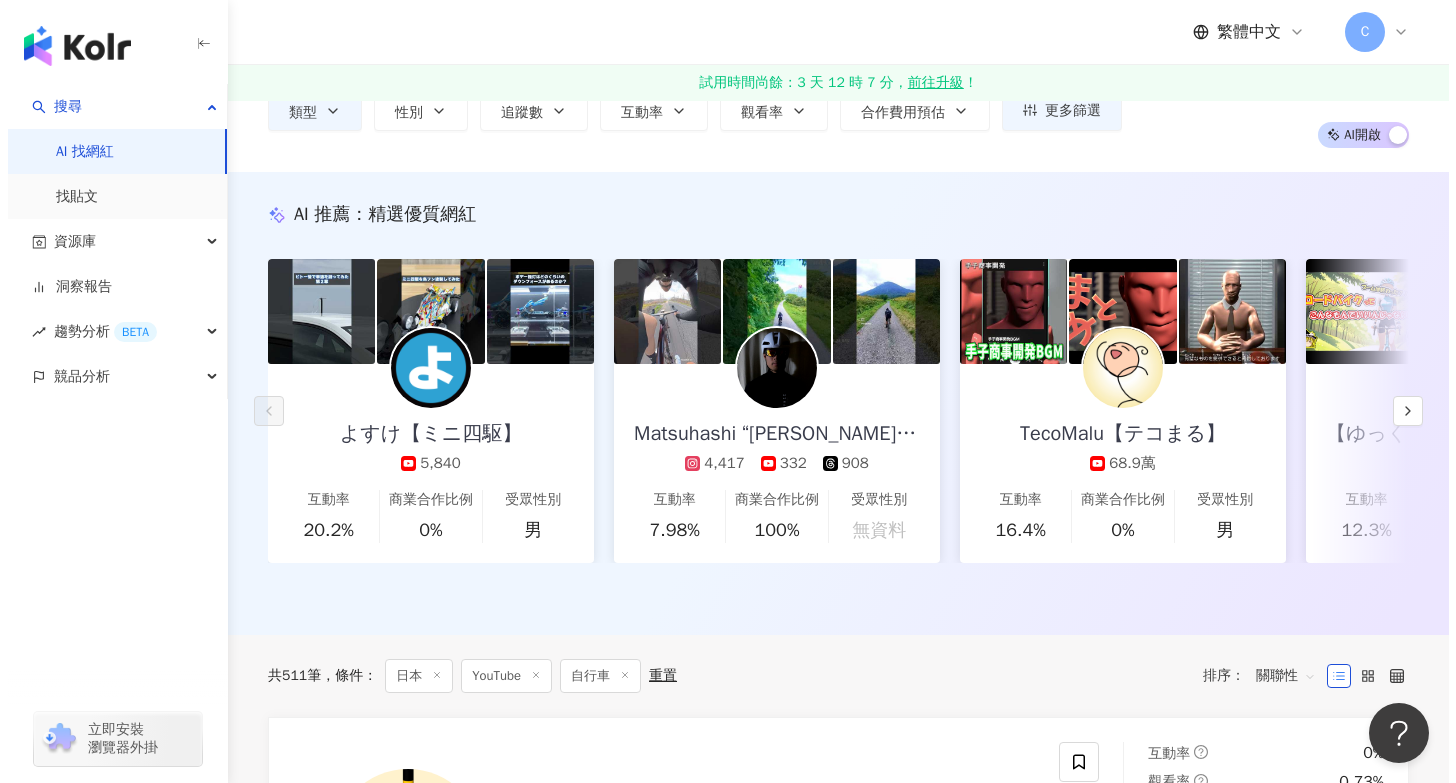 scroll, scrollTop: 0, scrollLeft: 0, axis: both 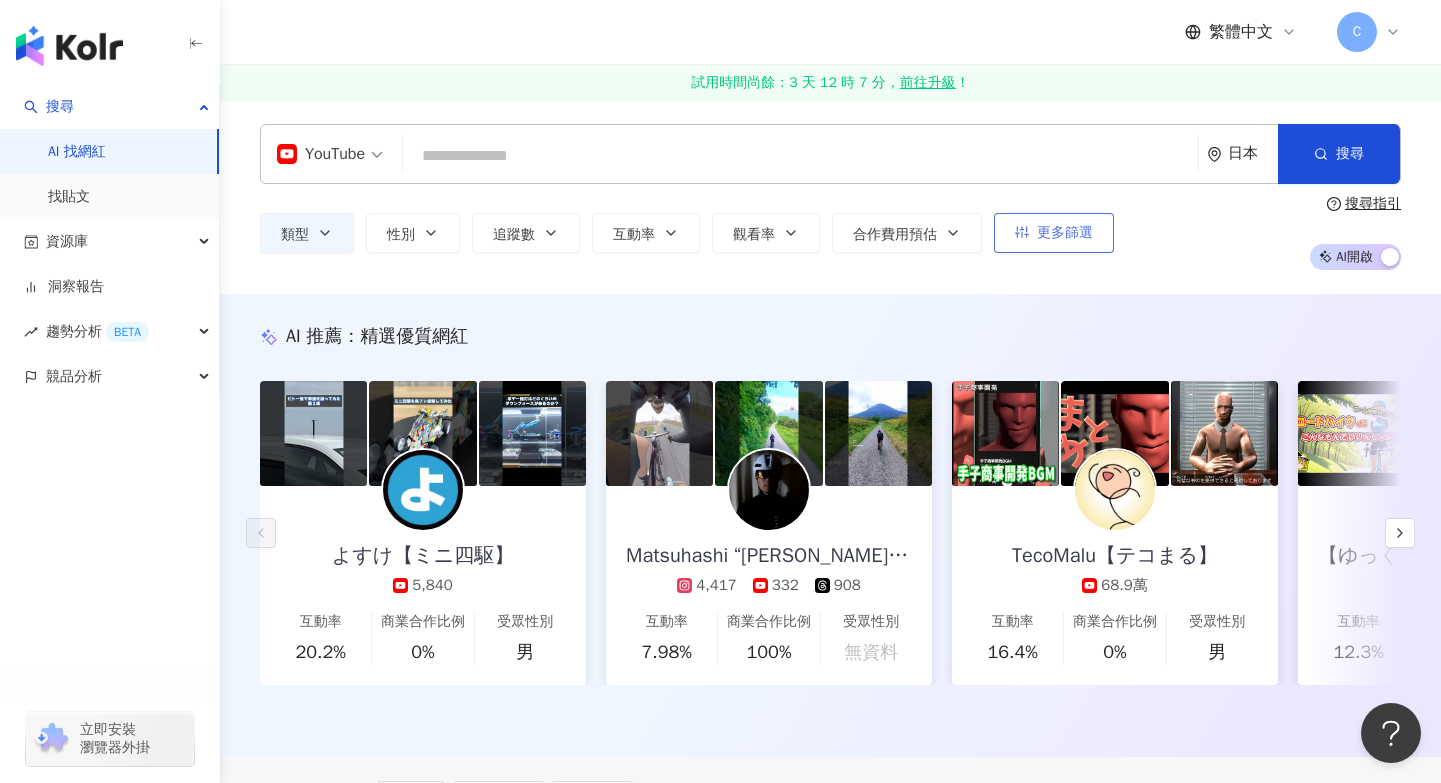click on "更多篩選" at bounding box center (1065, 233) 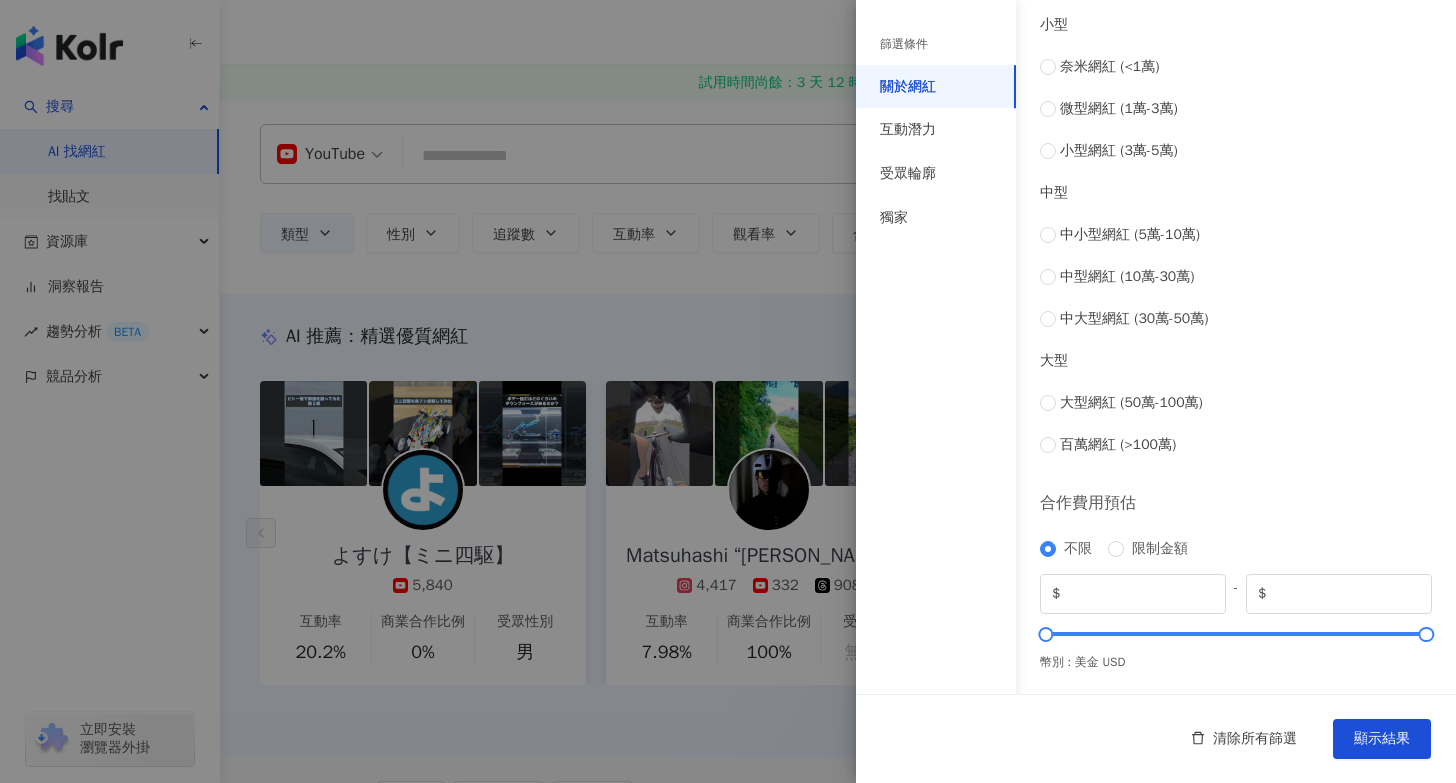 scroll, scrollTop: 549, scrollLeft: 0, axis: vertical 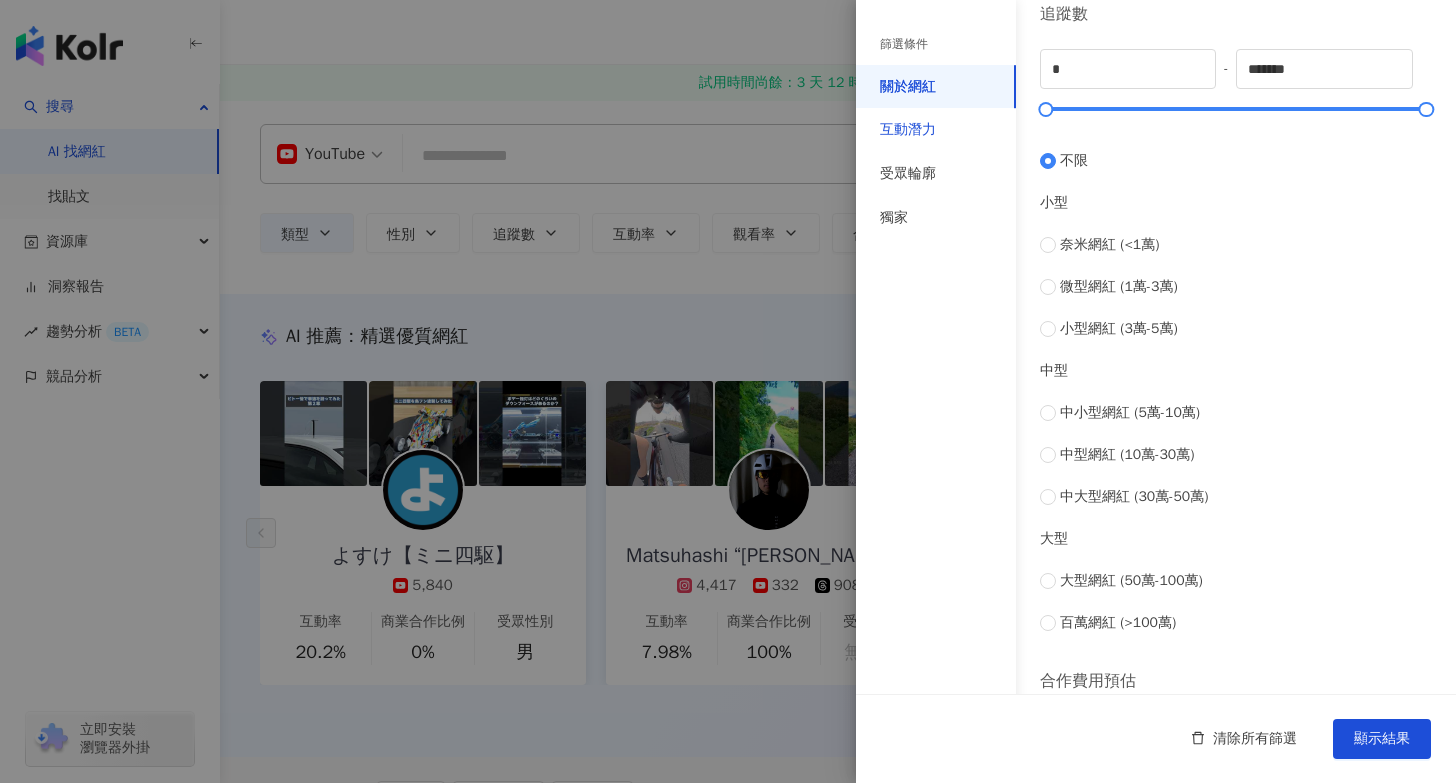 click on "互動潛力" at bounding box center (908, 130) 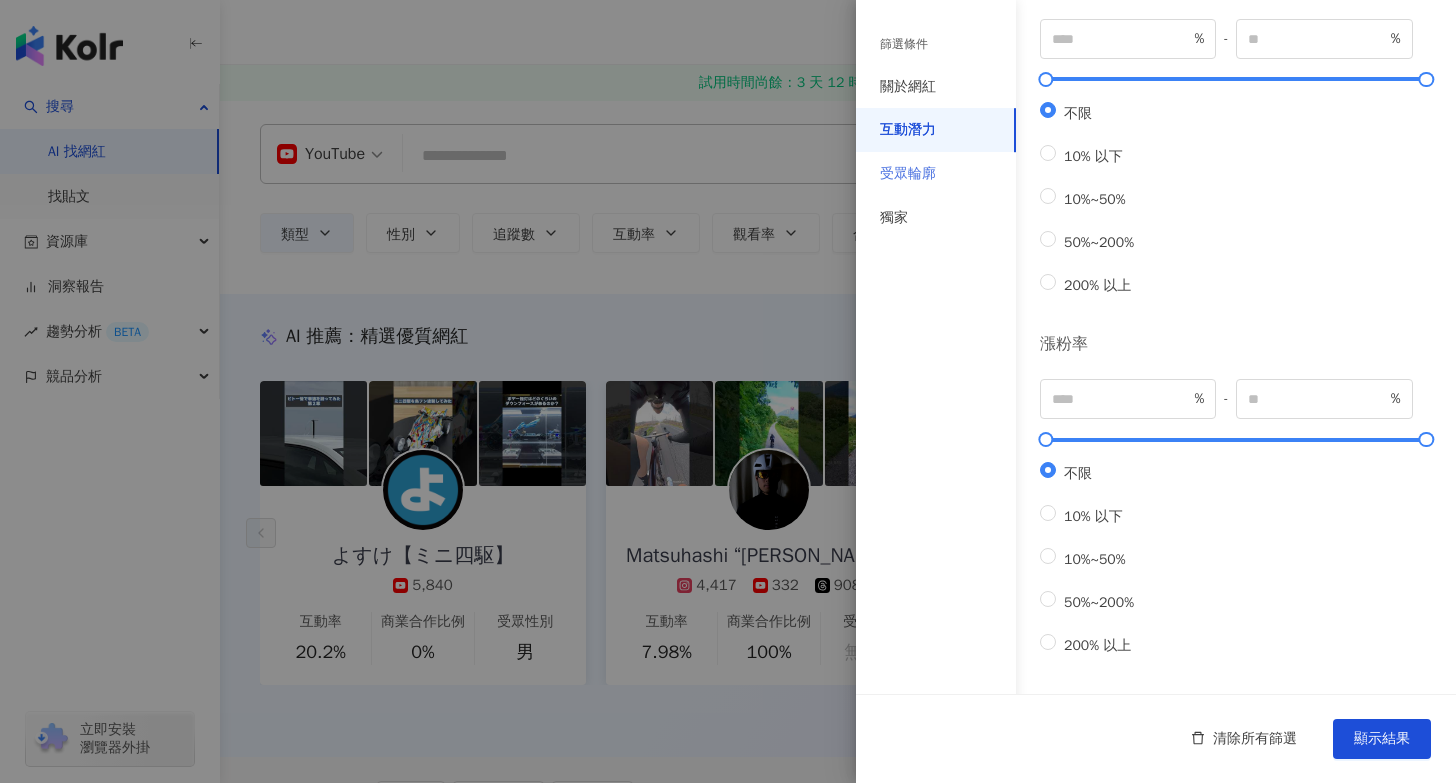 click on "受眾輪廓" at bounding box center [936, 174] 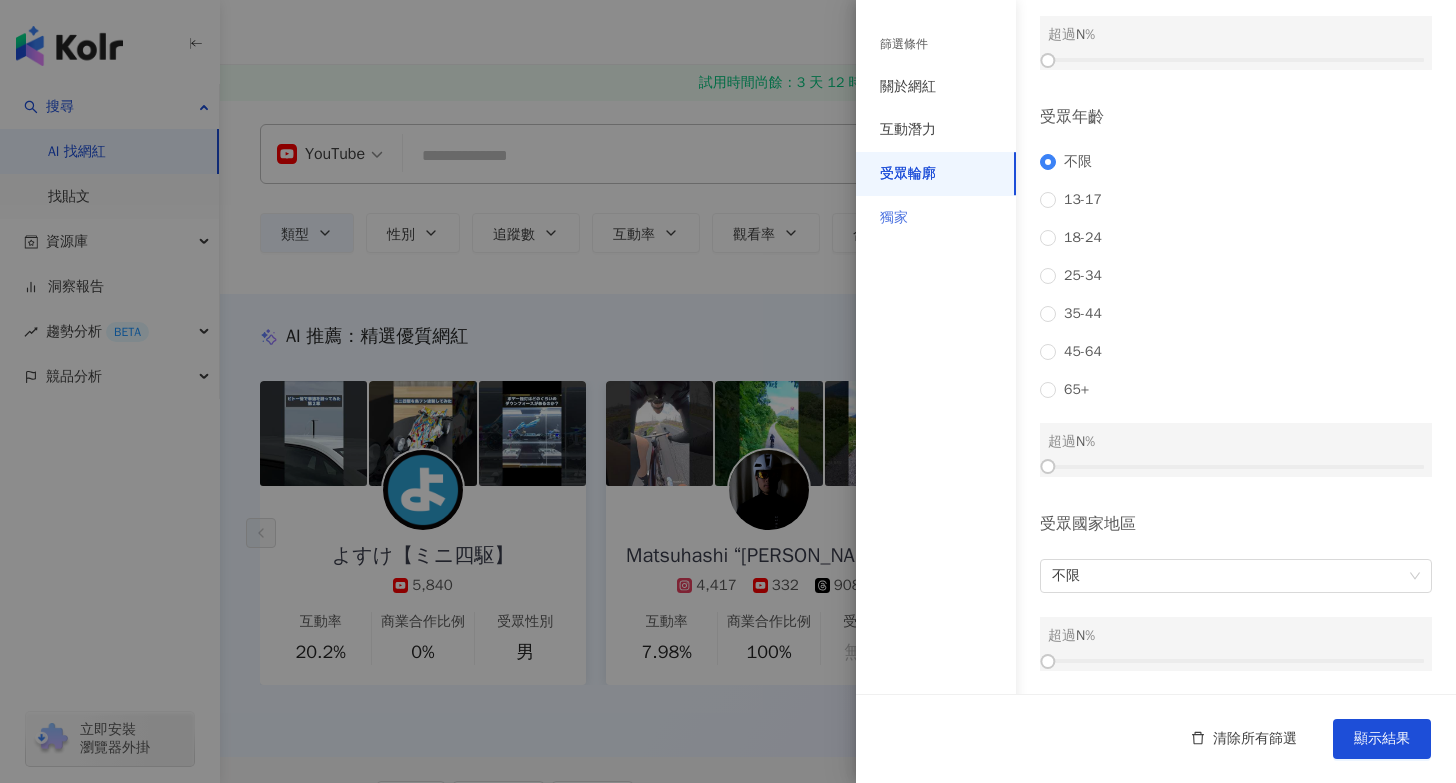 click on "獨家" at bounding box center [936, 218] 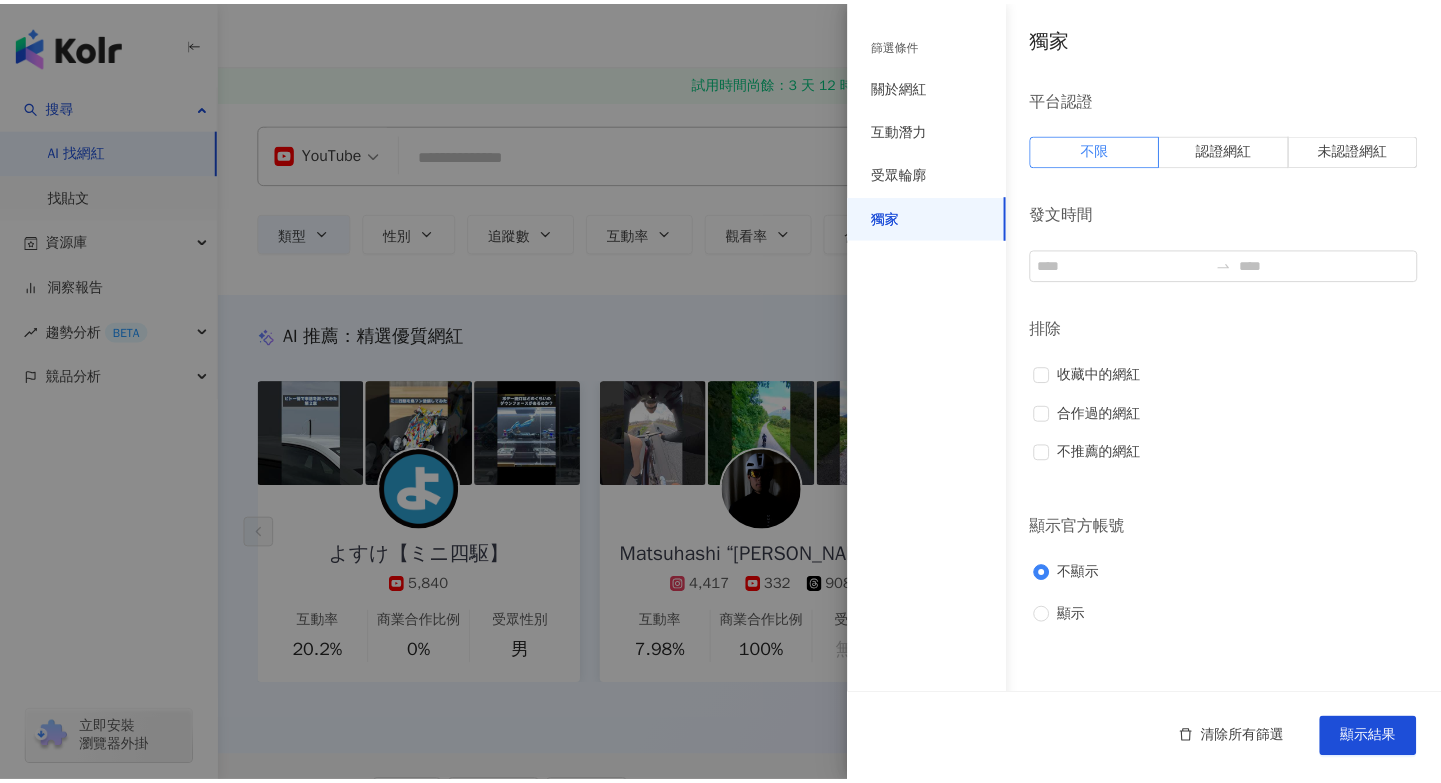 scroll, scrollTop: 0, scrollLeft: 0, axis: both 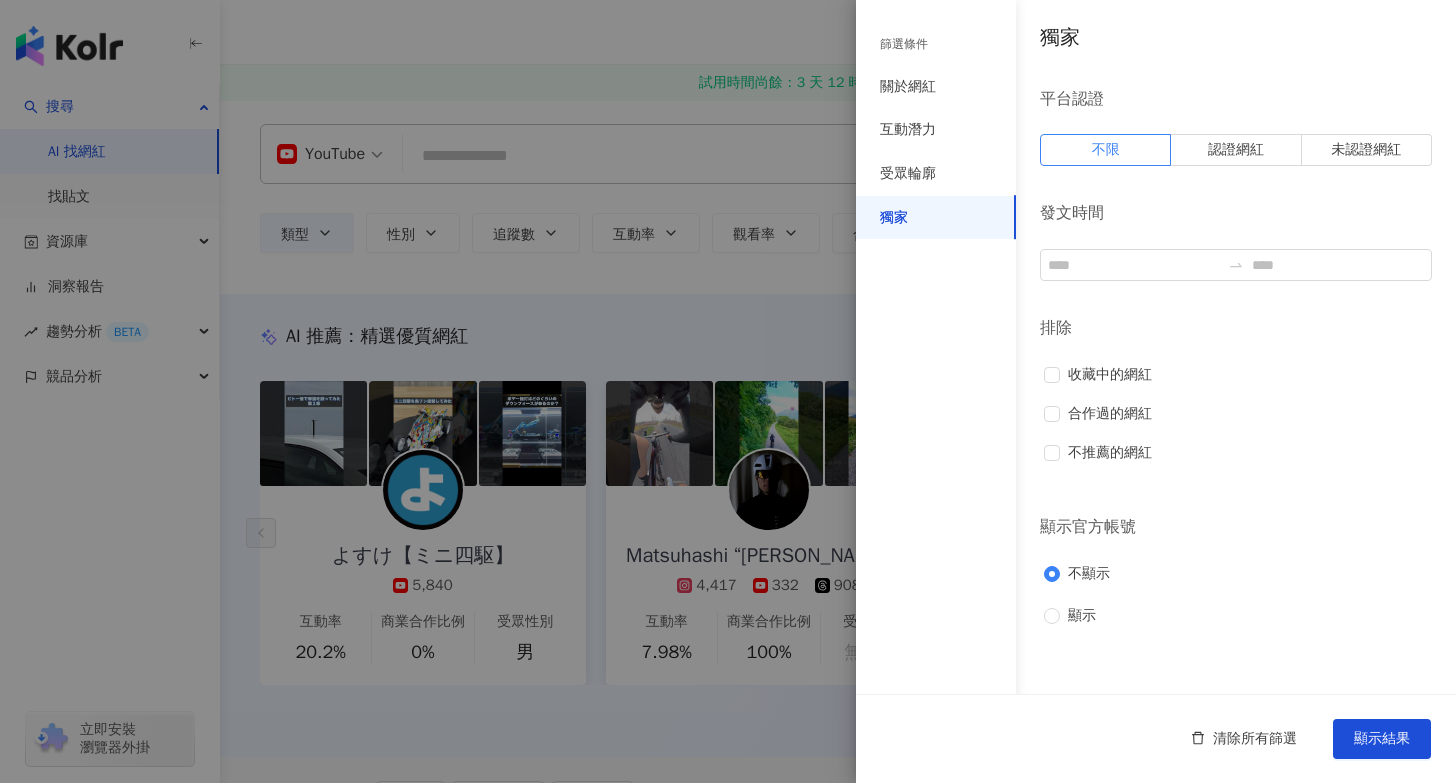 click at bounding box center (728, 391) 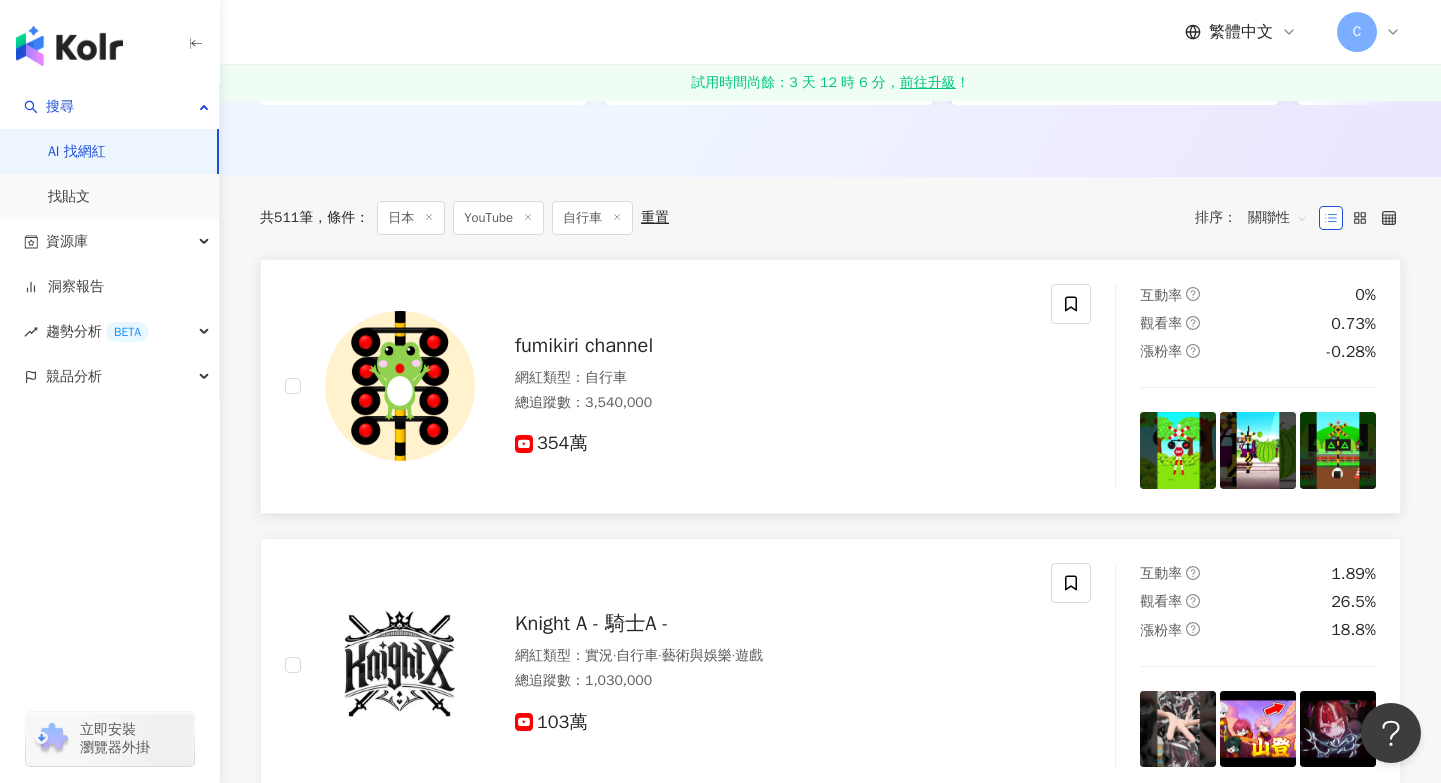 scroll, scrollTop: 581, scrollLeft: 0, axis: vertical 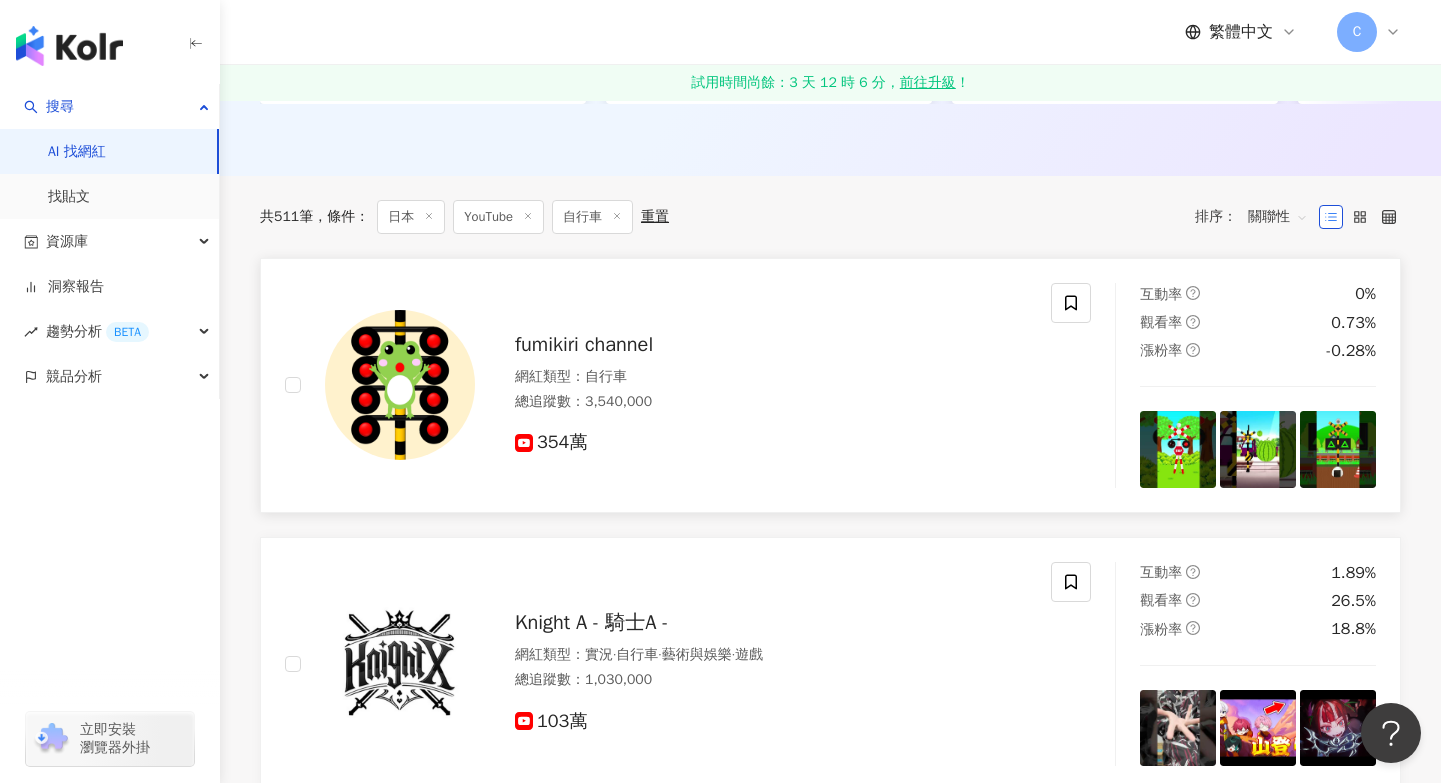 click on "總追蹤數 ： 3,540,000" at bounding box center [771, 402] 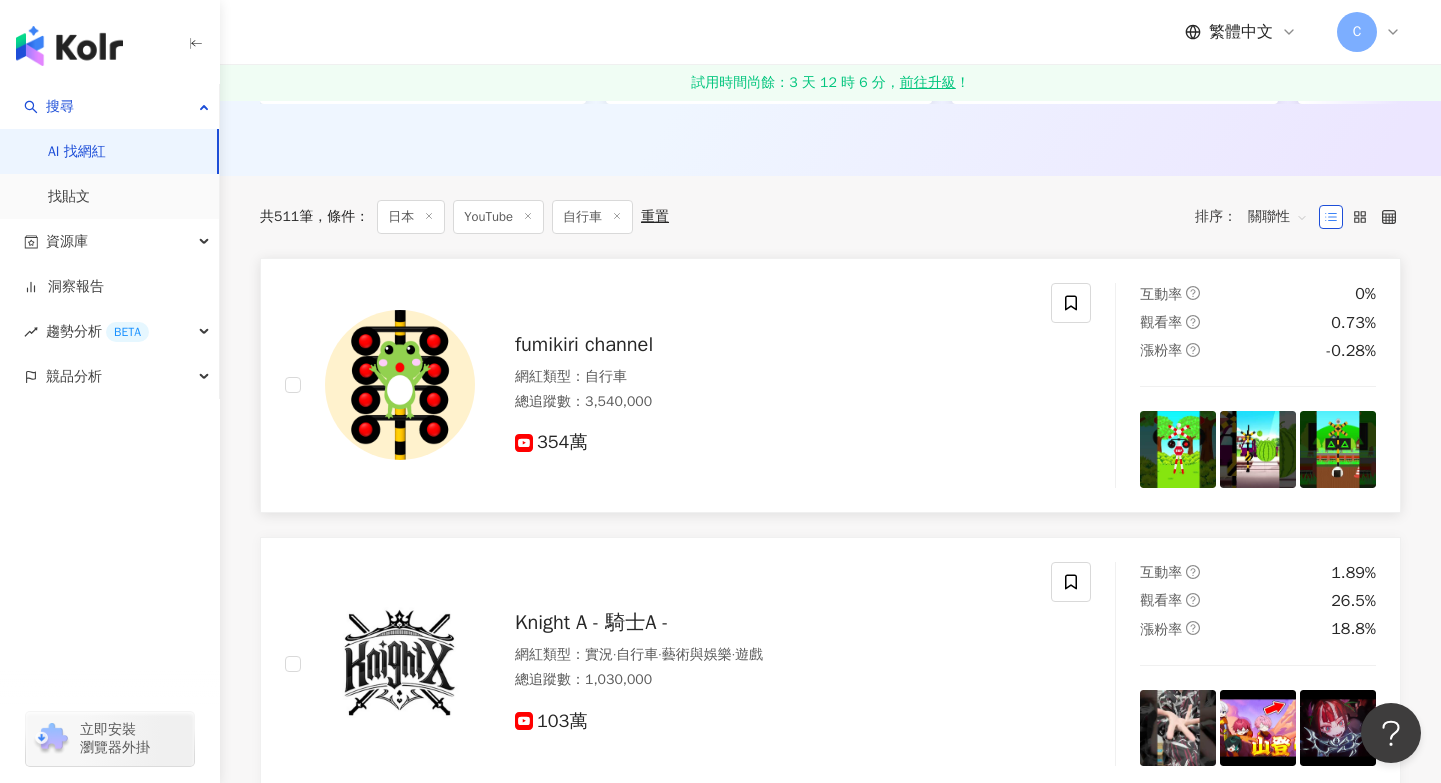 click 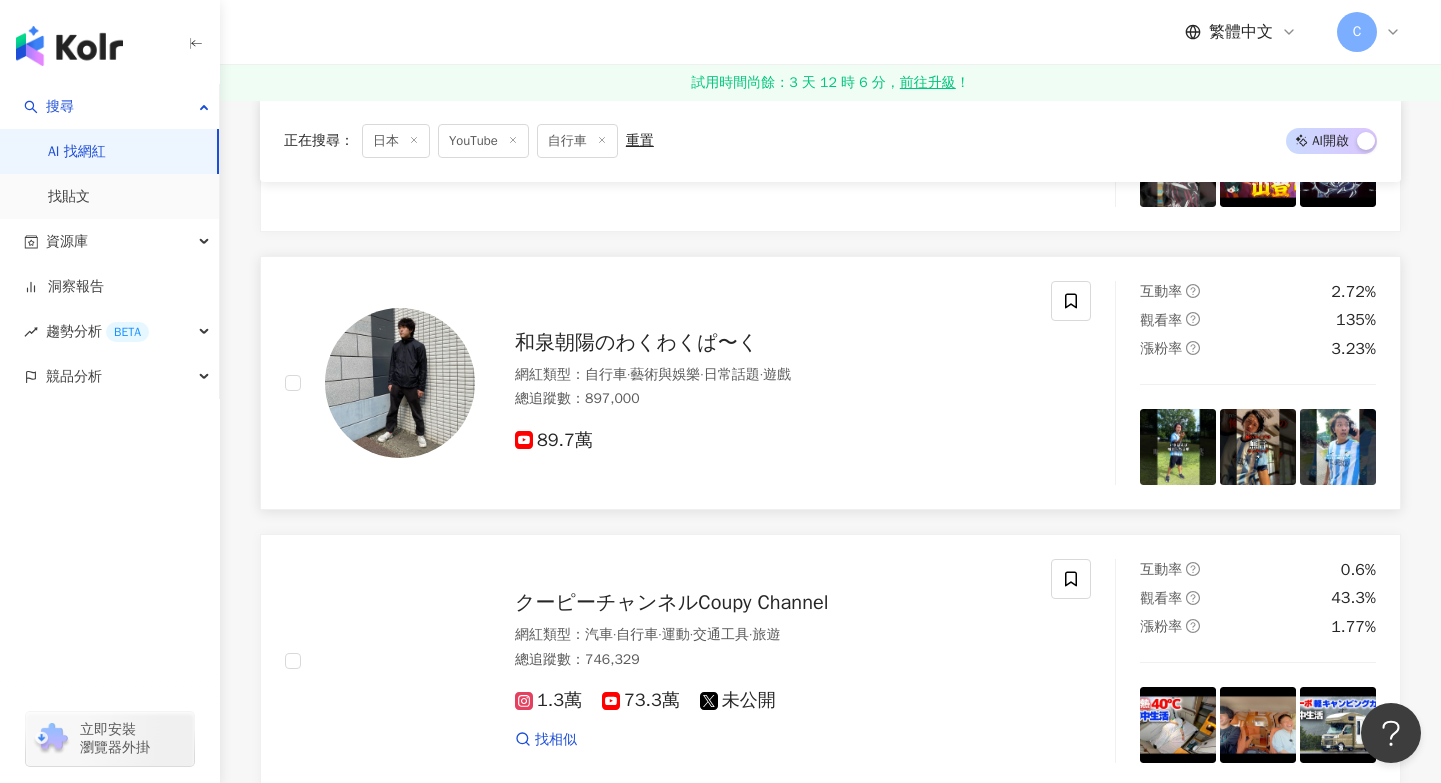 scroll, scrollTop: 1155, scrollLeft: 0, axis: vertical 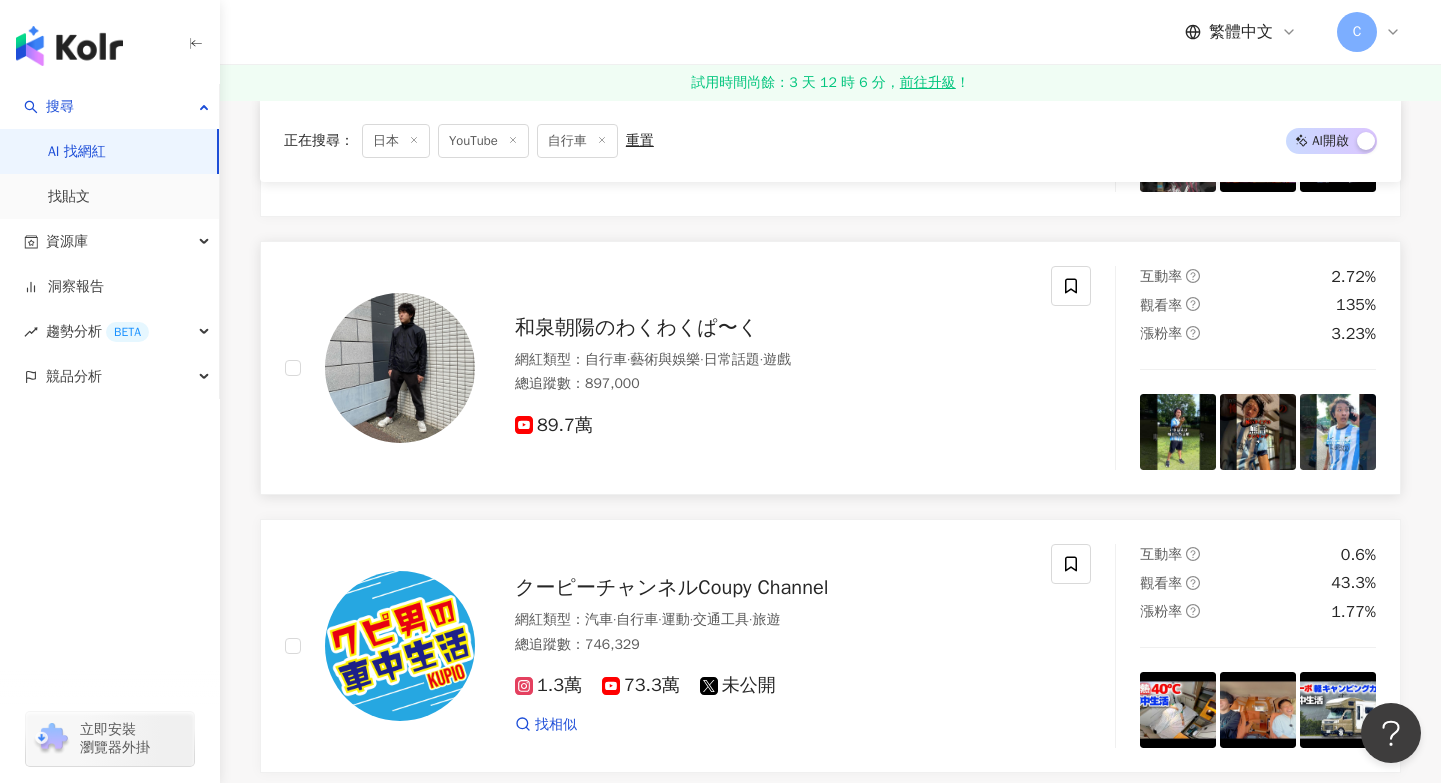 click on "和泉朝陽のわくわくぱ〜く" at bounding box center (636, 327) 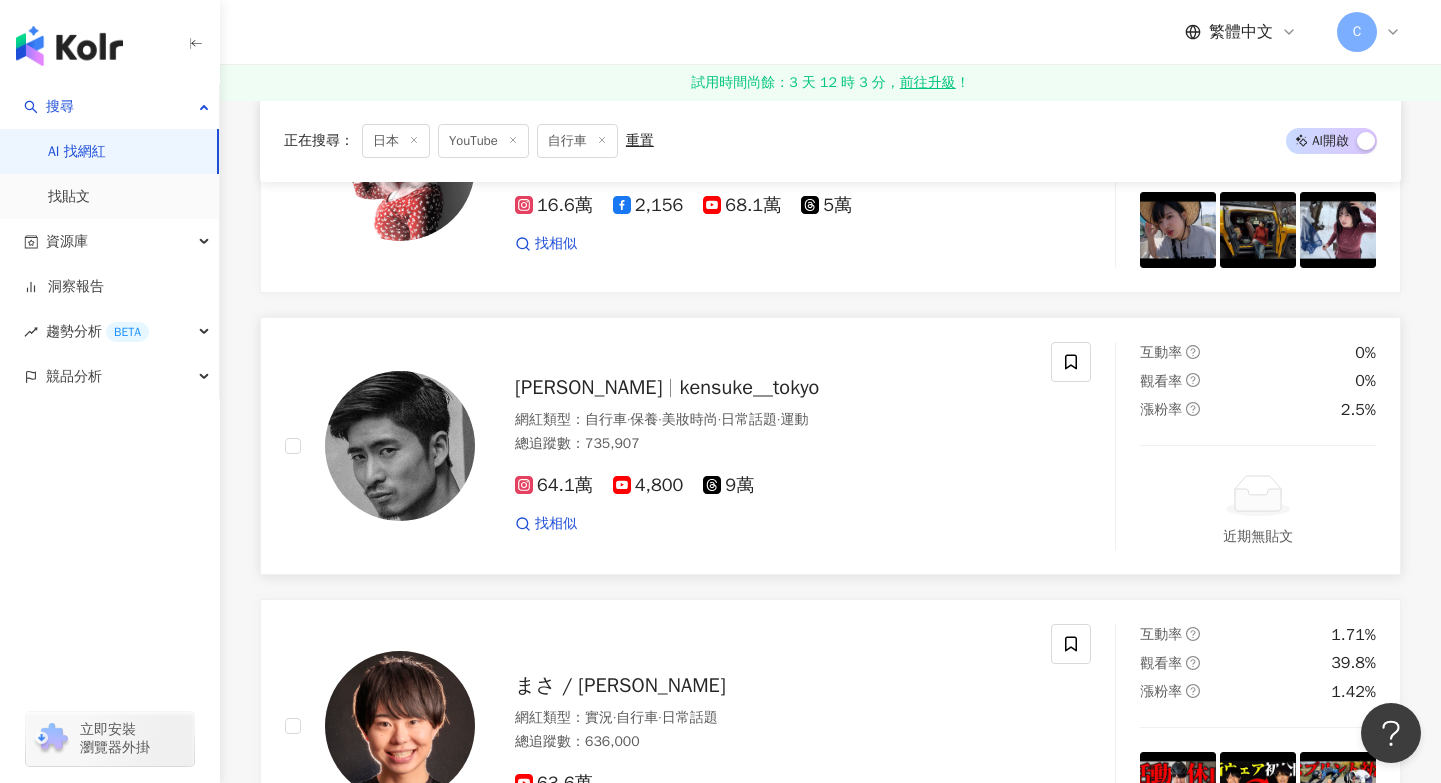 scroll, scrollTop: 2241, scrollLeft: 0, axis: vertical 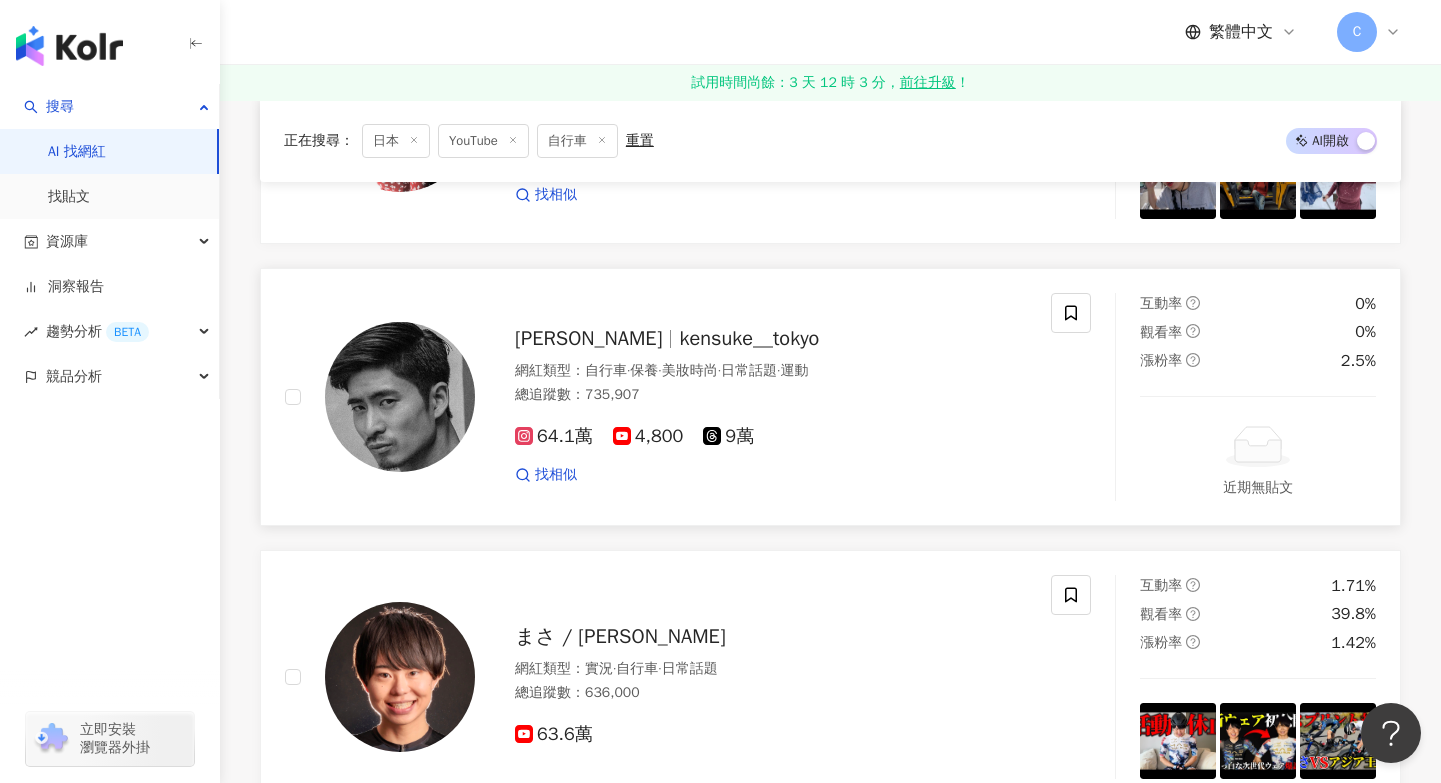 click on "總追蹤數 ： 735,907" at bounding box center [771, 395] 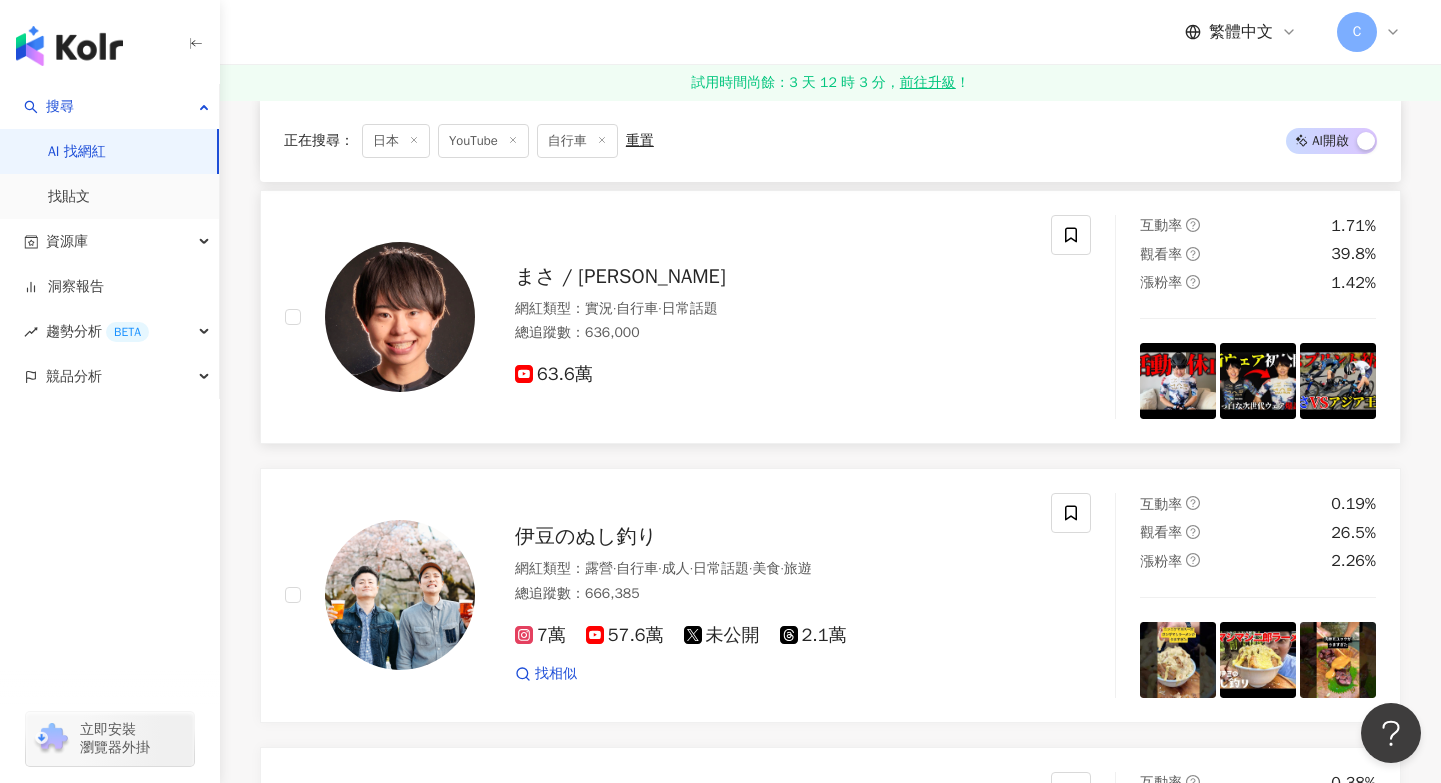 scroll, scrollTop: 2609, scrollLeft: 0, axis: vertical 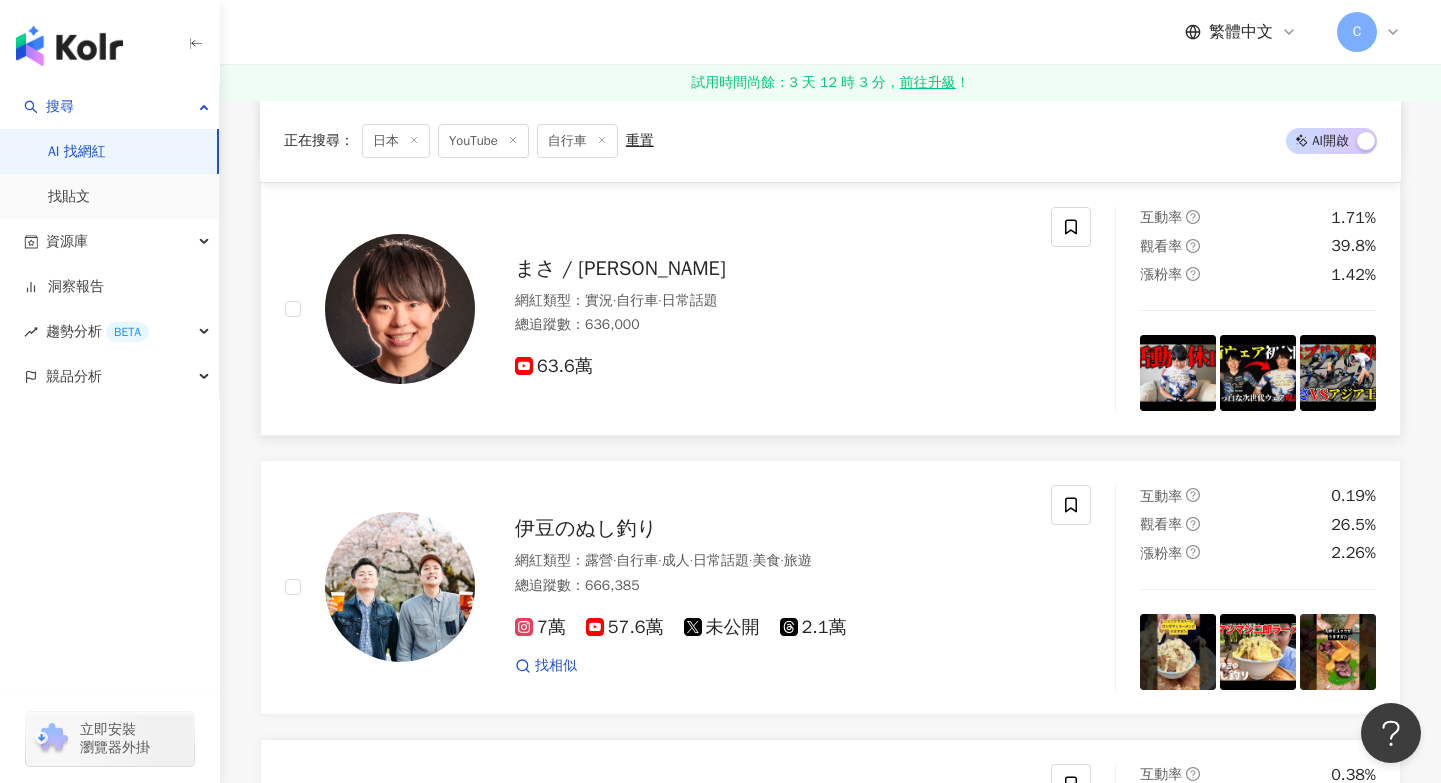 click on "63.6萬" at bounding box center [771, 359] 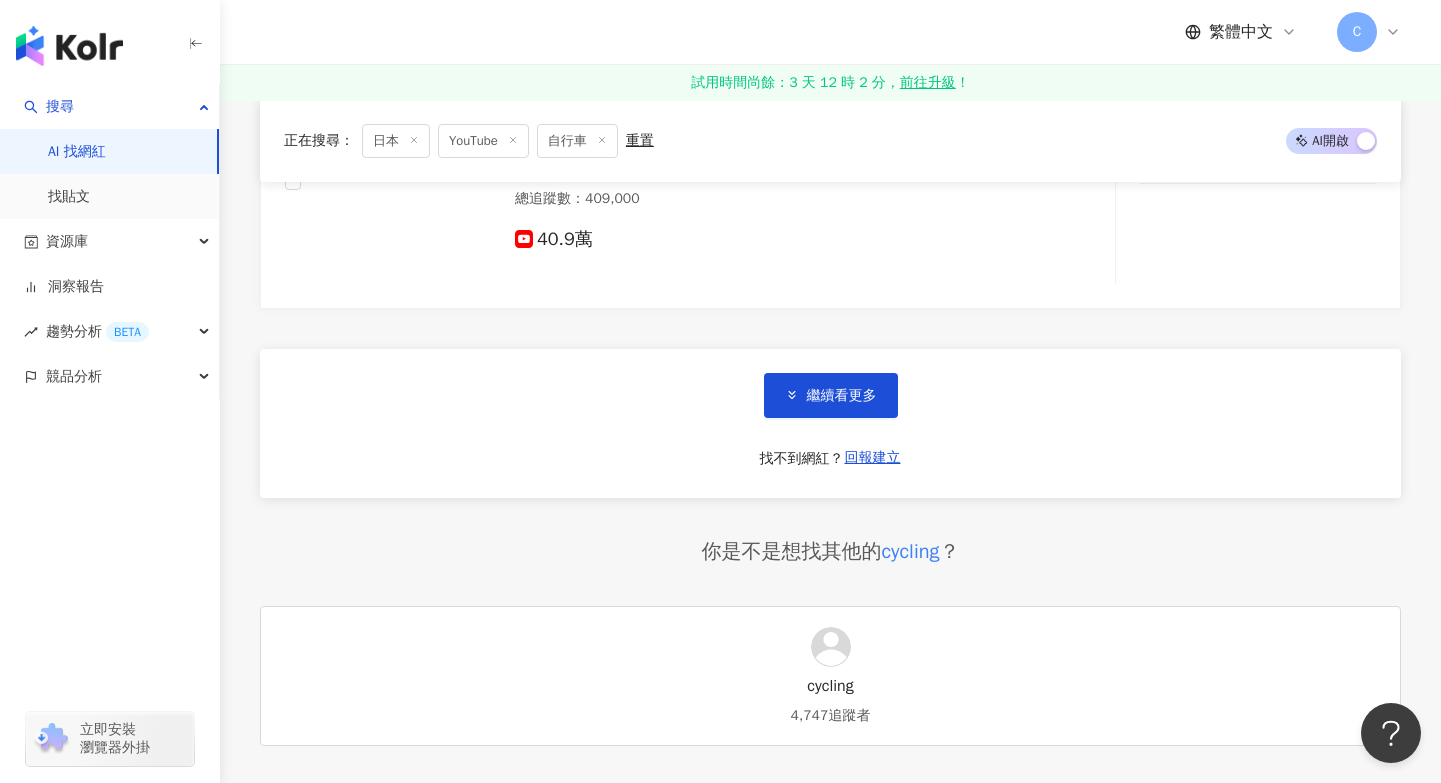 scroll, scrollTop: 3827, scrollLeft: 0, axis: vertical 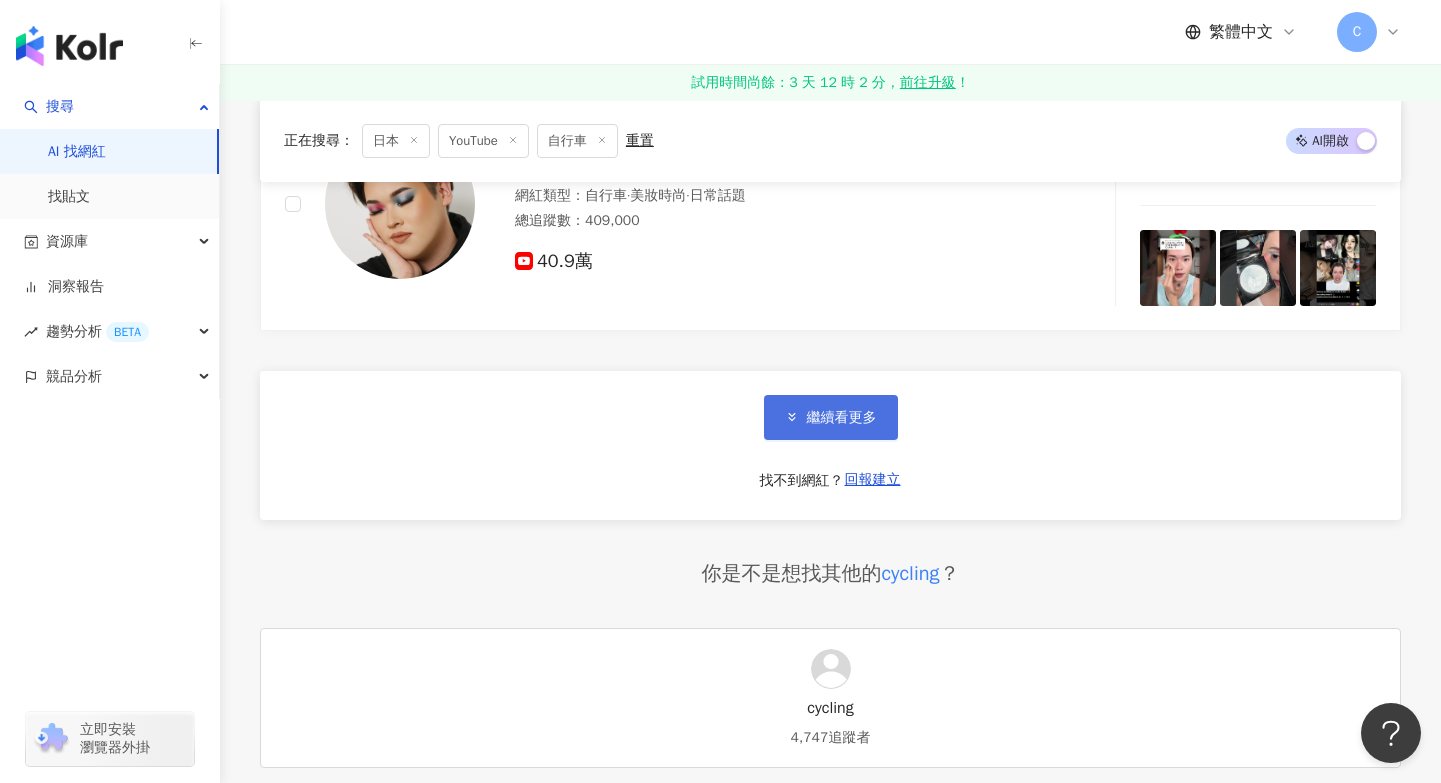 click on "繼續看更多" at bounding box center (842, 418) 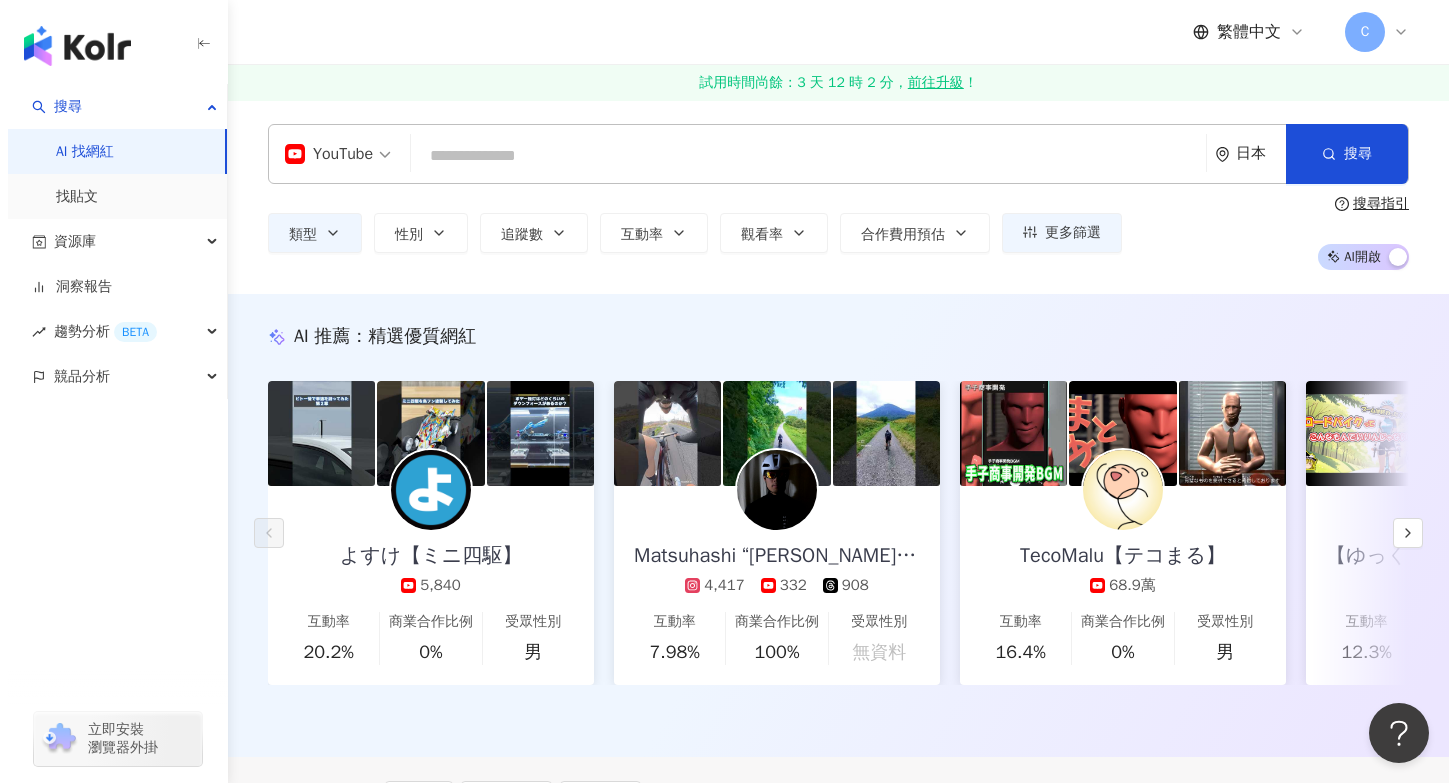 scroll, scrollTop: 0, scrollLeft: 0, axis: both 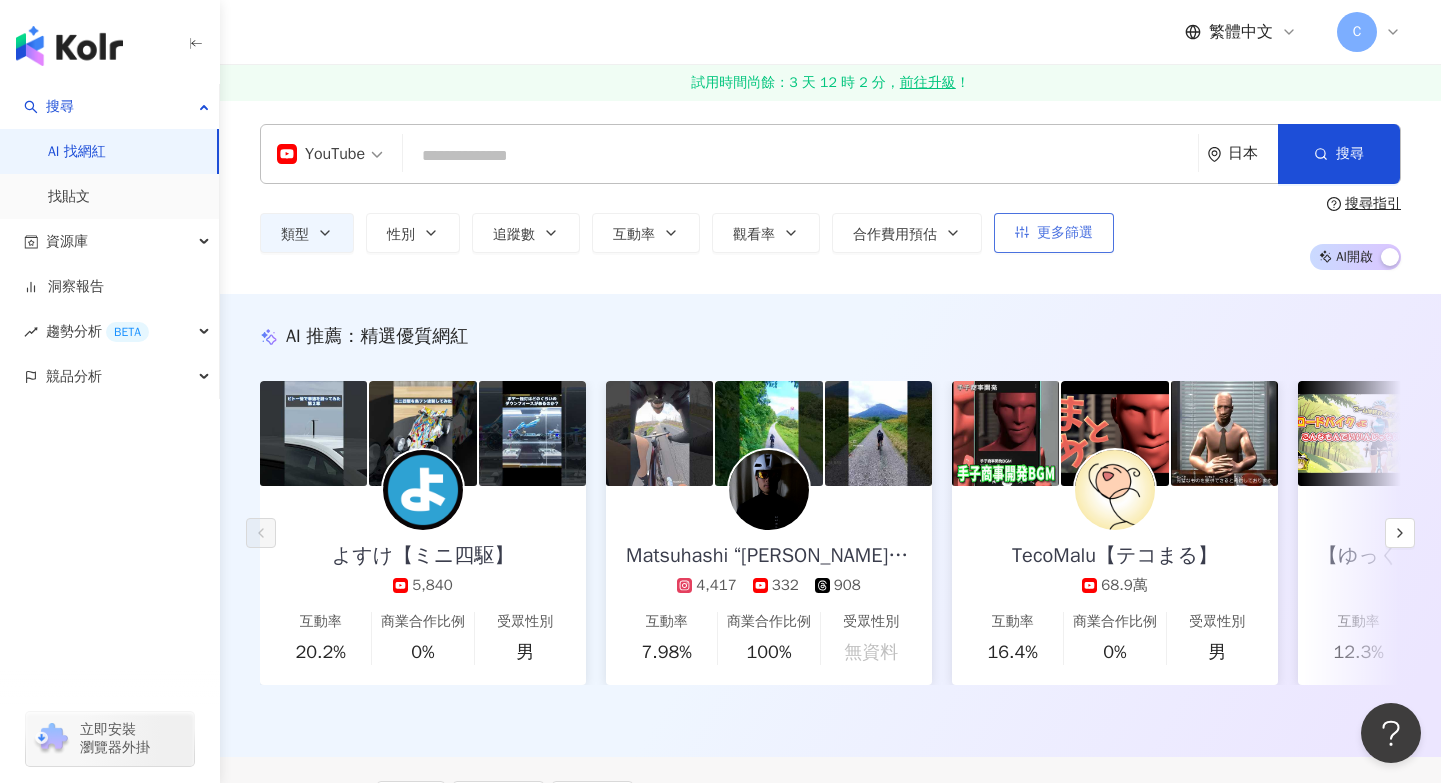 click on "更多篩選" at bounding box center (1065, 233) 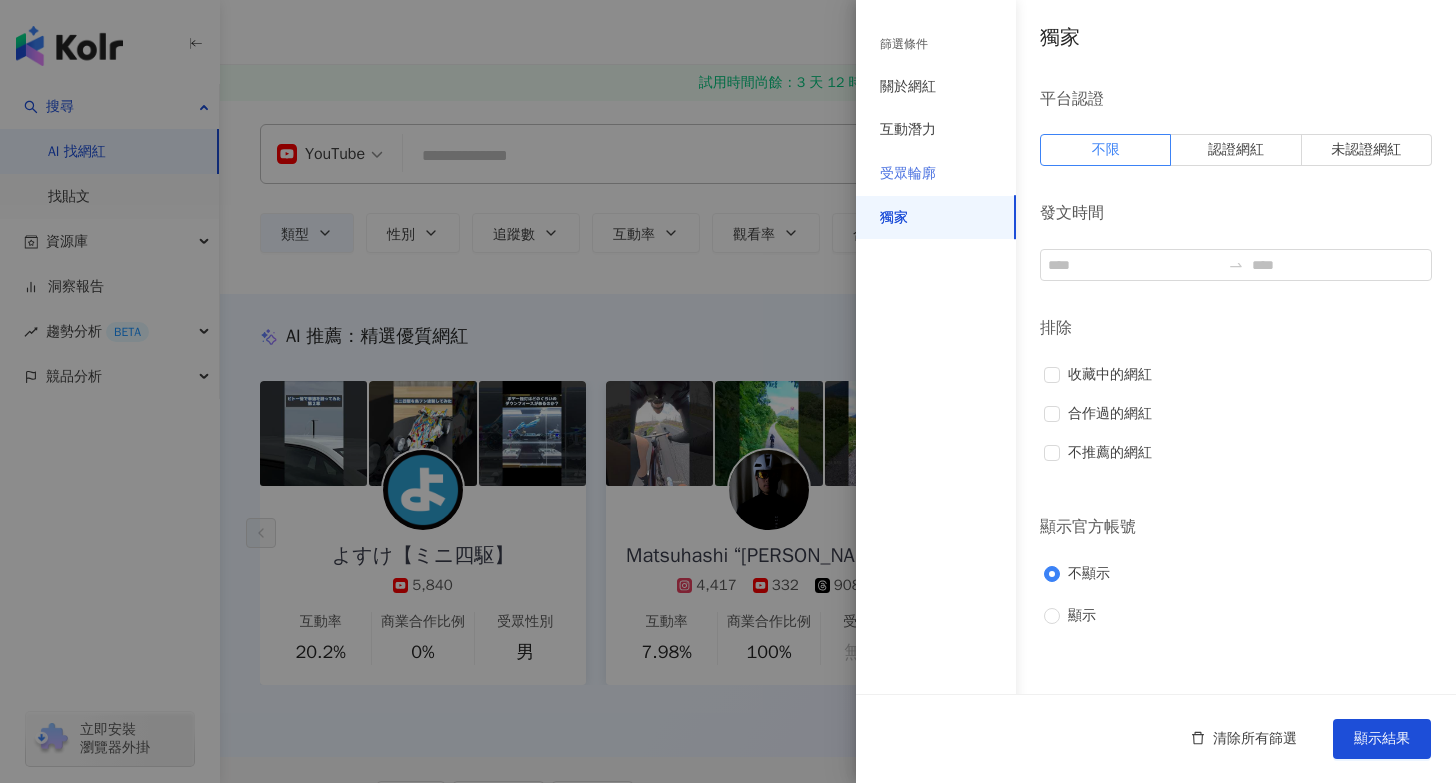 click on "受眾輪廓" at bounding box center [936, 174] 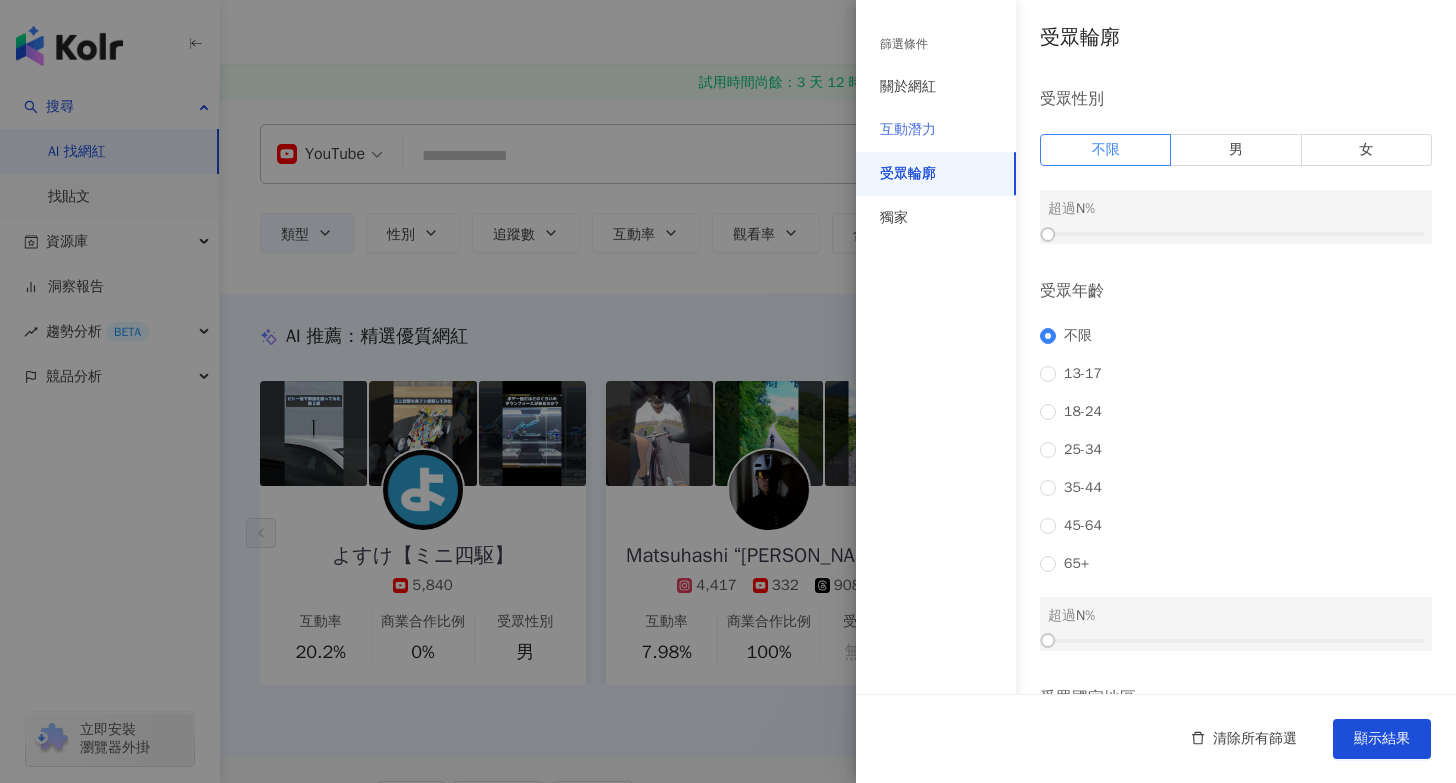 click on "互動潛力" at bounding box center (936, 130) 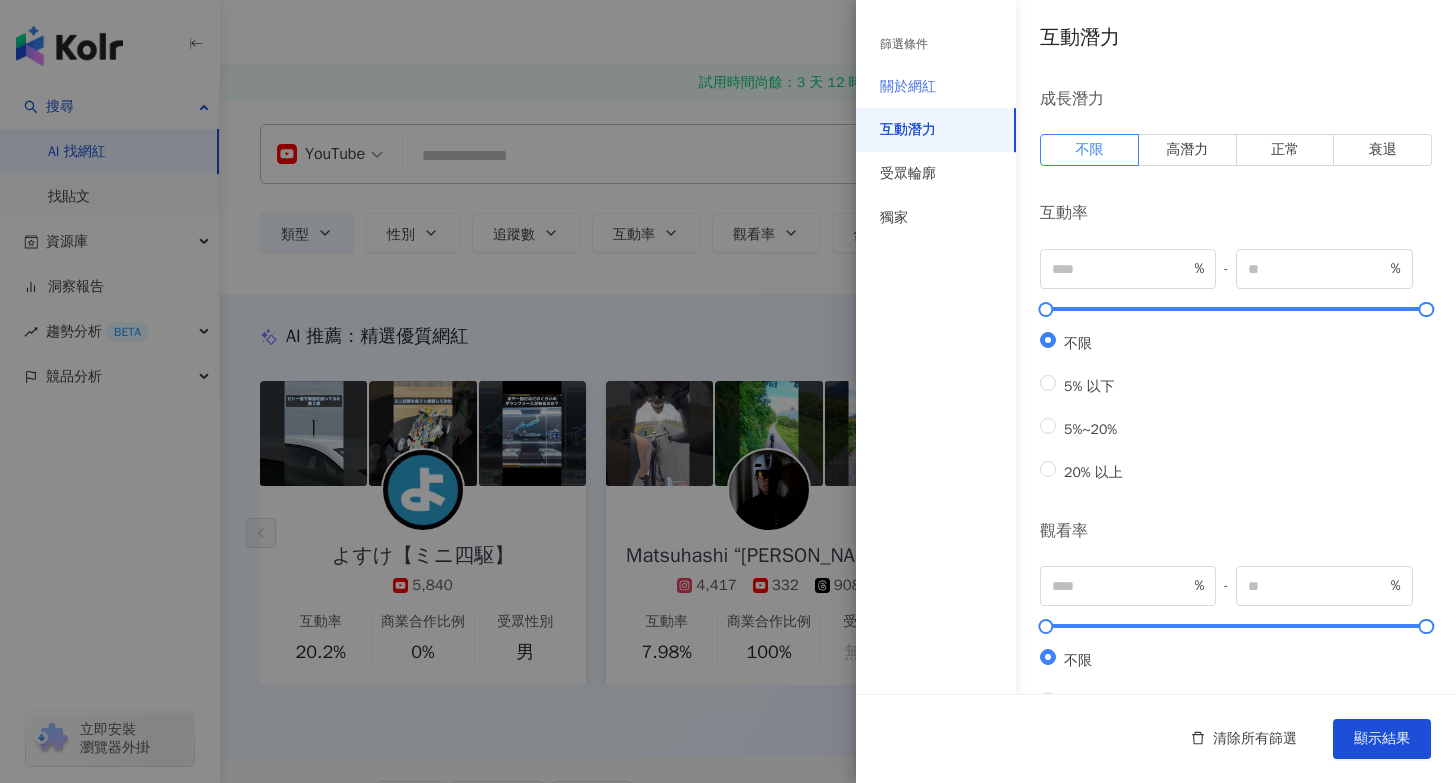 click on "關於網紅" at bounding box center [936, 87] 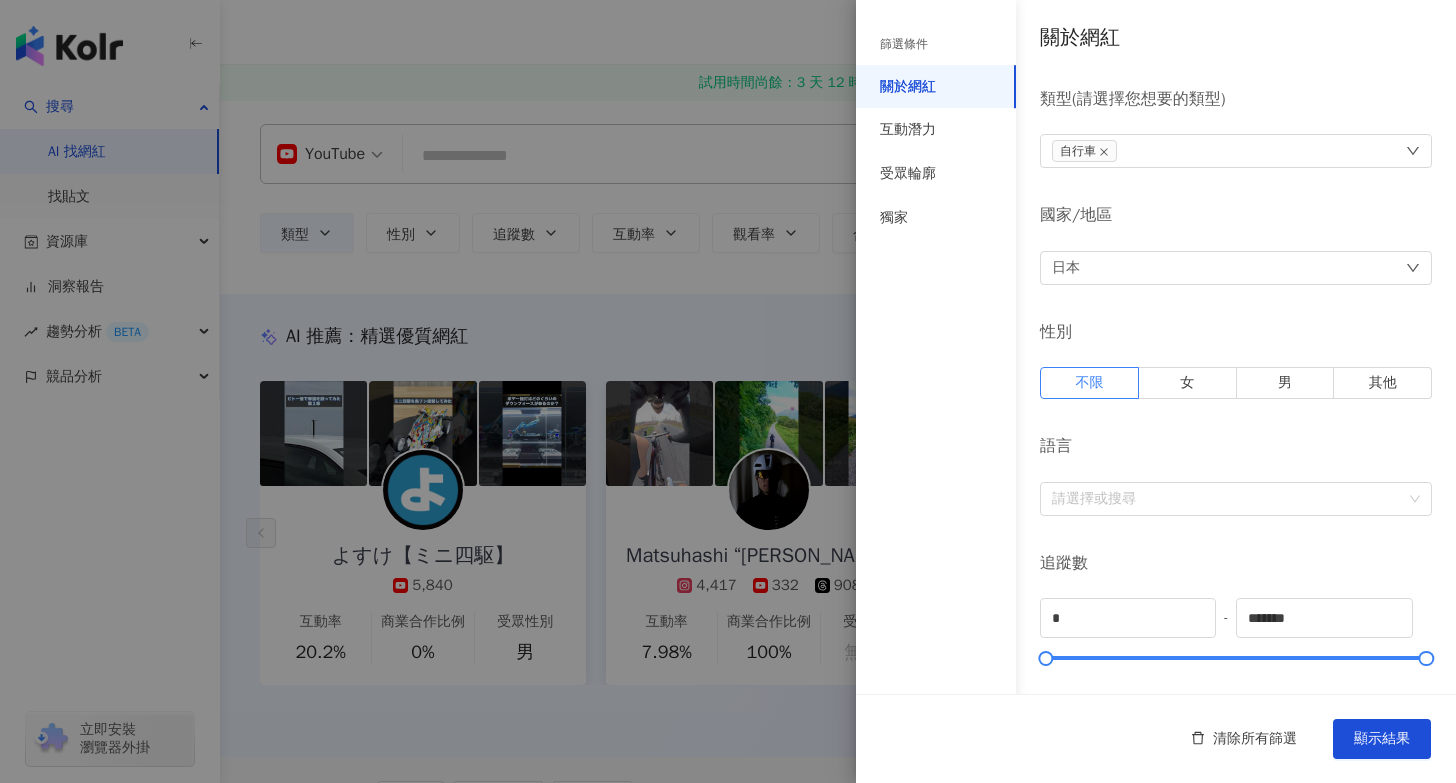click on "關於網紅" at bounding box center (936, 87) 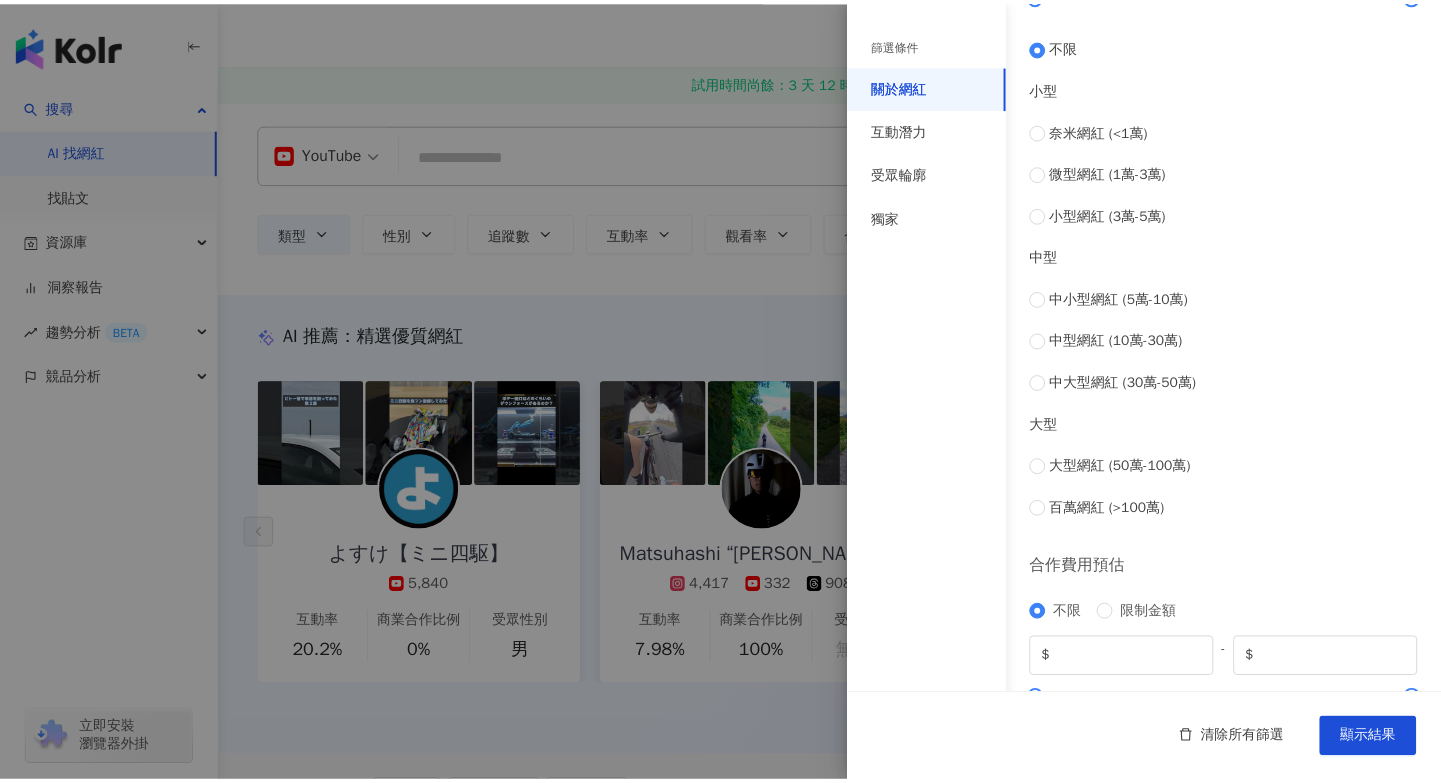 scroll, scrollTop: 667, scrollLeft: 0, axis: vertical 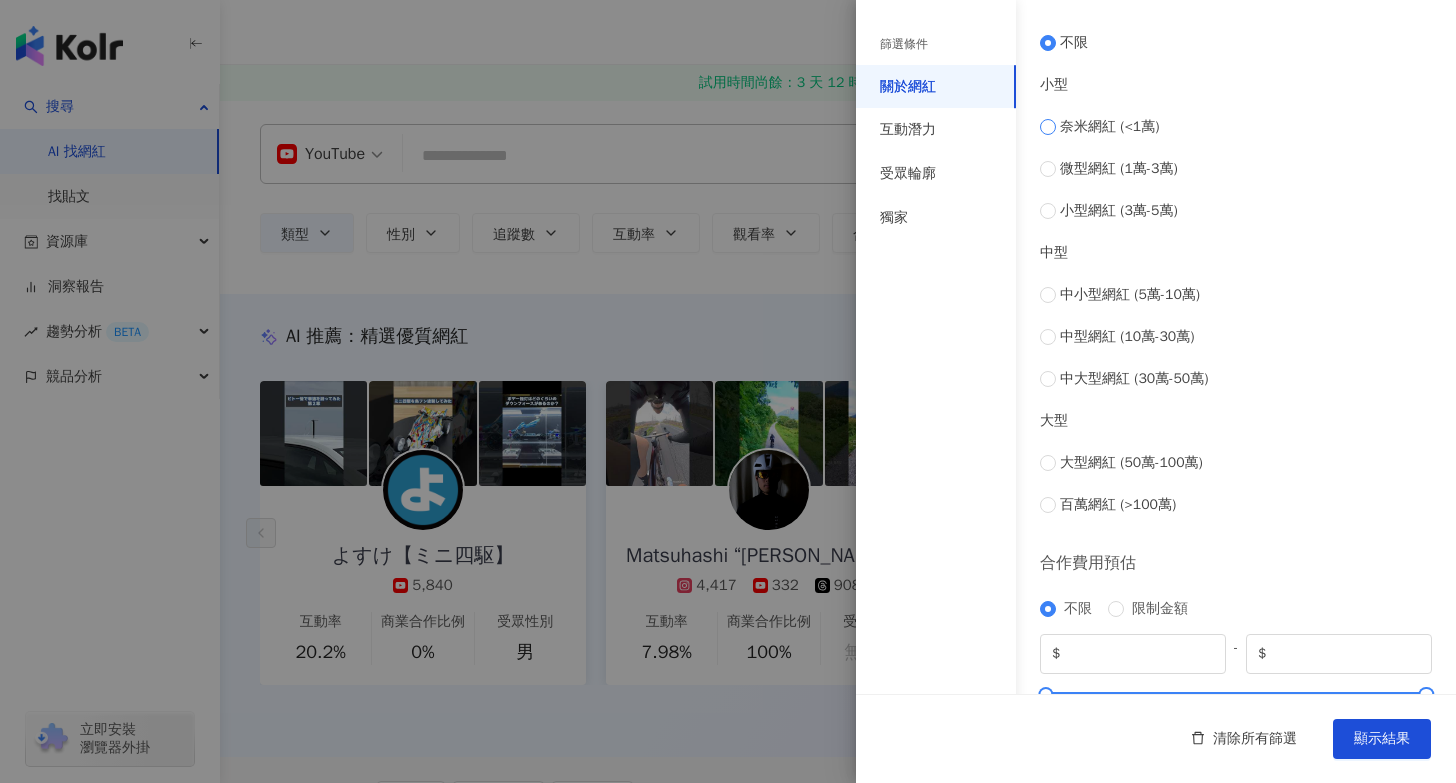 click on "奈米網紅 (<1萬)" at bounding box center (1109, 127) 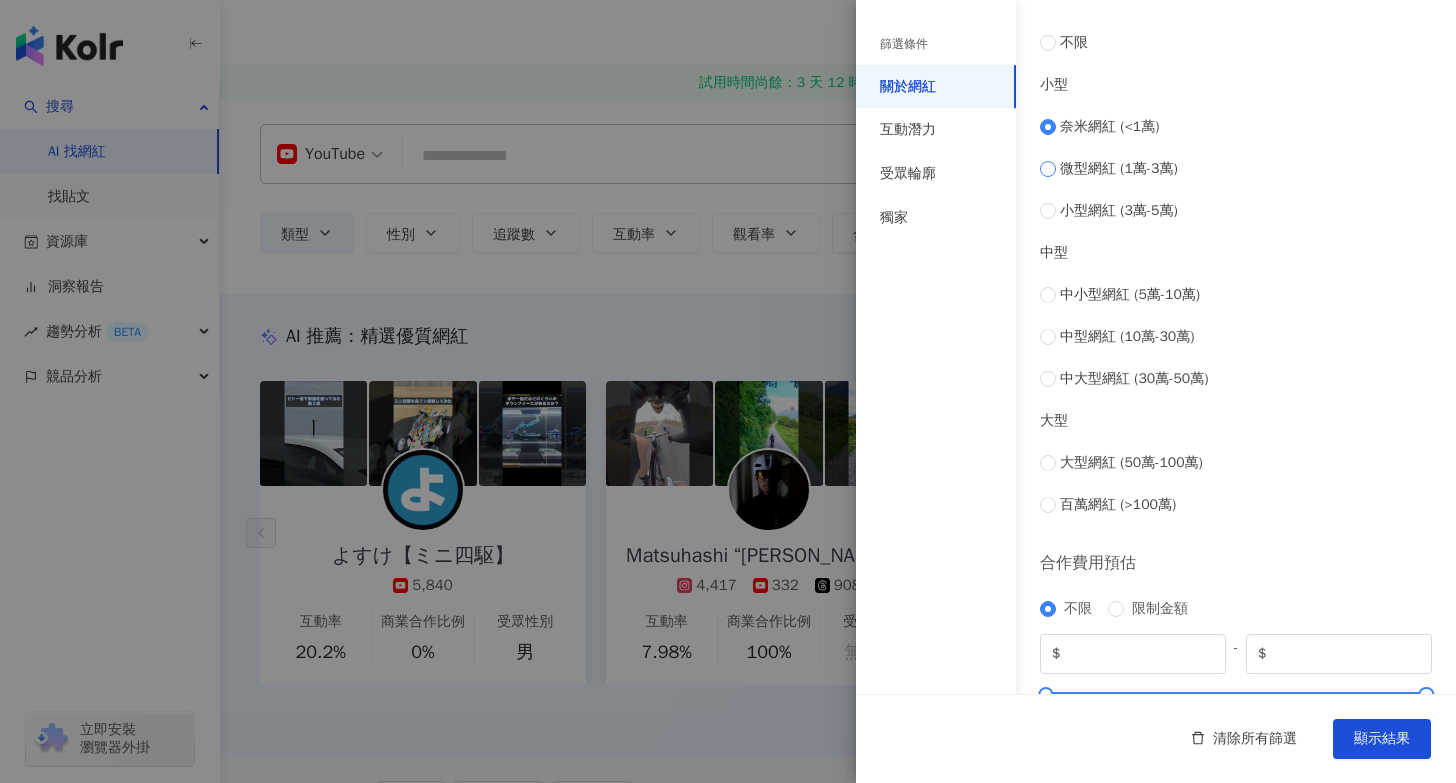 click on "微型網紅 (1萬-3萬)" at bounding box center [1119, 169] 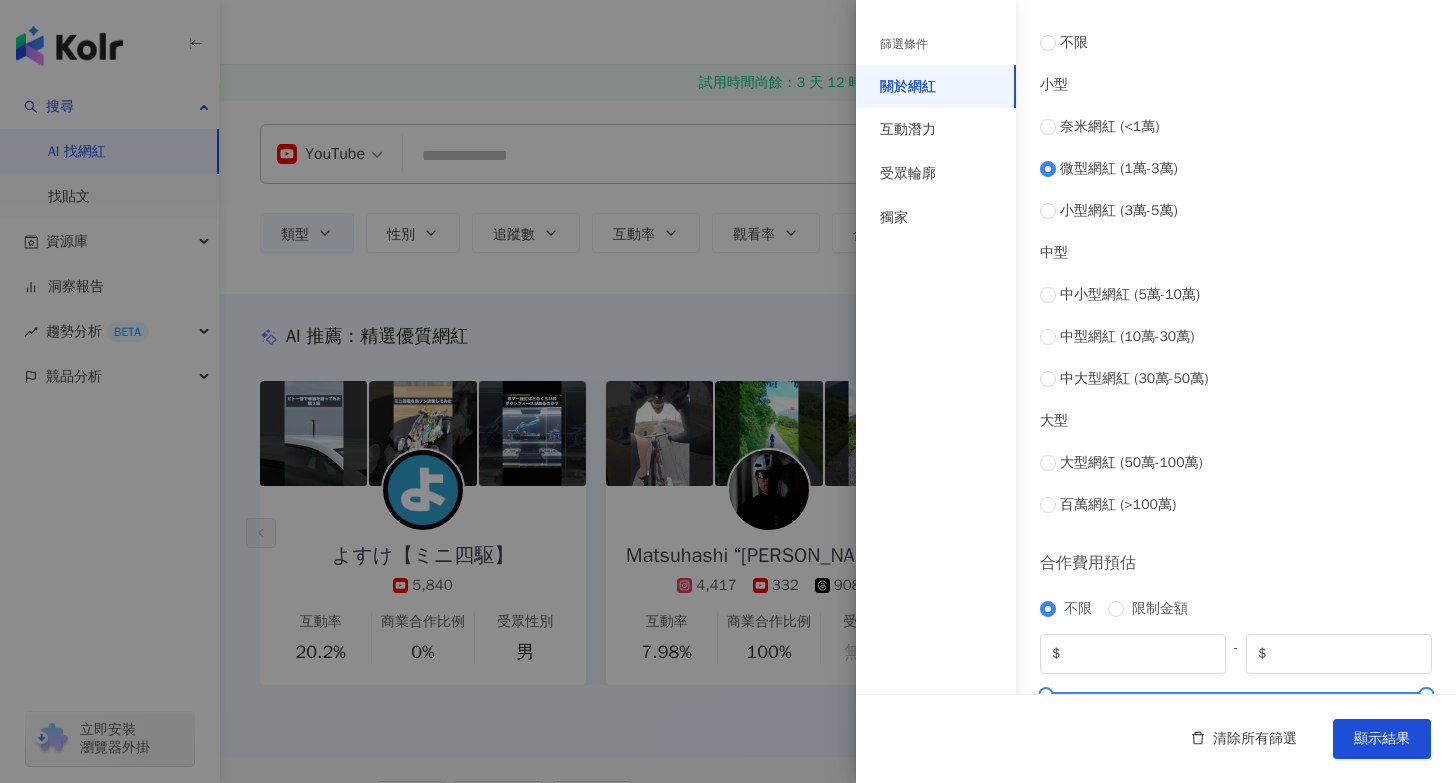 click on "奈米網紅 (<1萬) 微型網紅 (1萬-3萬) 小型網紅 (3萬-5萬)" at bounding box center (1236, 169) 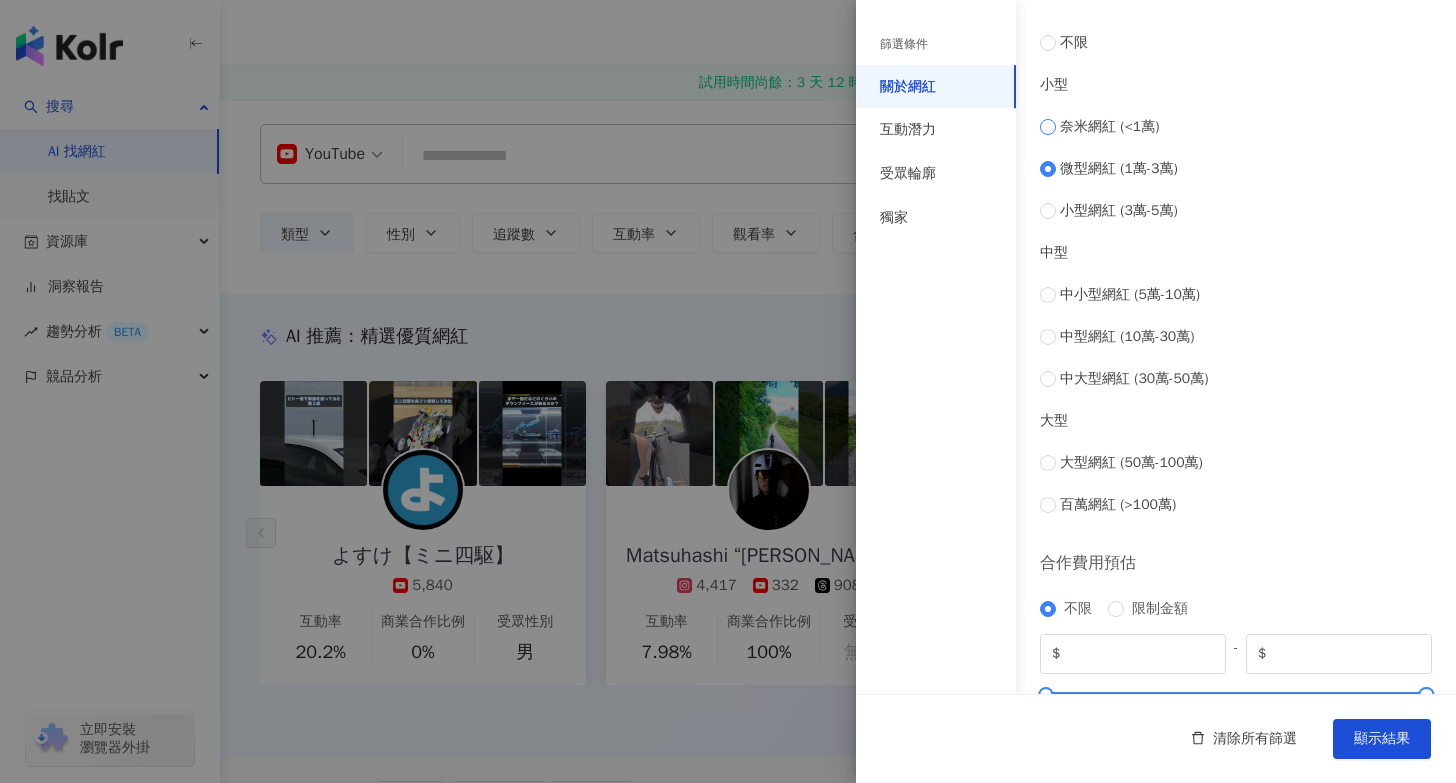 click on "奈米網紅 (<1萬)" at bounding box center (1109, 127) 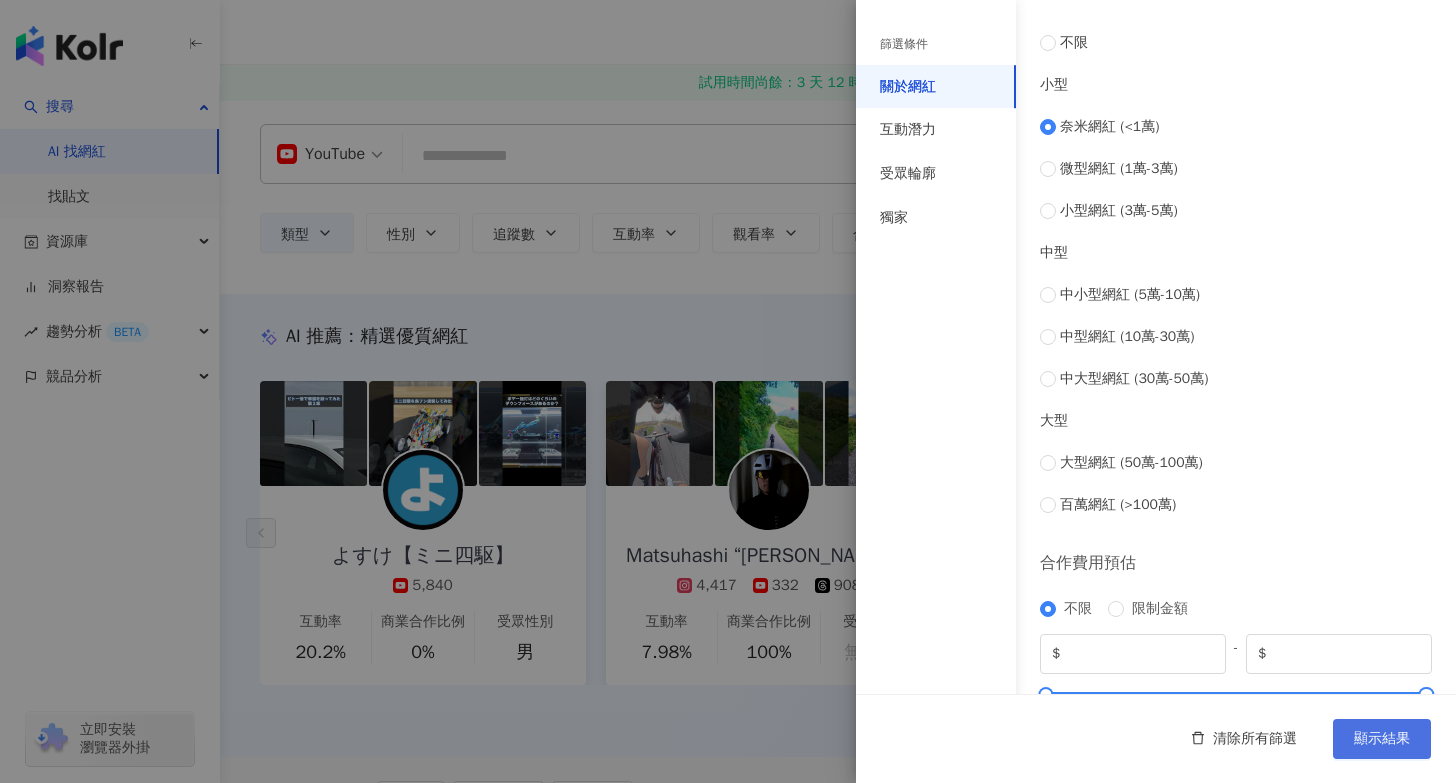 click on "顯示結果" at bounding box center (1382, 739) 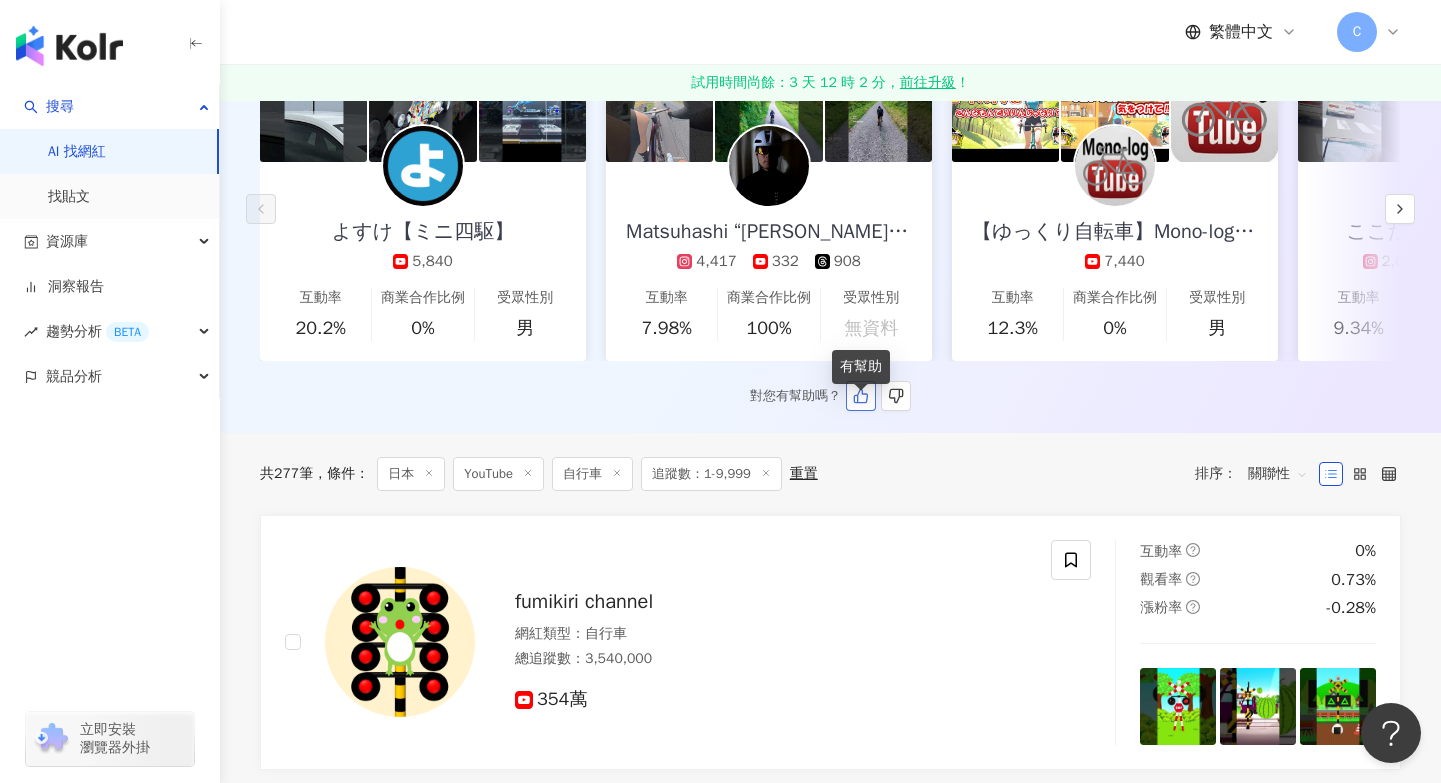 scroll, scrollTop: 324, scrollLeft: 0, axis: vertical 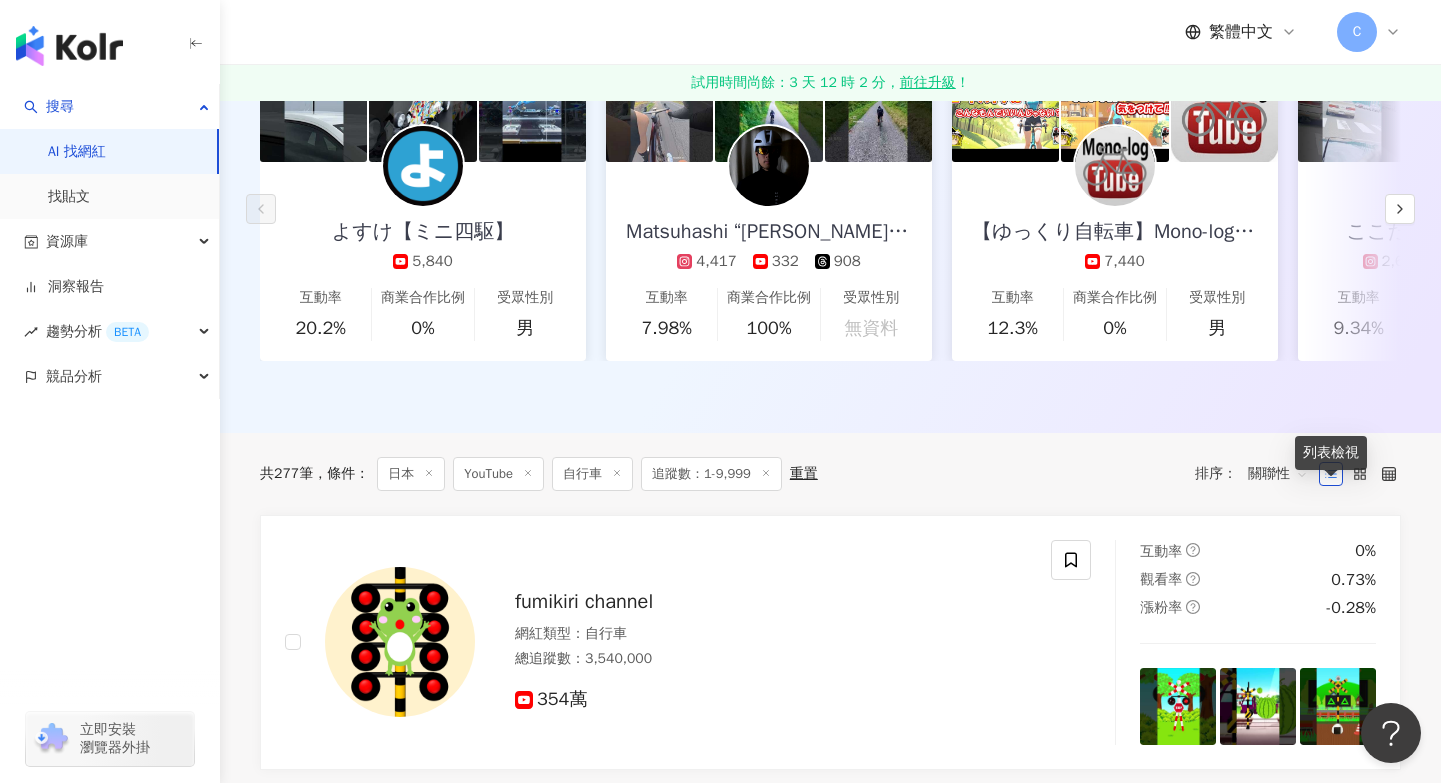 click on "關聯性" at bounding box center (1278, 474) 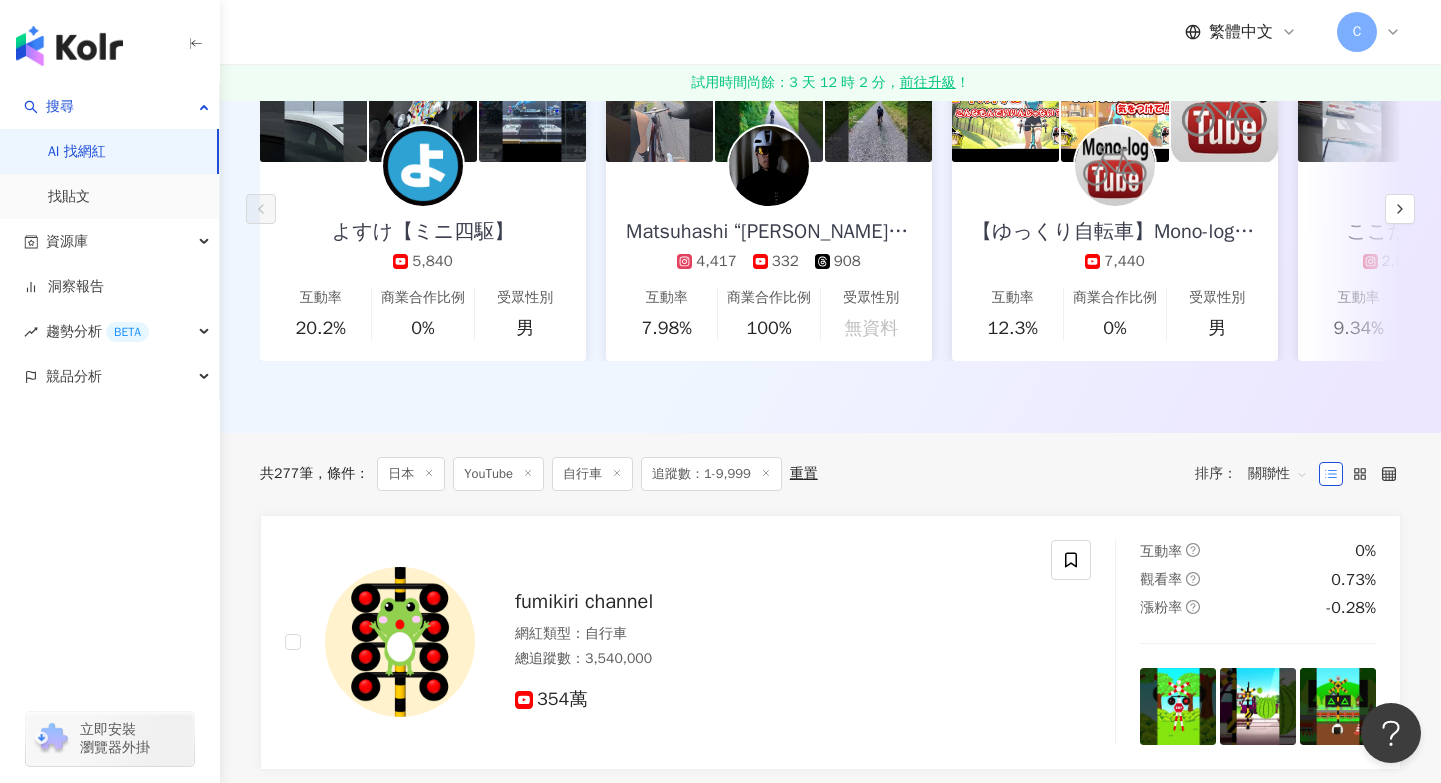 click on "關聯性" at bounding box center (1278, 474) 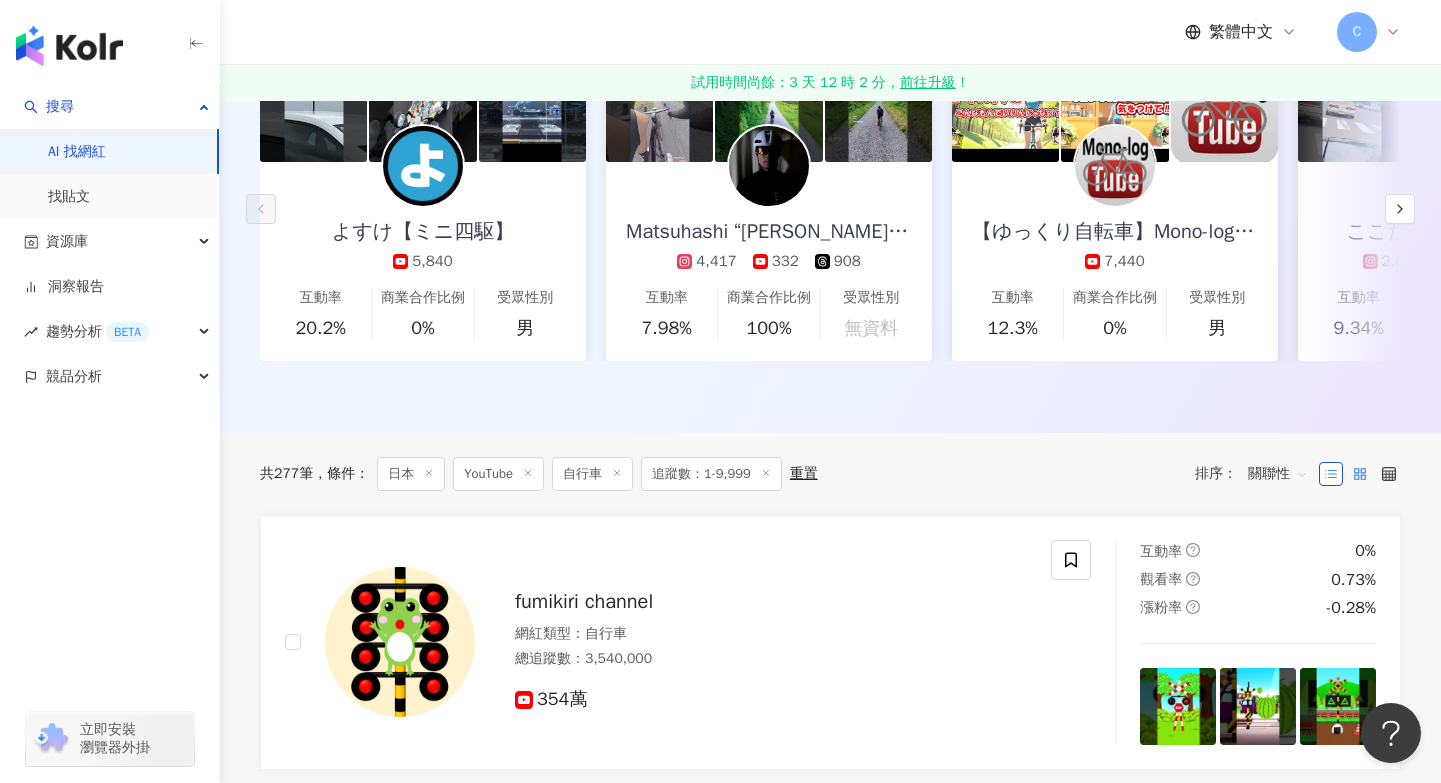 click 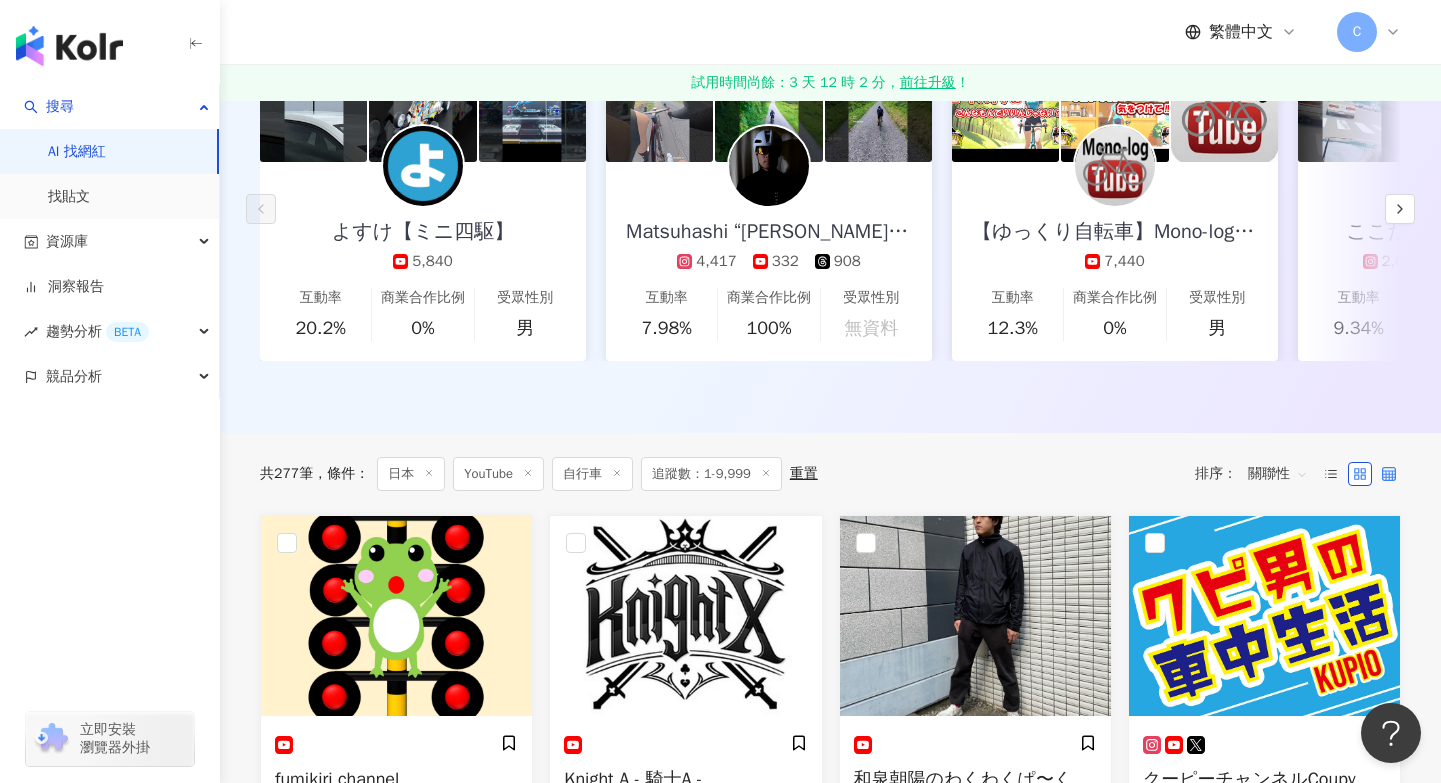 click at bounding box center [1389, 474] 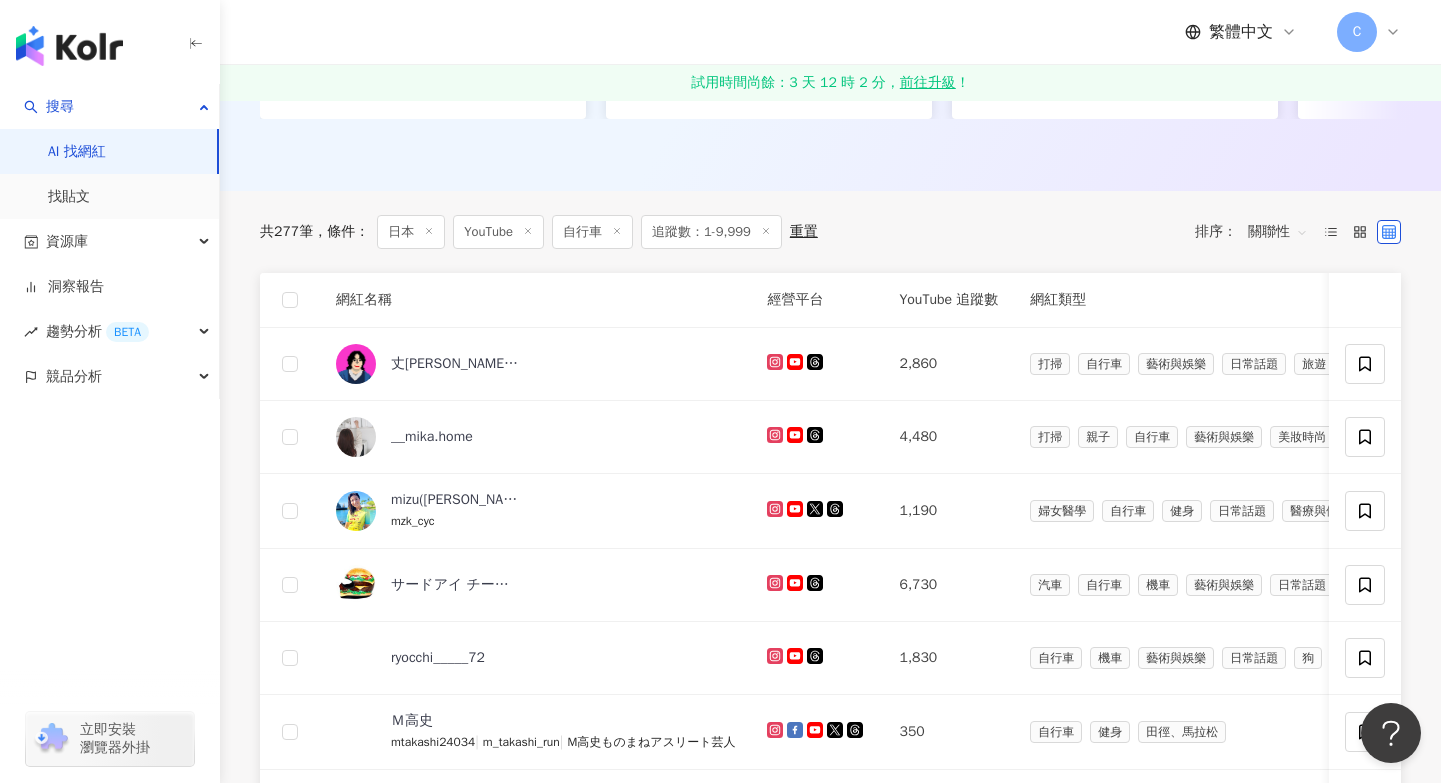 scroll, scrollTop: 683, scrollLeft: 0, axis: vertical 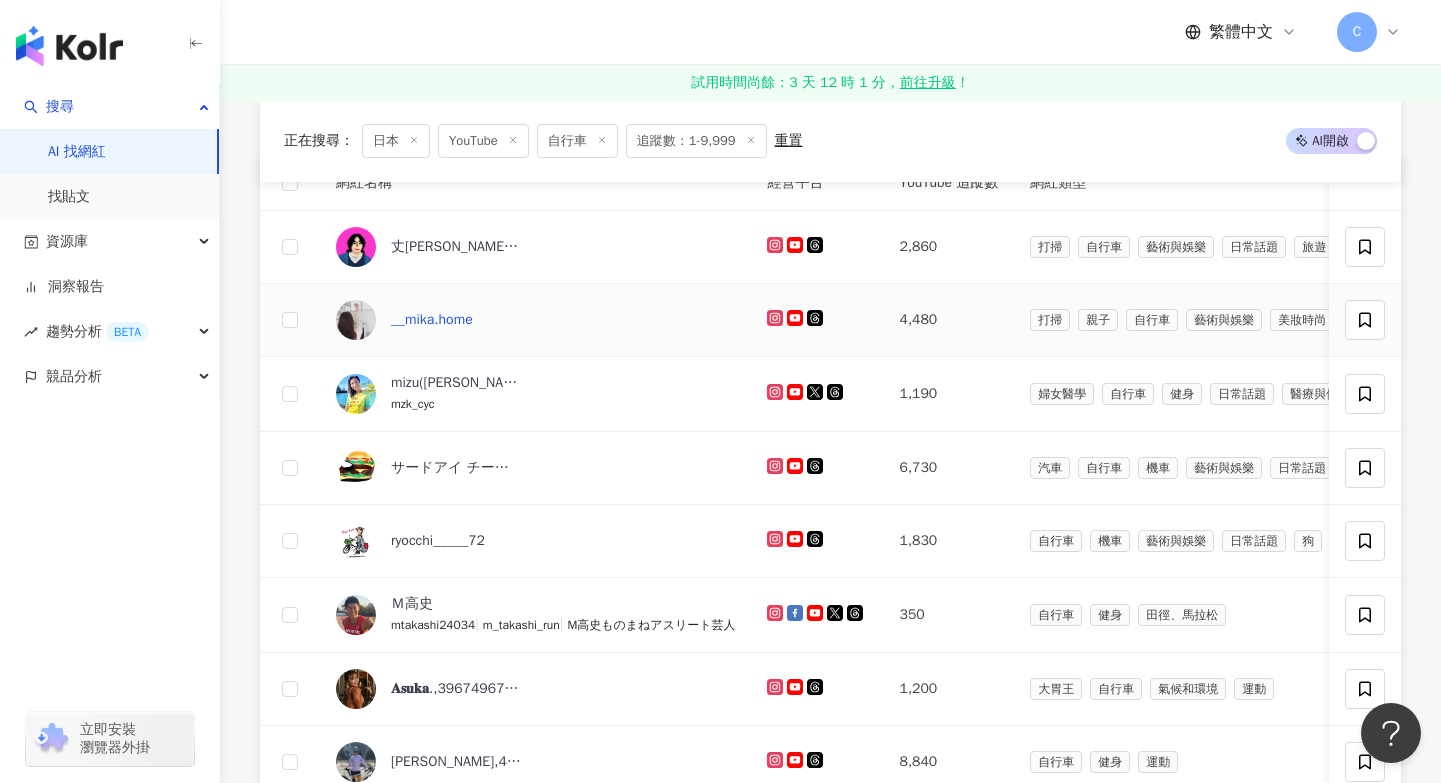 click on "__mika.home" at bounding box center (432, 320) 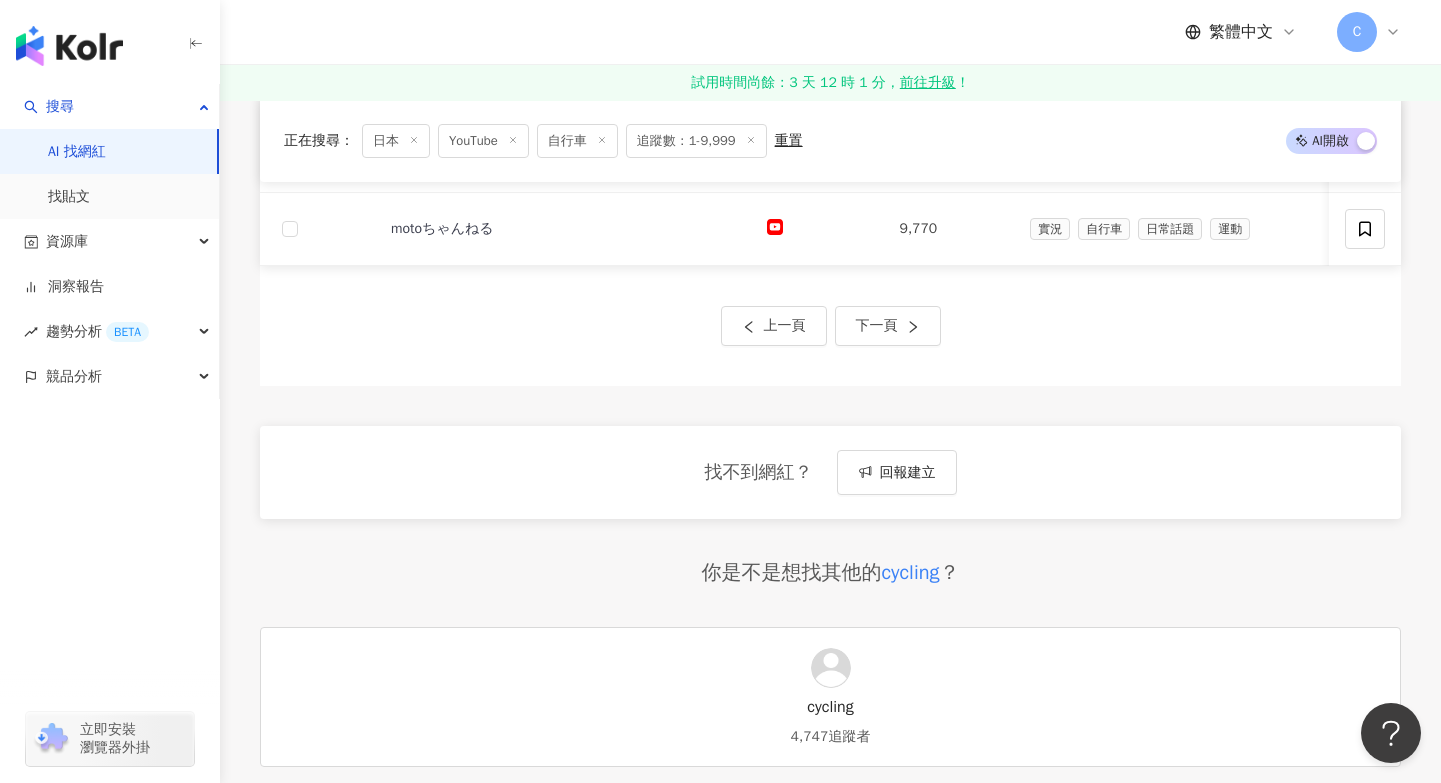 scroll, scrollTop: 1507, scrollLeft: 0, axis: vertical 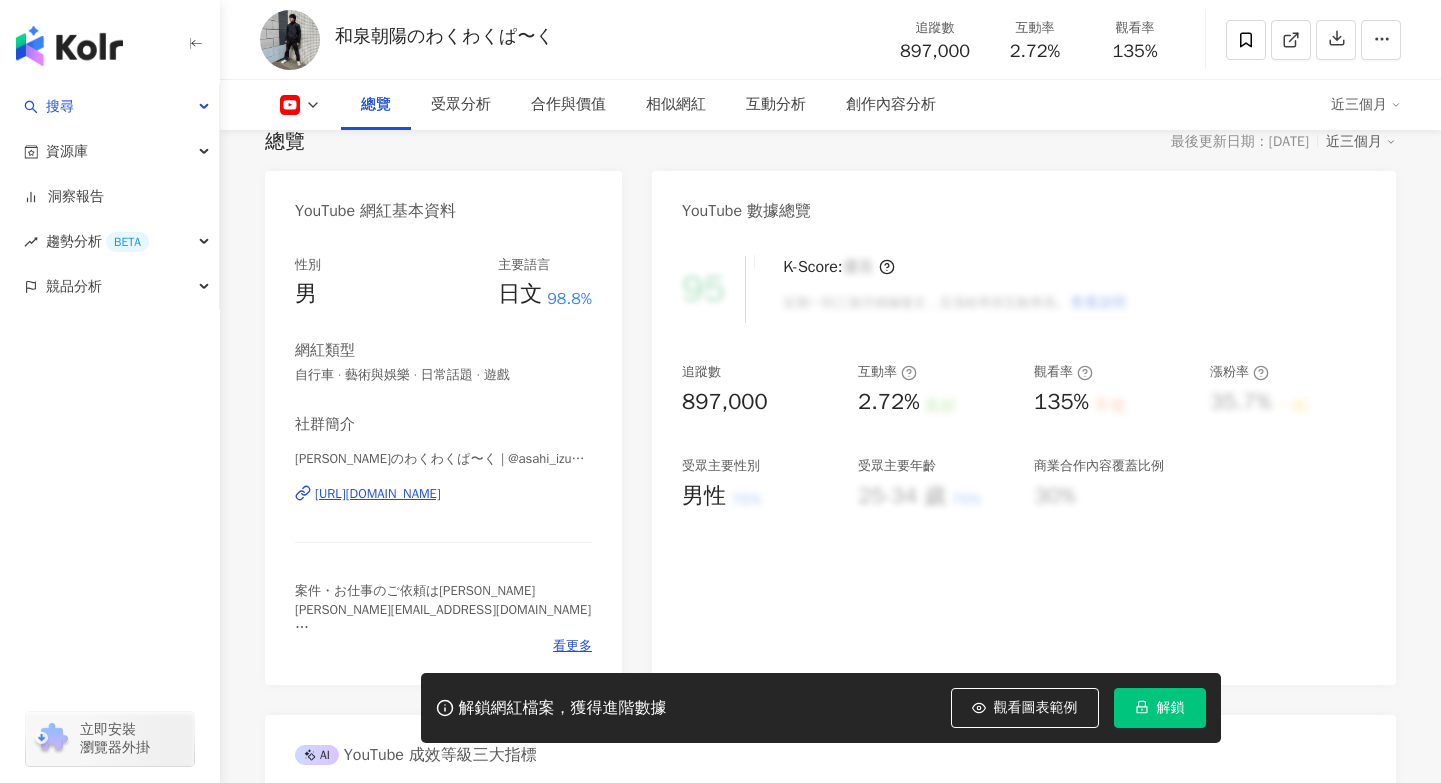 click on "[URL][DOMAIN_NAME]" at bounding box center (378, 494) 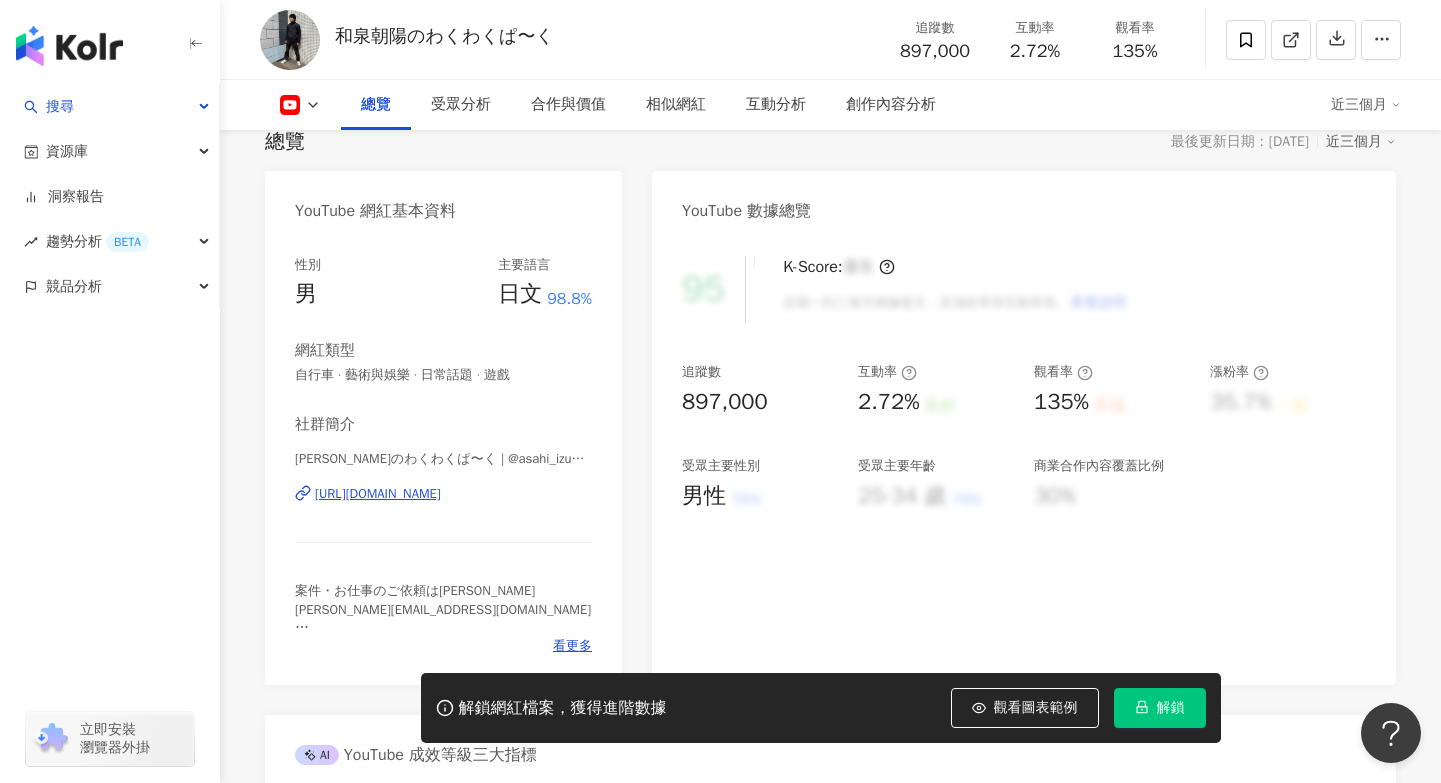 scroll, scrollTop: 0, scrollLeft: 0, axis: both 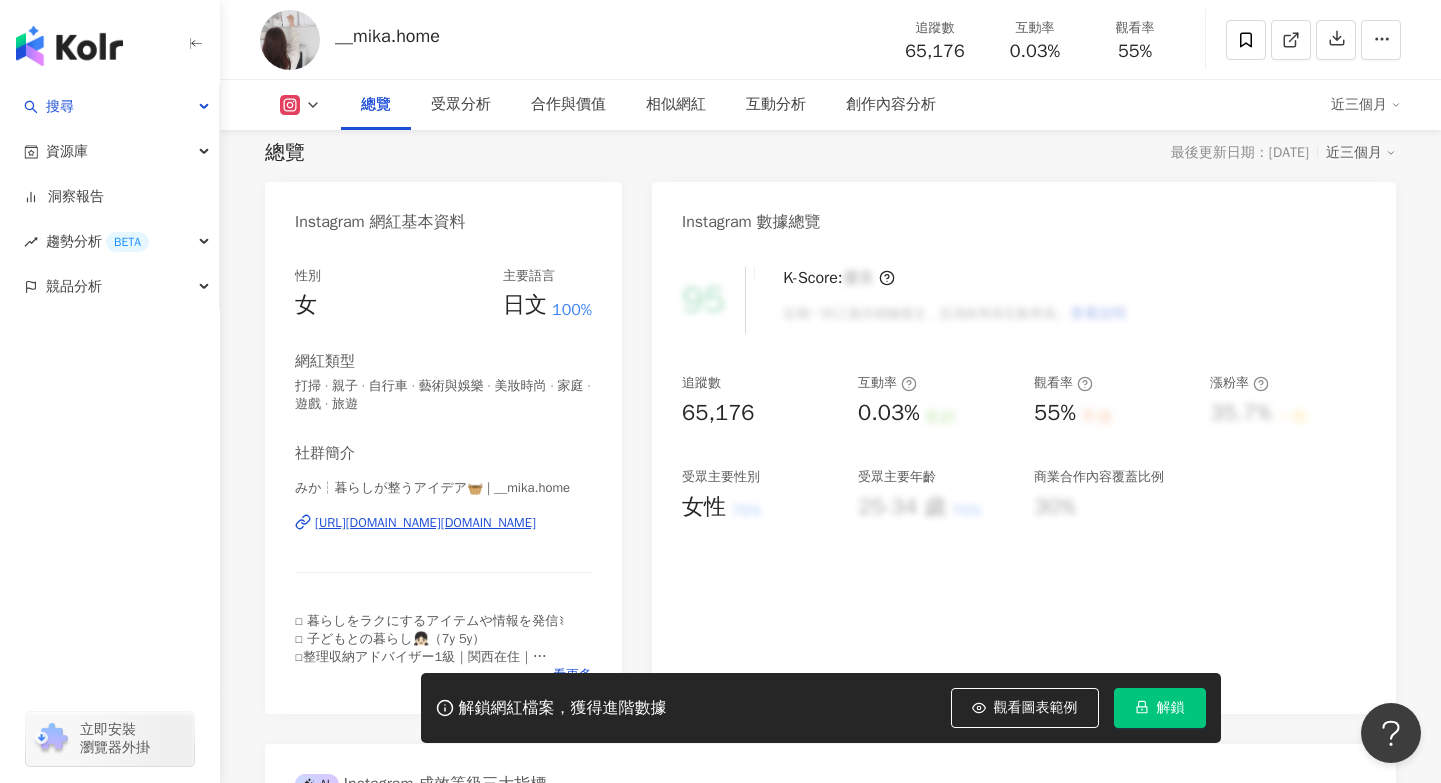 click on "Instagram 數據總覽" at bounding box center (1024, 214) 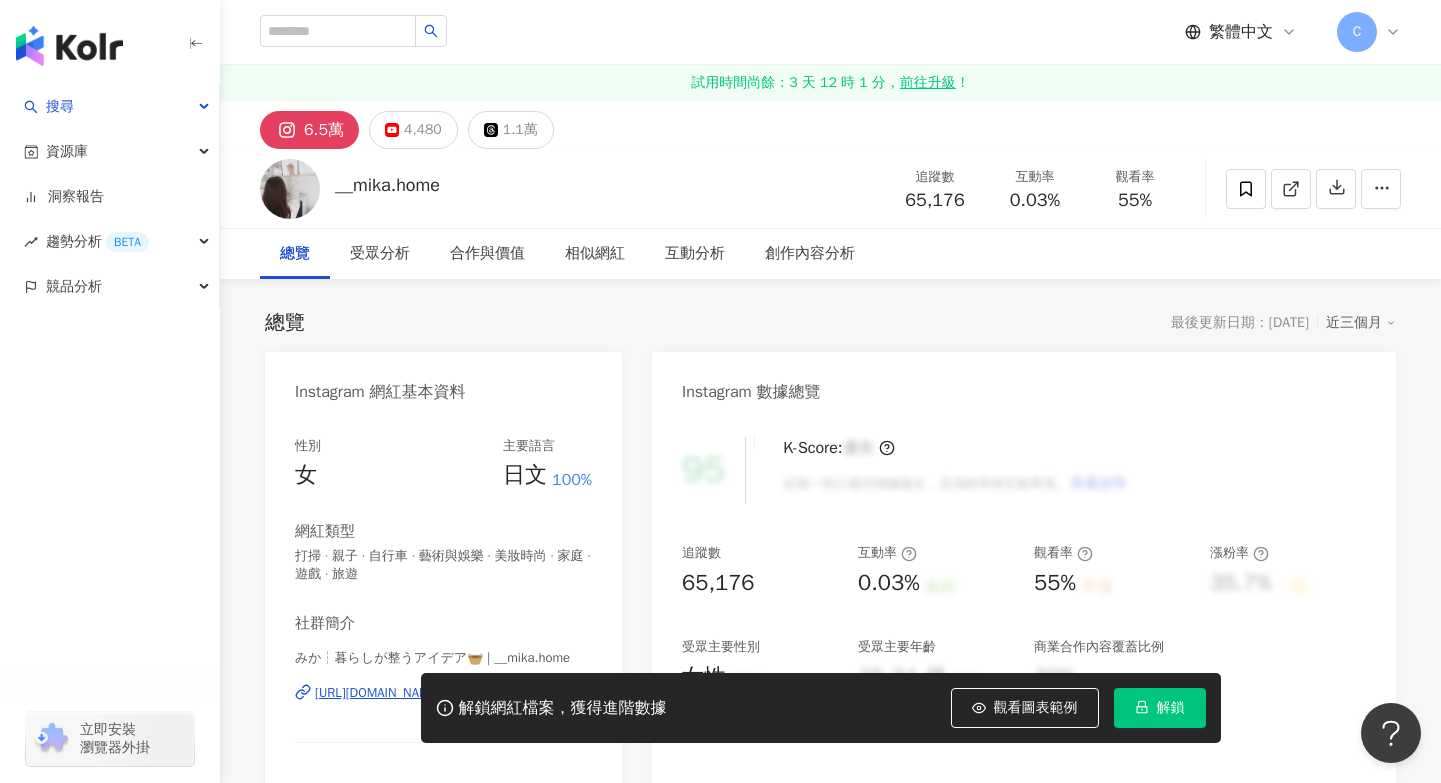 click on "解鎖網紅檔案，獲得進階數據 觀看圖表範例 解鎖" at bounding box center (720, 708) 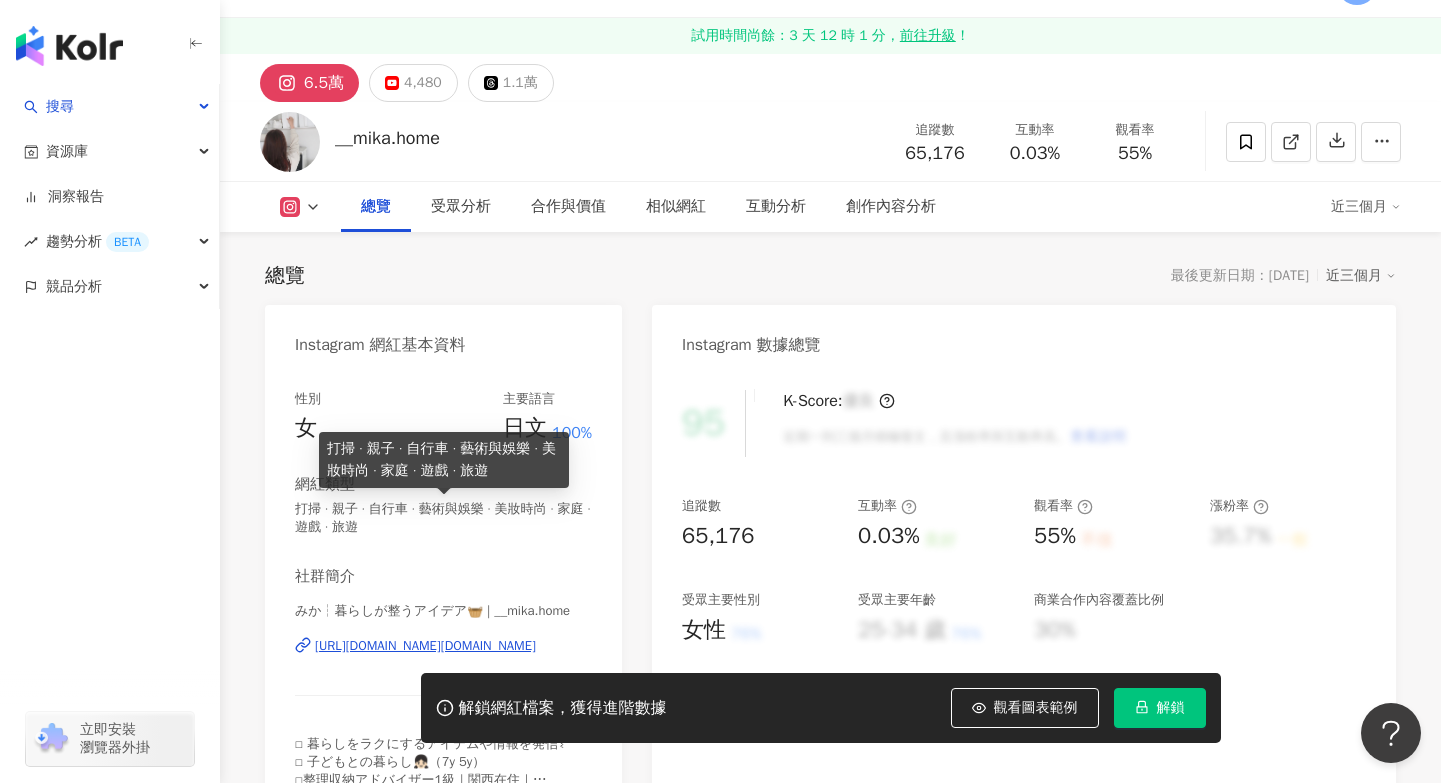 scroll, scrollTop: 189, scrollLeft: 0, axis: vertical 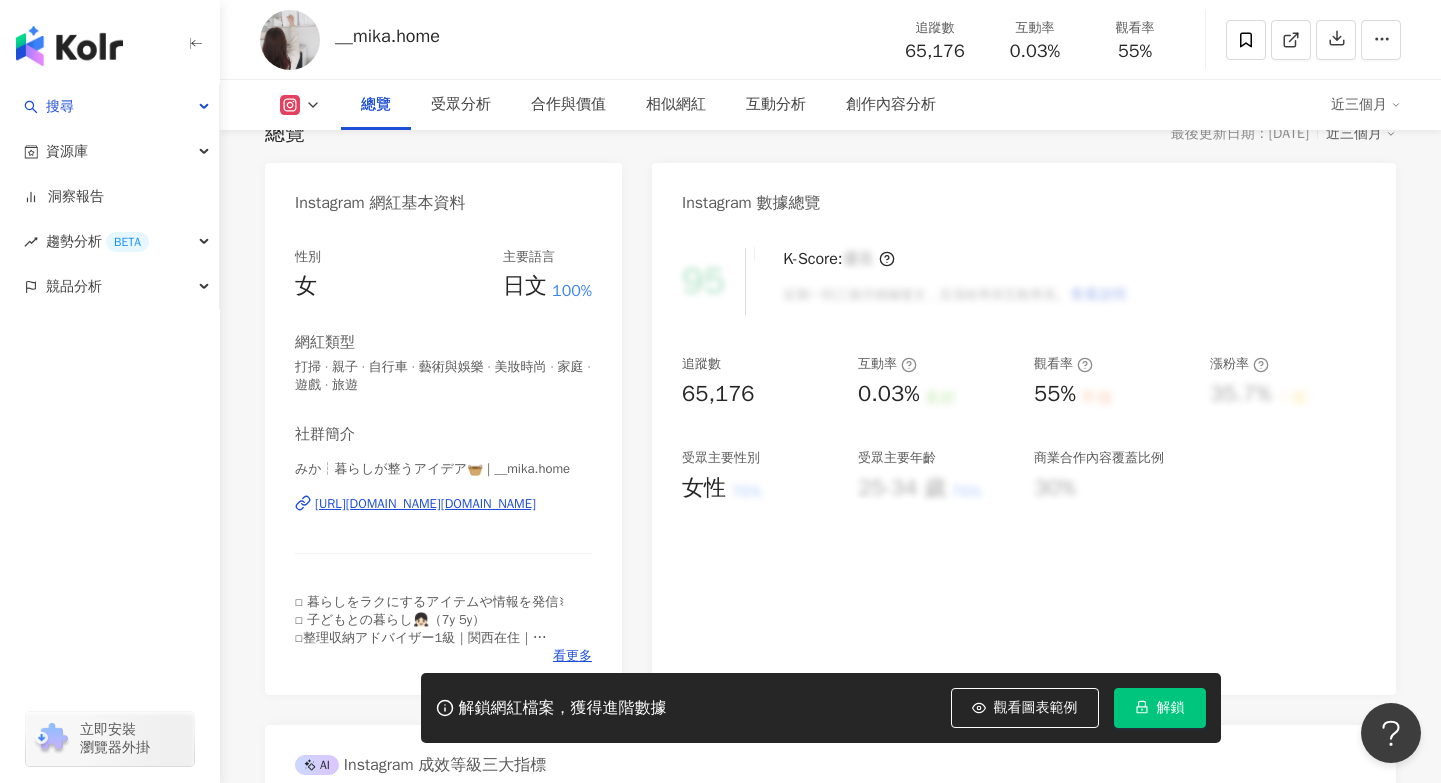 click on "[URL][DOMAIN_NAME][DOMAIN_NAME]" at bounding box center [425, 504] 